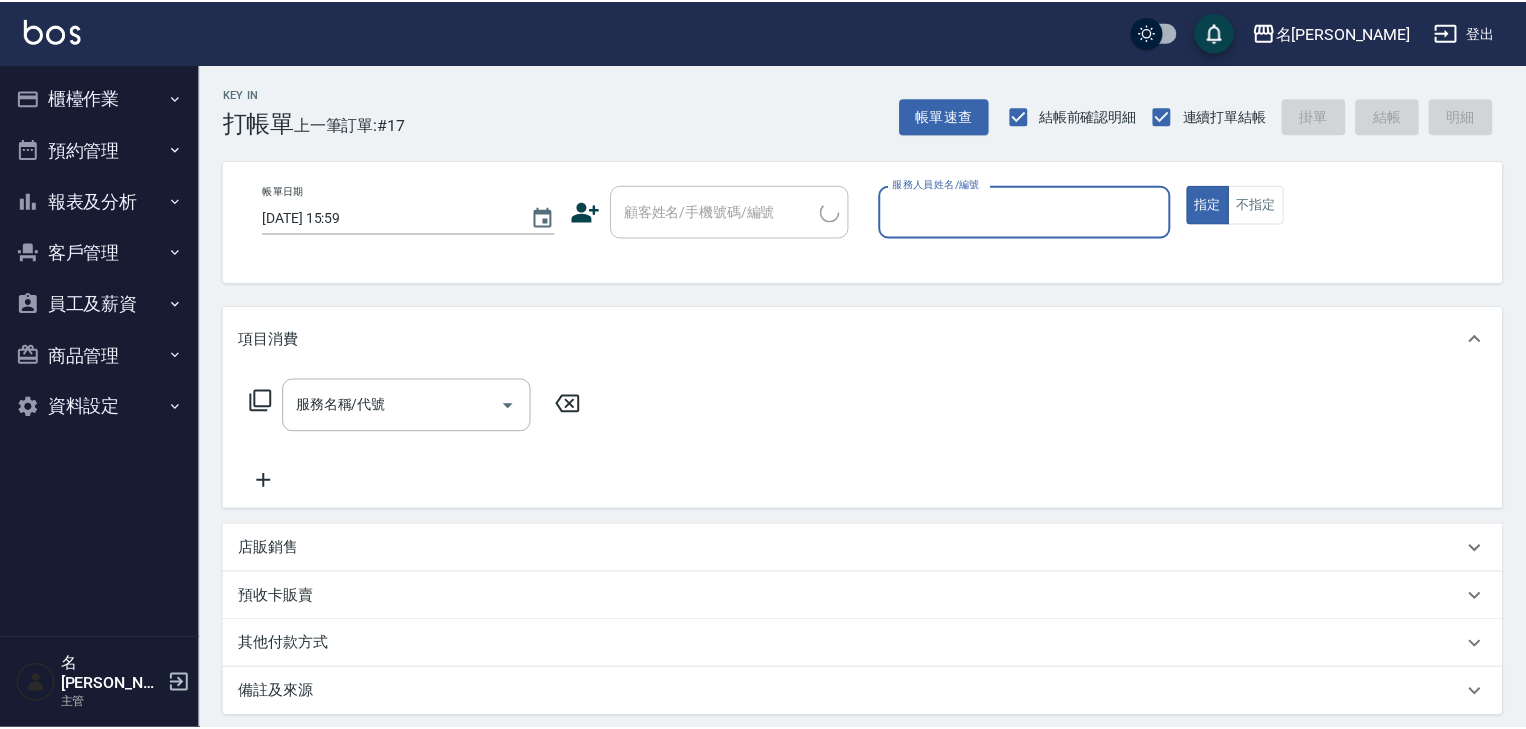 scroll, scrollTop: 0, scrollLeft: 0, axis: both 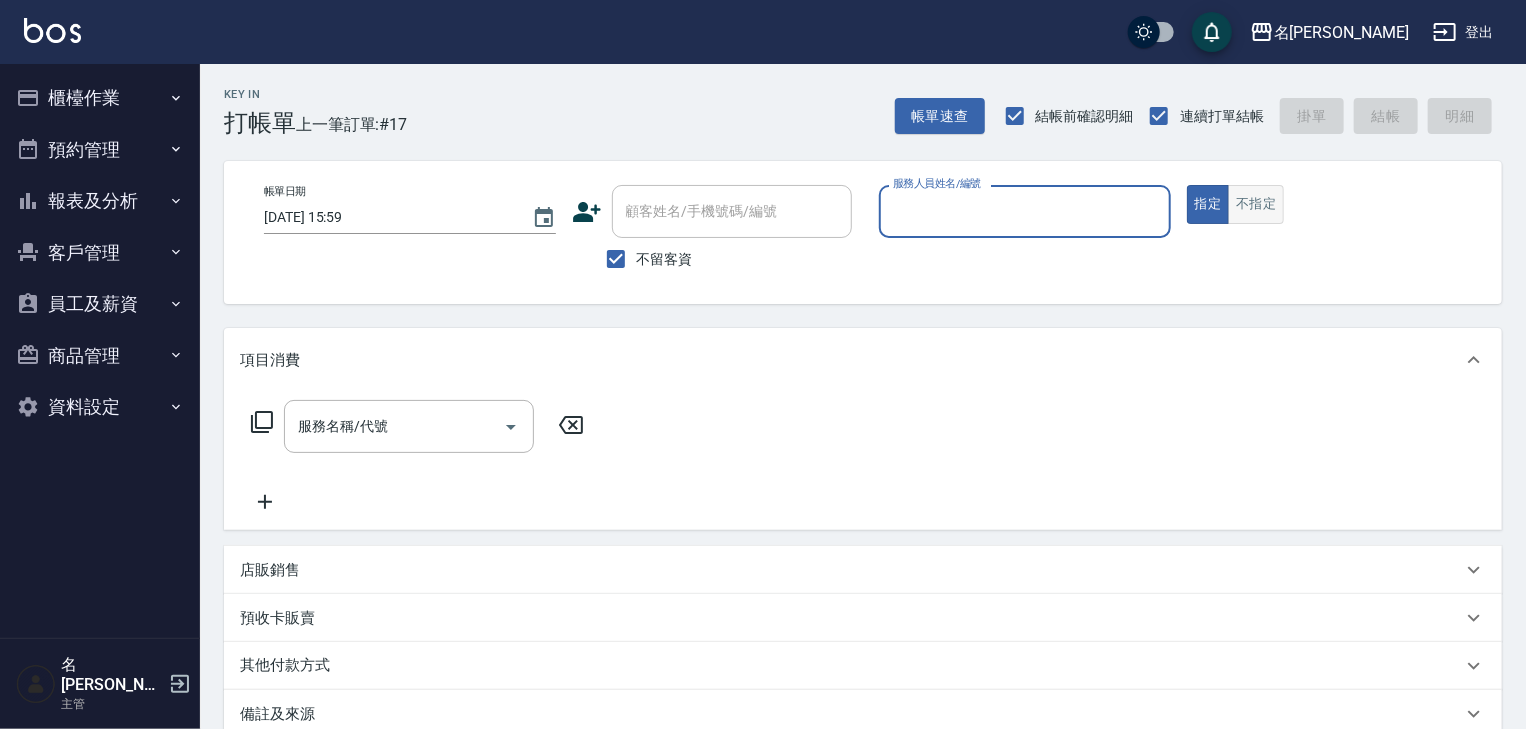 click on "不指定" at bounding box center (1256, 204) 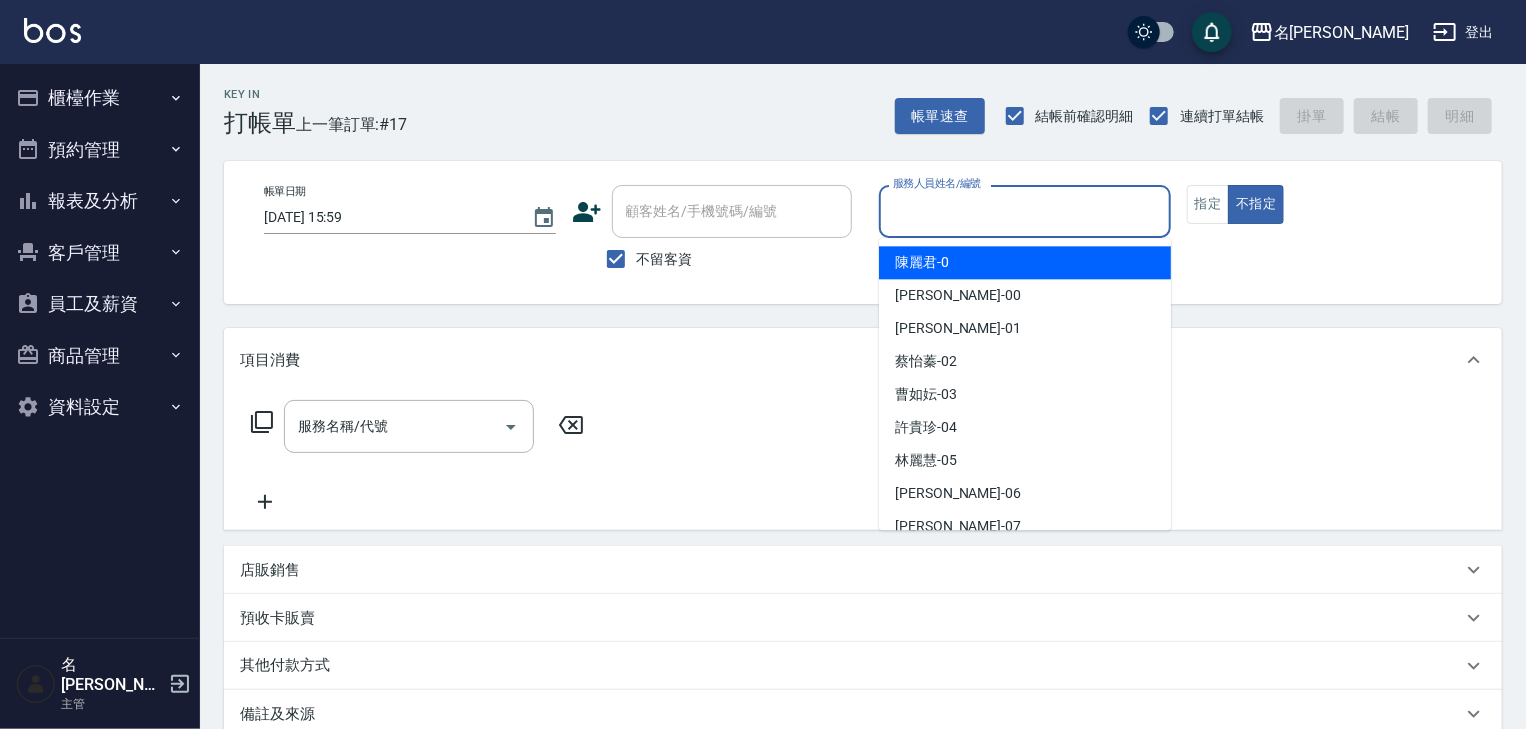 click on "服務人員姓名/編號" at bounding box center (1025, 211) 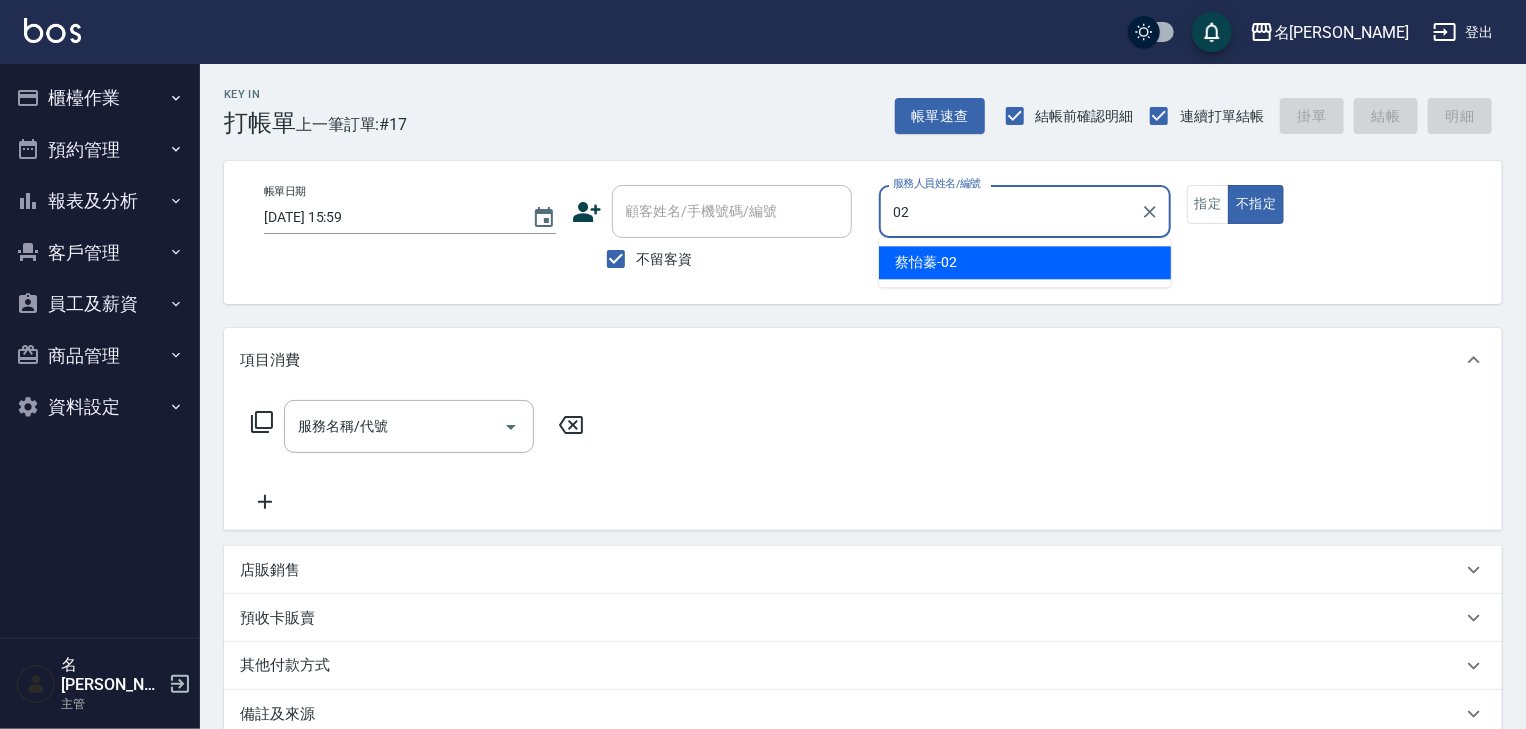 click on "[PERSON_NAME]-02" at bounding box center (1025, 262) 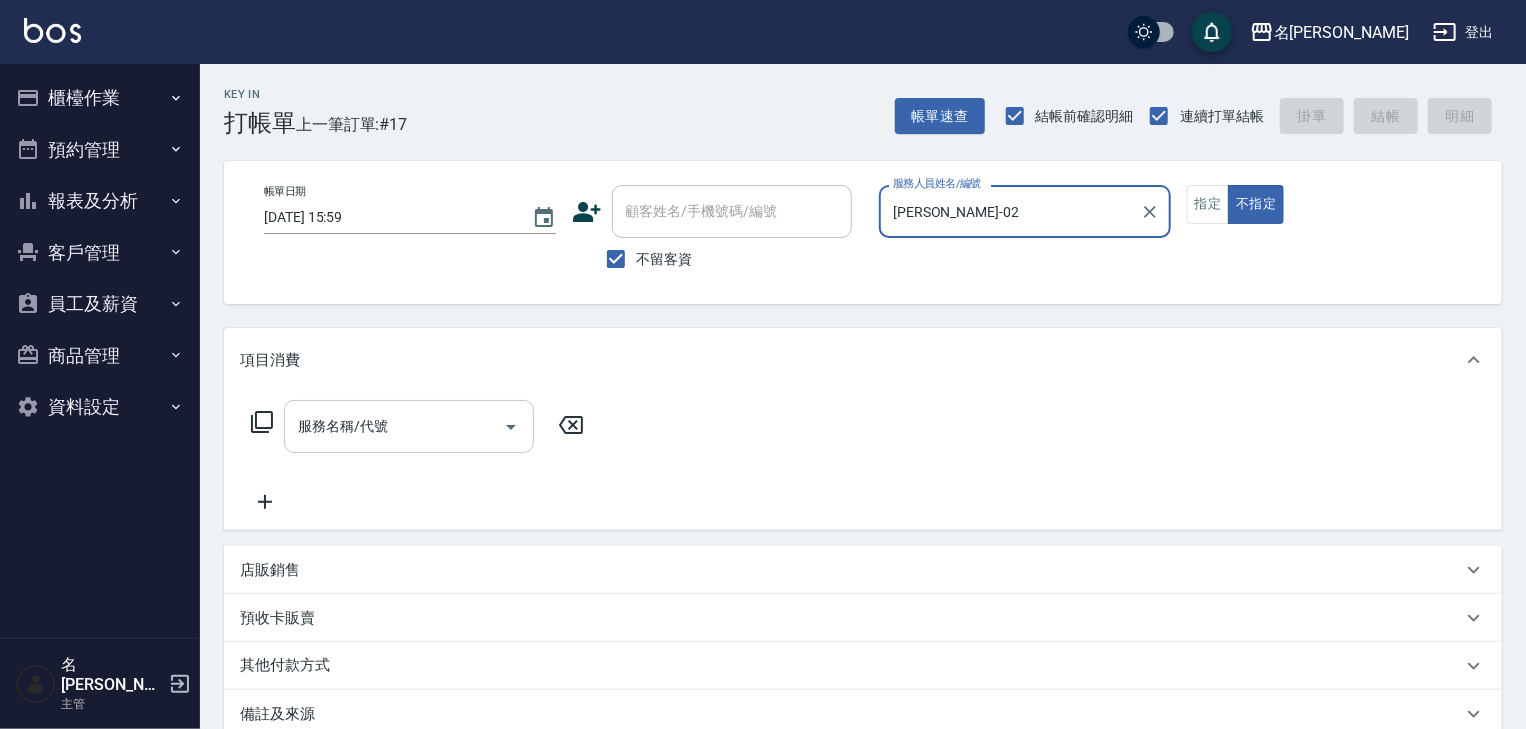 type on "[PERSON_NAME]-02" 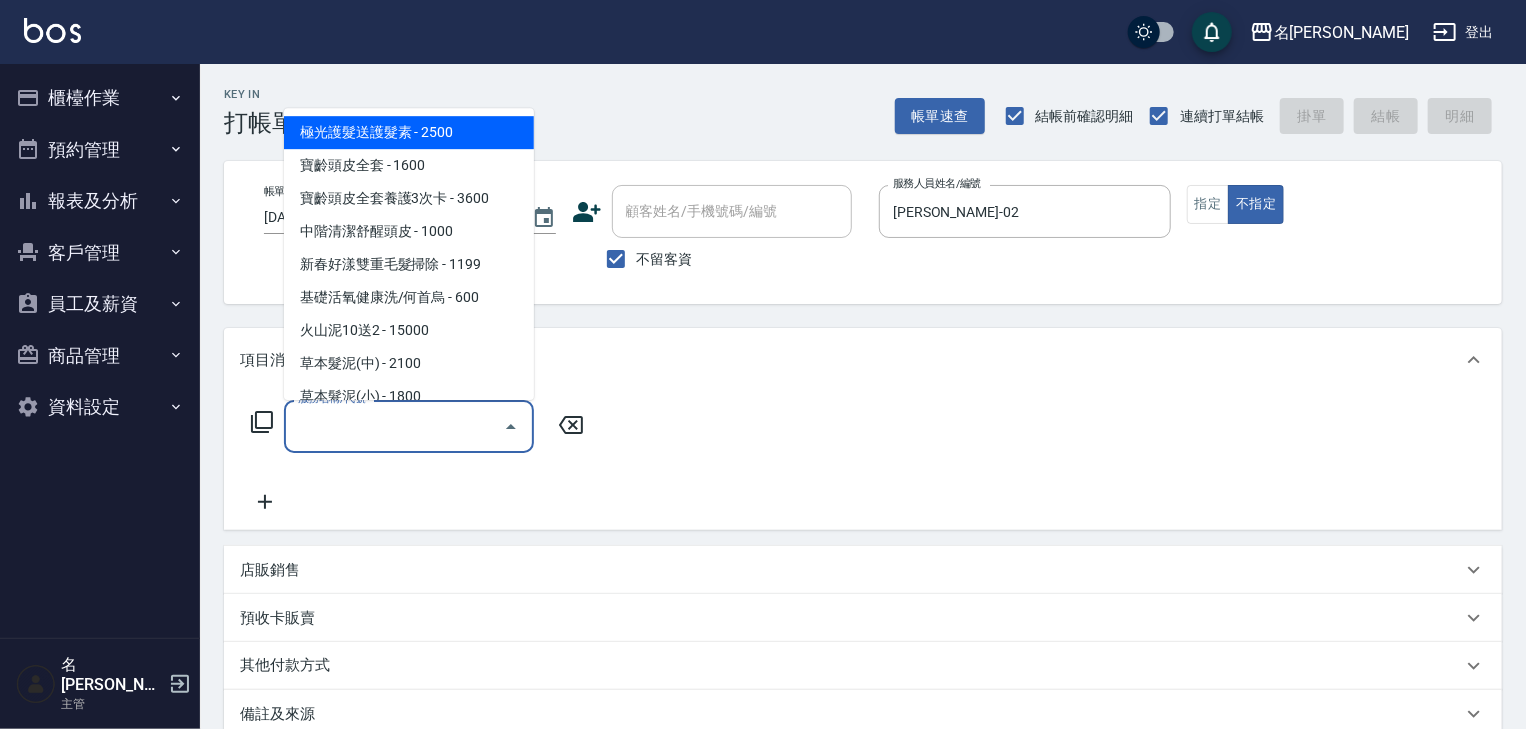 click on "服務名稱/代號" at bounding box center (394, 426) 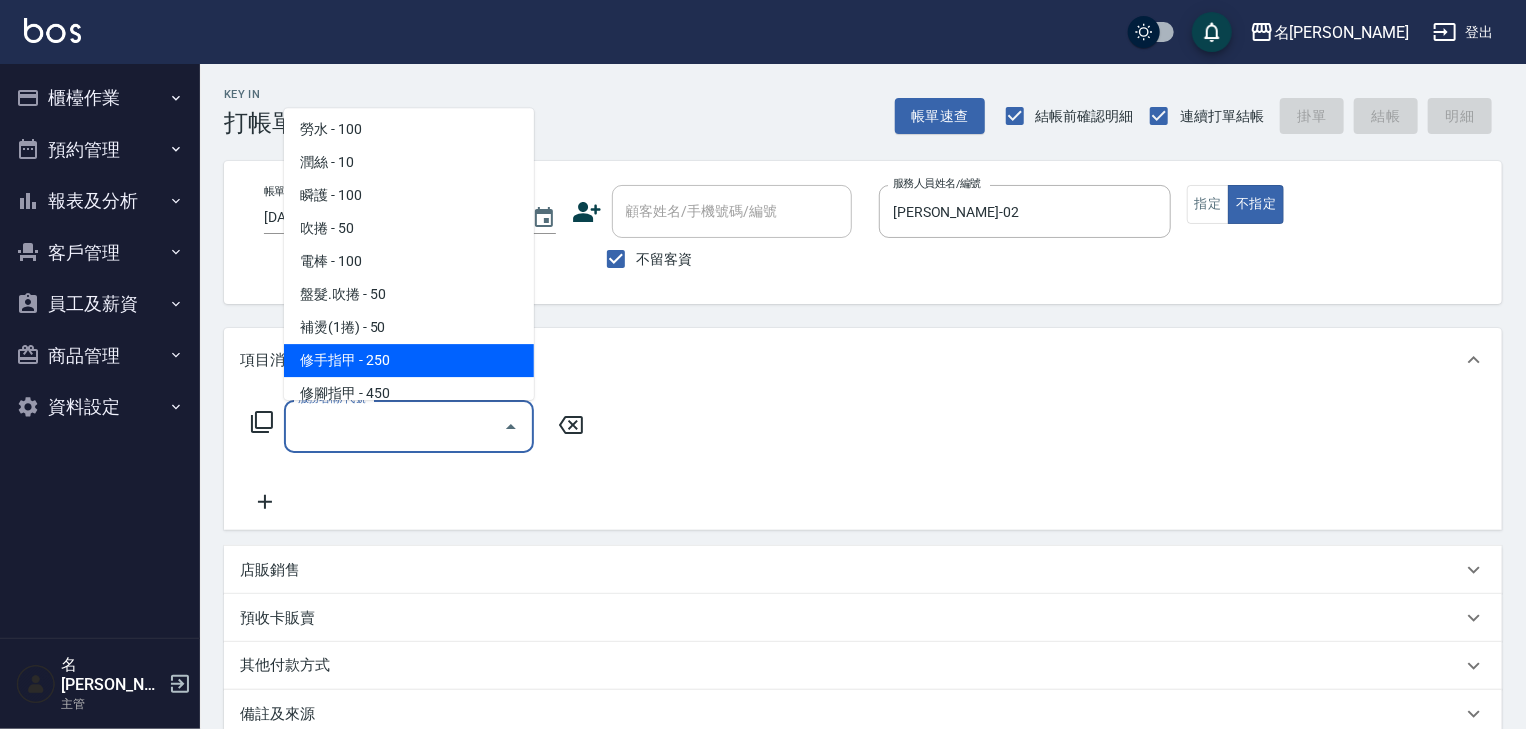 scroll, scrollTop: 2654, scrollLeft: 0, axis: vertical 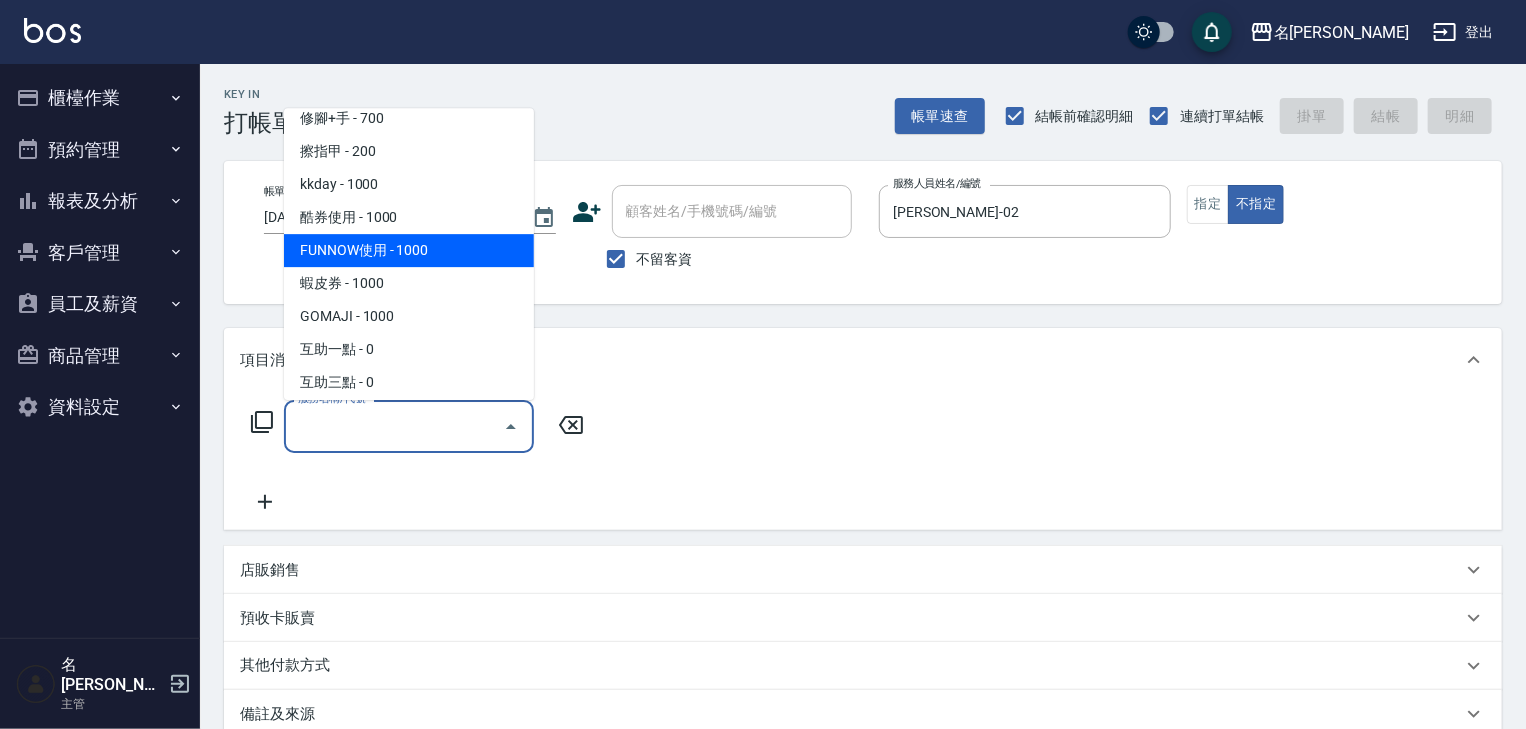 click on "FUNNOW使用 - 1000" at bounding box center (409, 251) 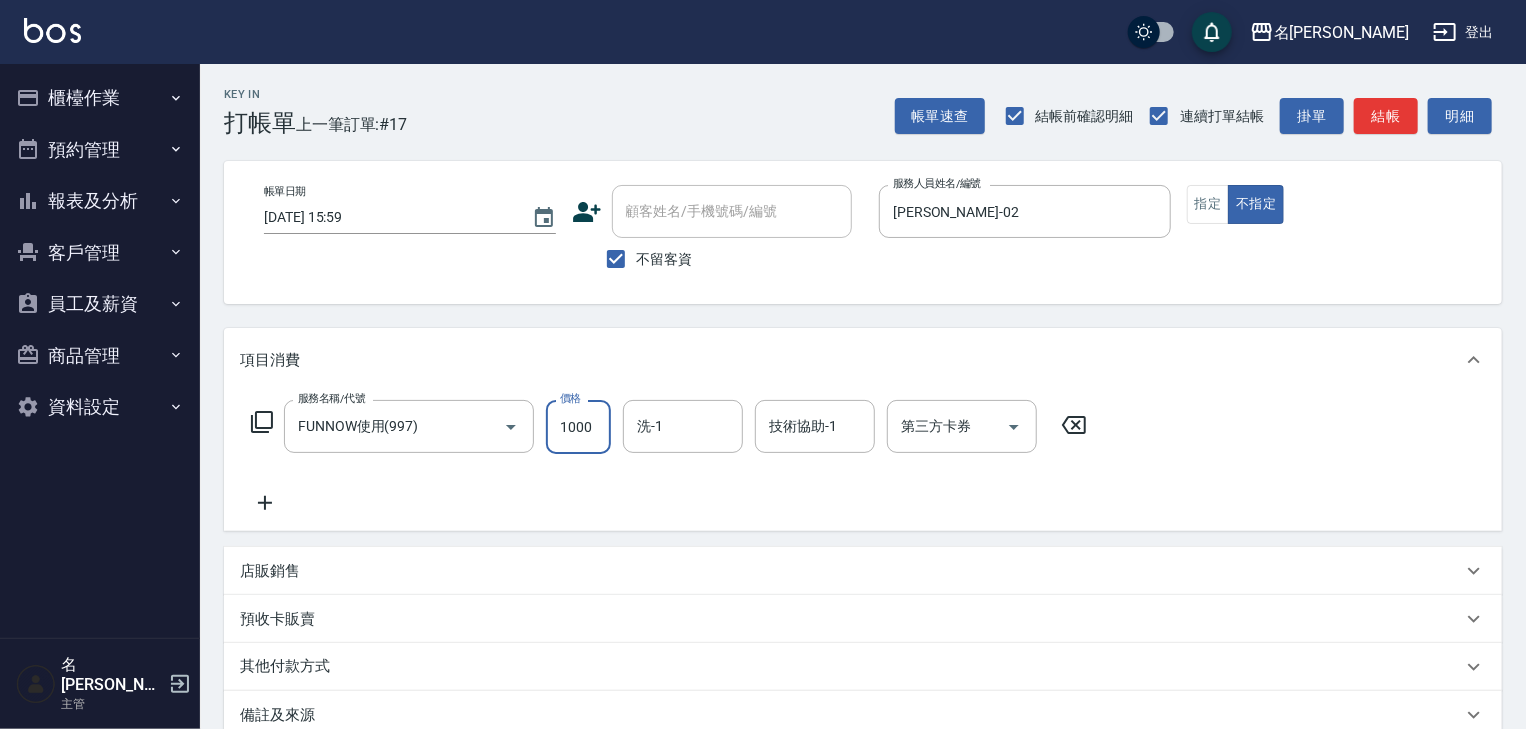 click on "1000" at bounding box center (578, 427) 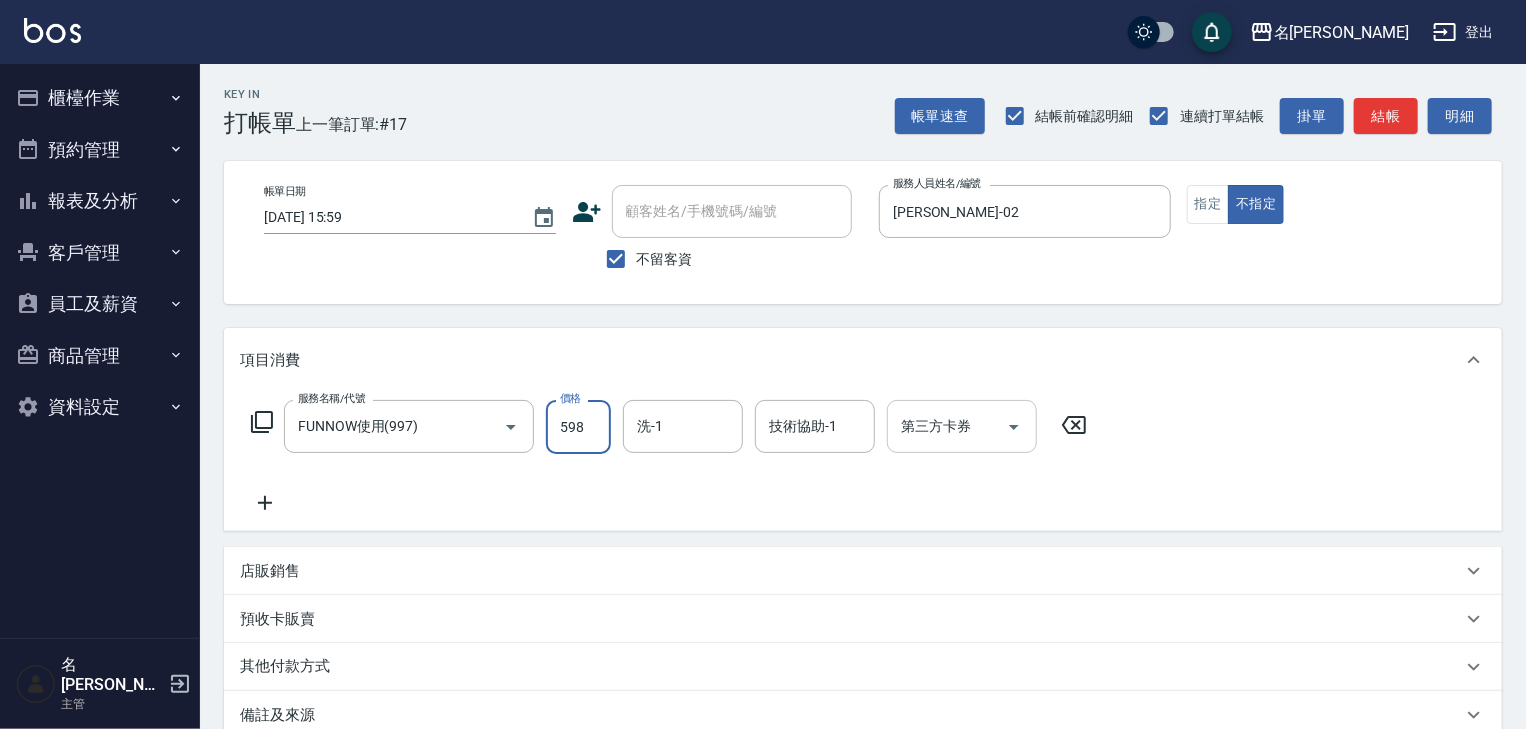 click on "第三方卡券" at bounding box center (962, 426) 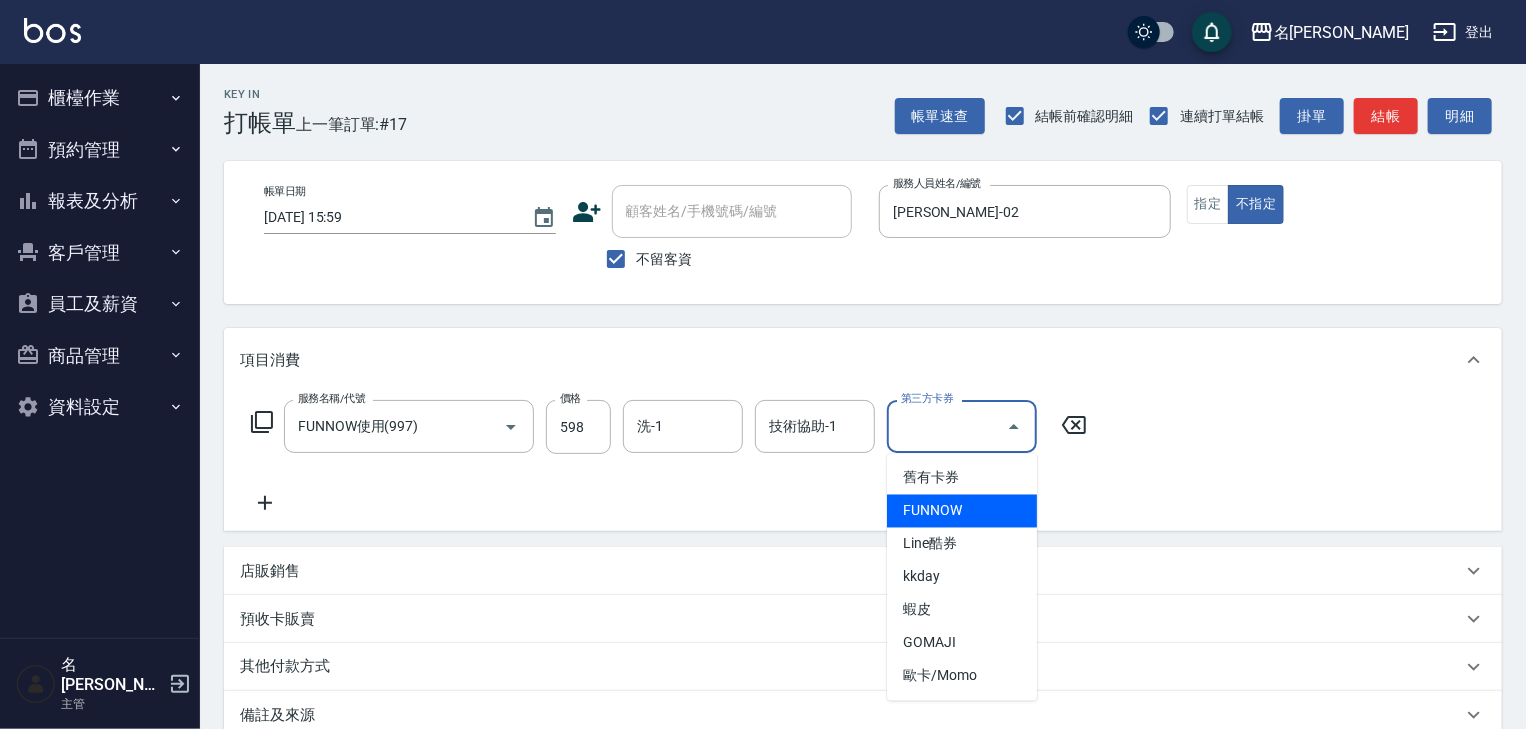 click on "FUNNOW" at bounding box center [962, 511] 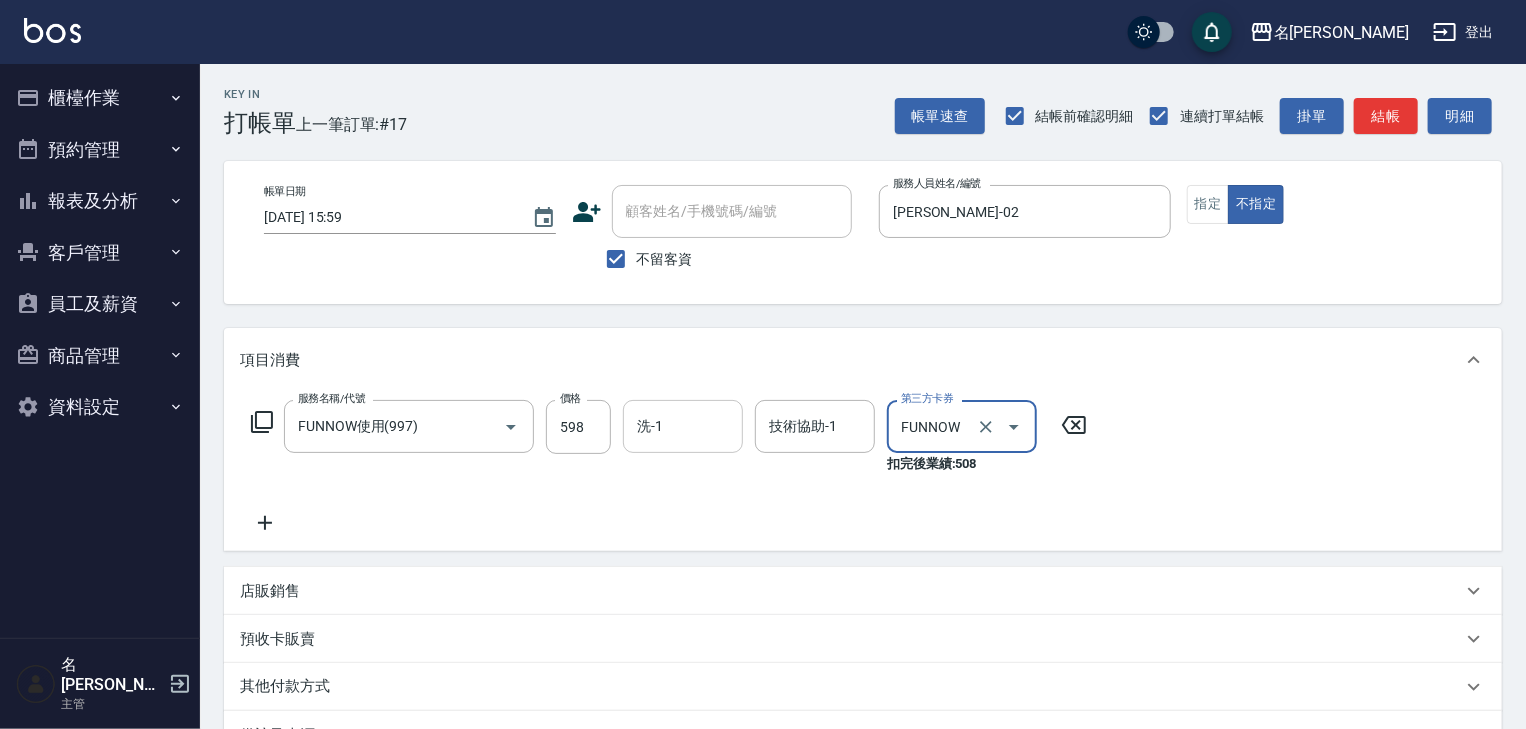 click on "洗-1" at bounding box center [683, 426] 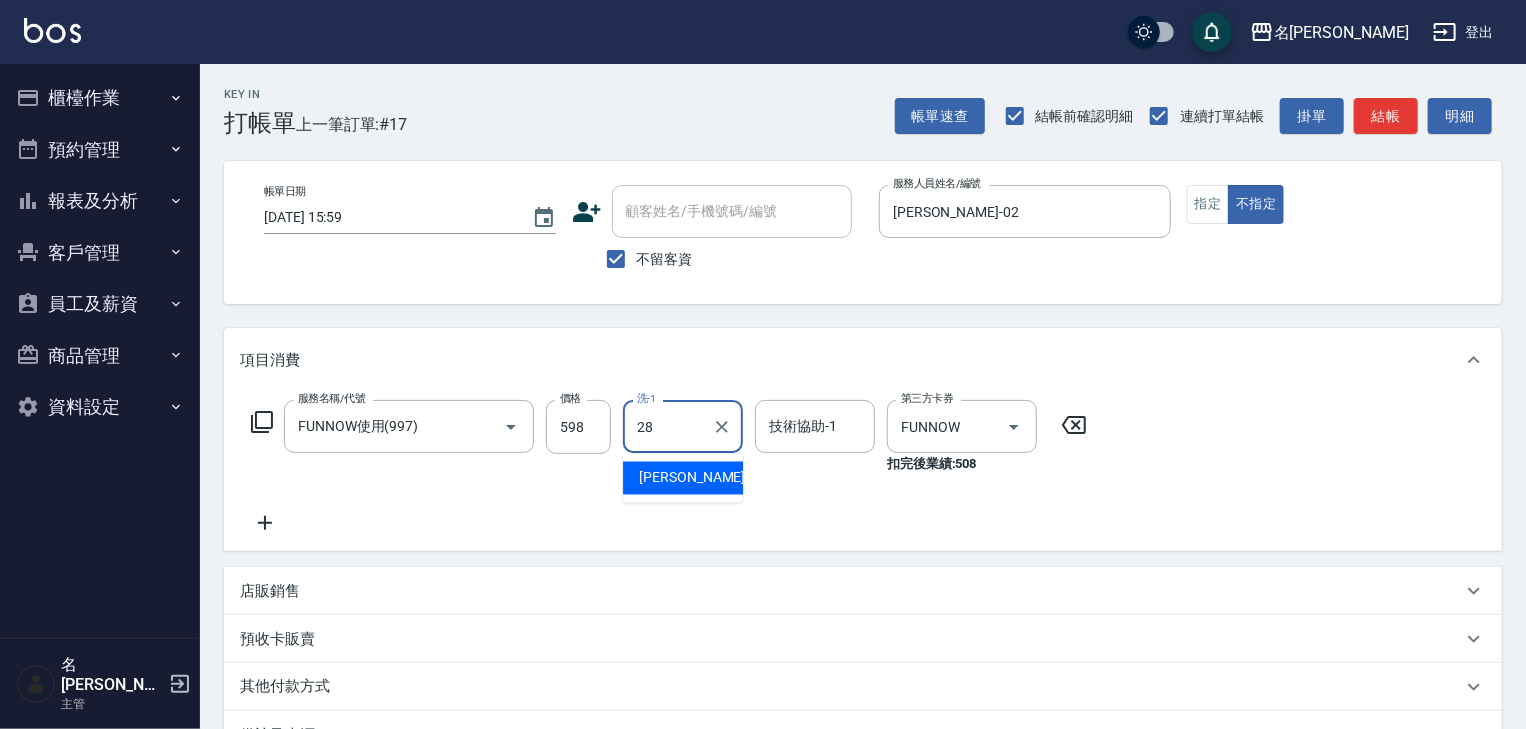 click on "[PERSON_NAME]-28" at bounding box center (702, 478) 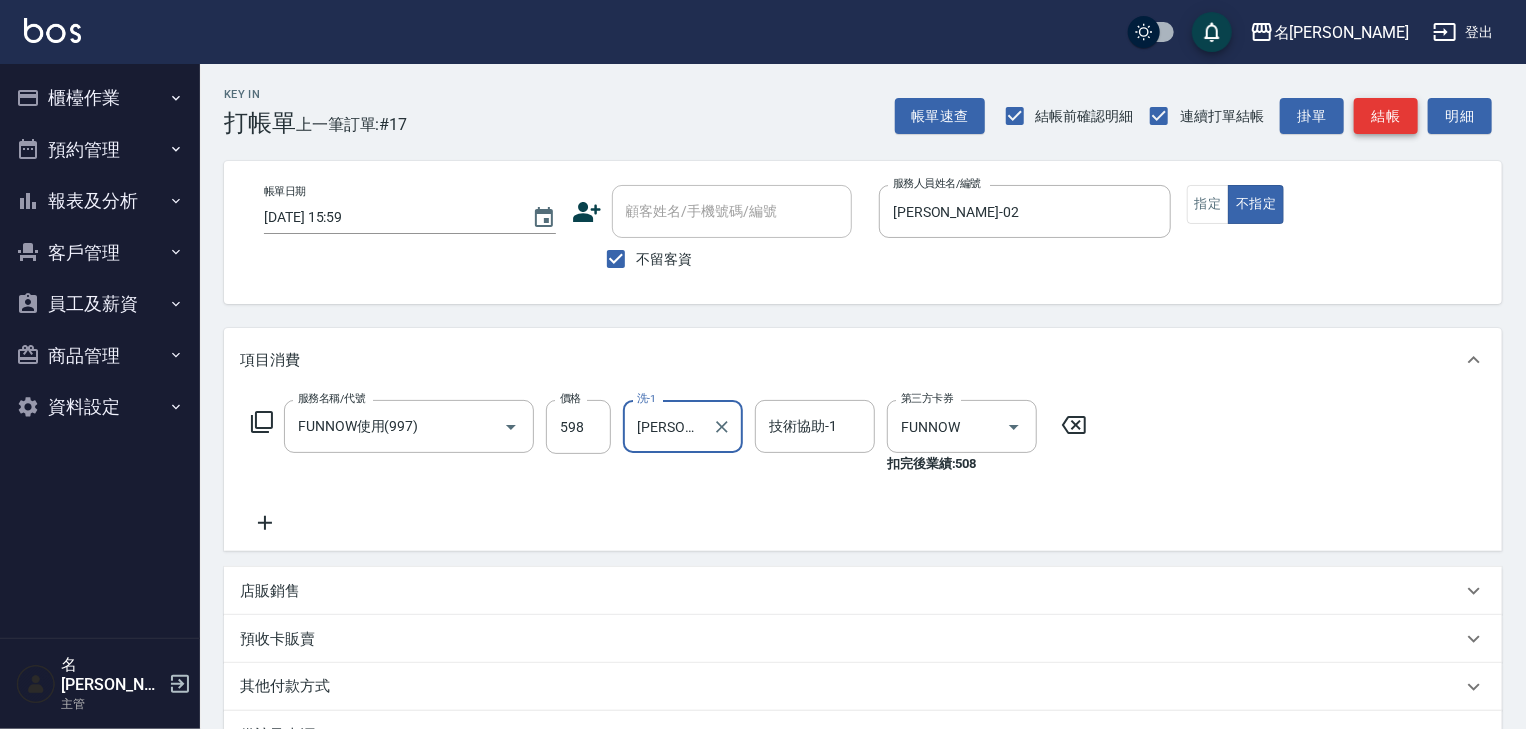 type on "[PERSON_NAME]-28" 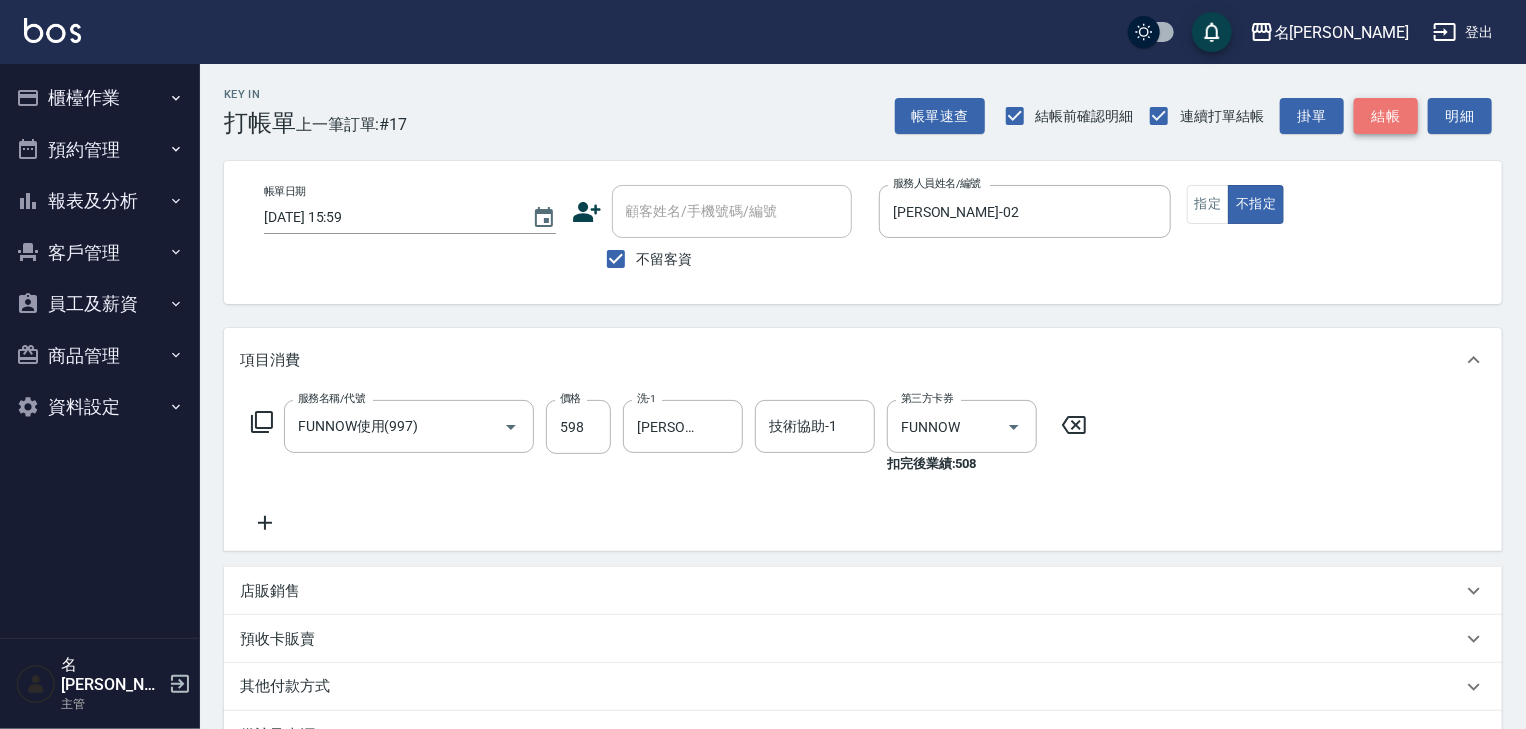 click on "結帳" at bounding box center [1386, 116] 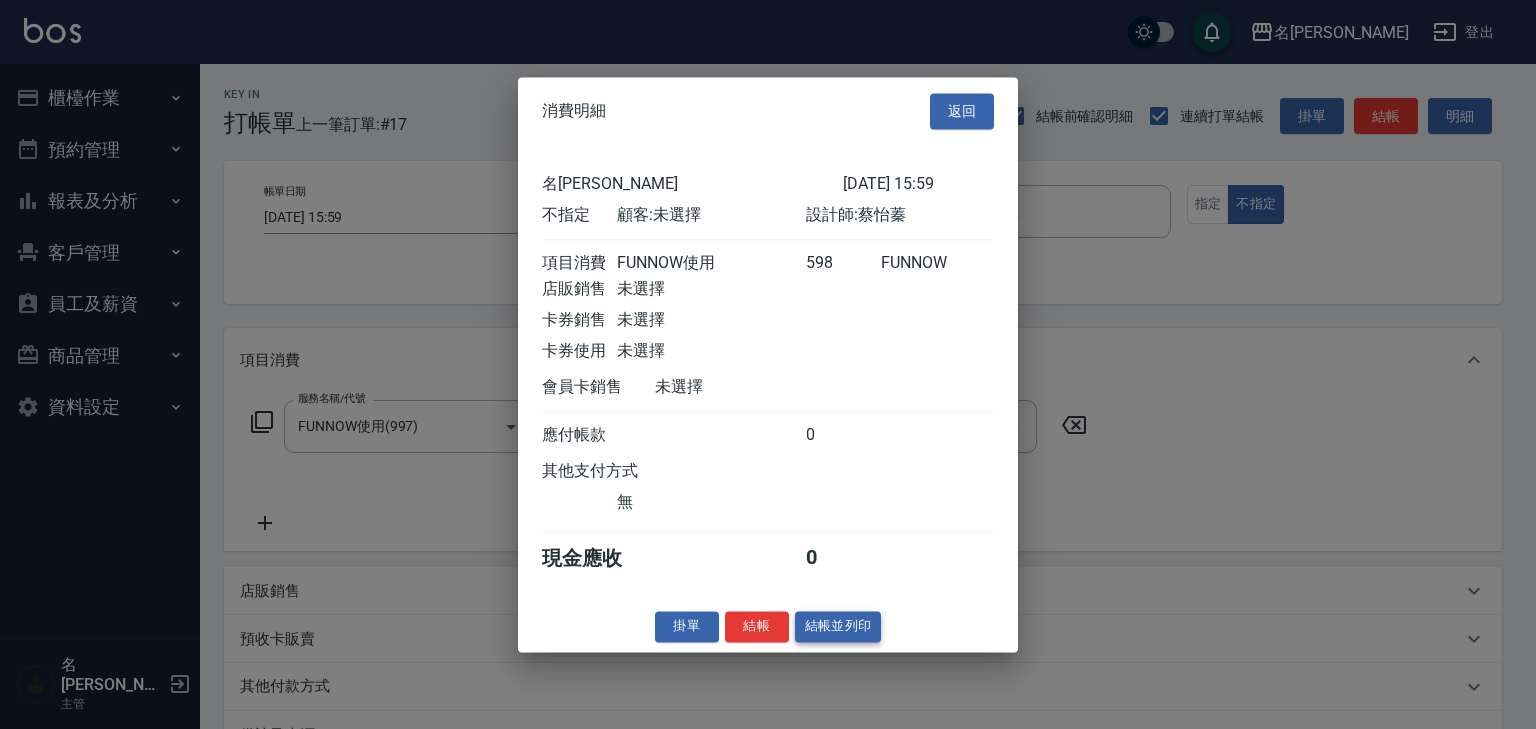 click on "結帳並列印" at bounding box center [838, 626] 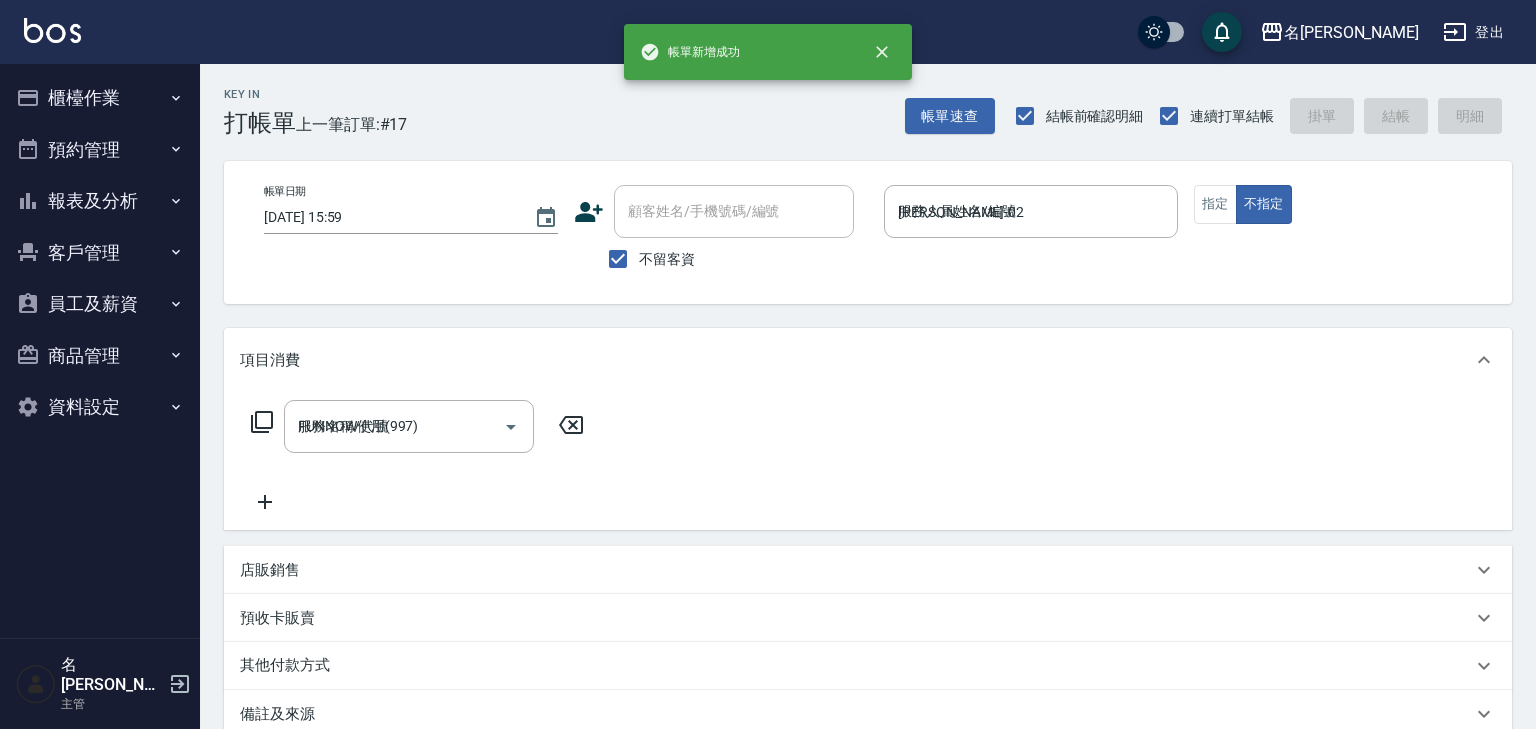type 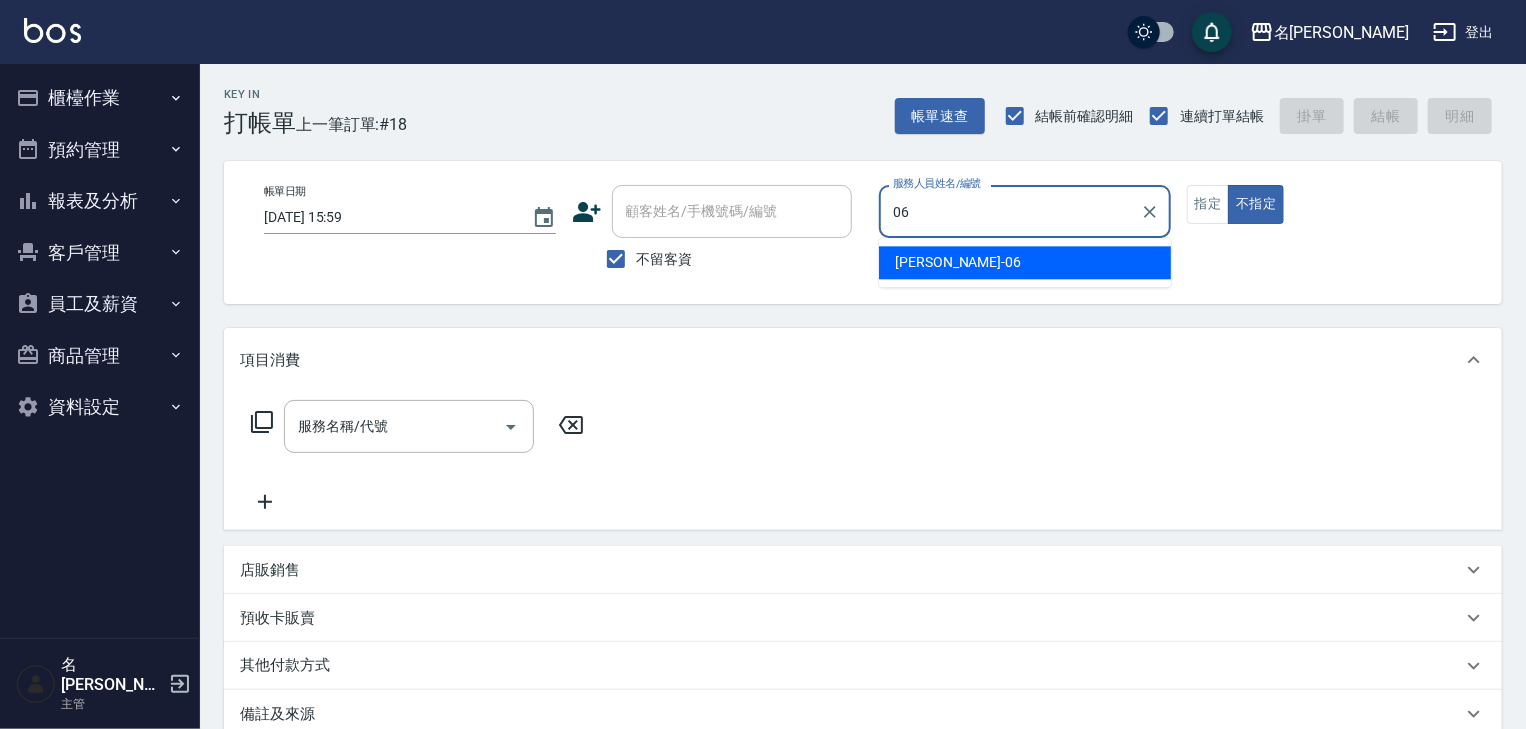type on "[PERSON_NAME]-06" 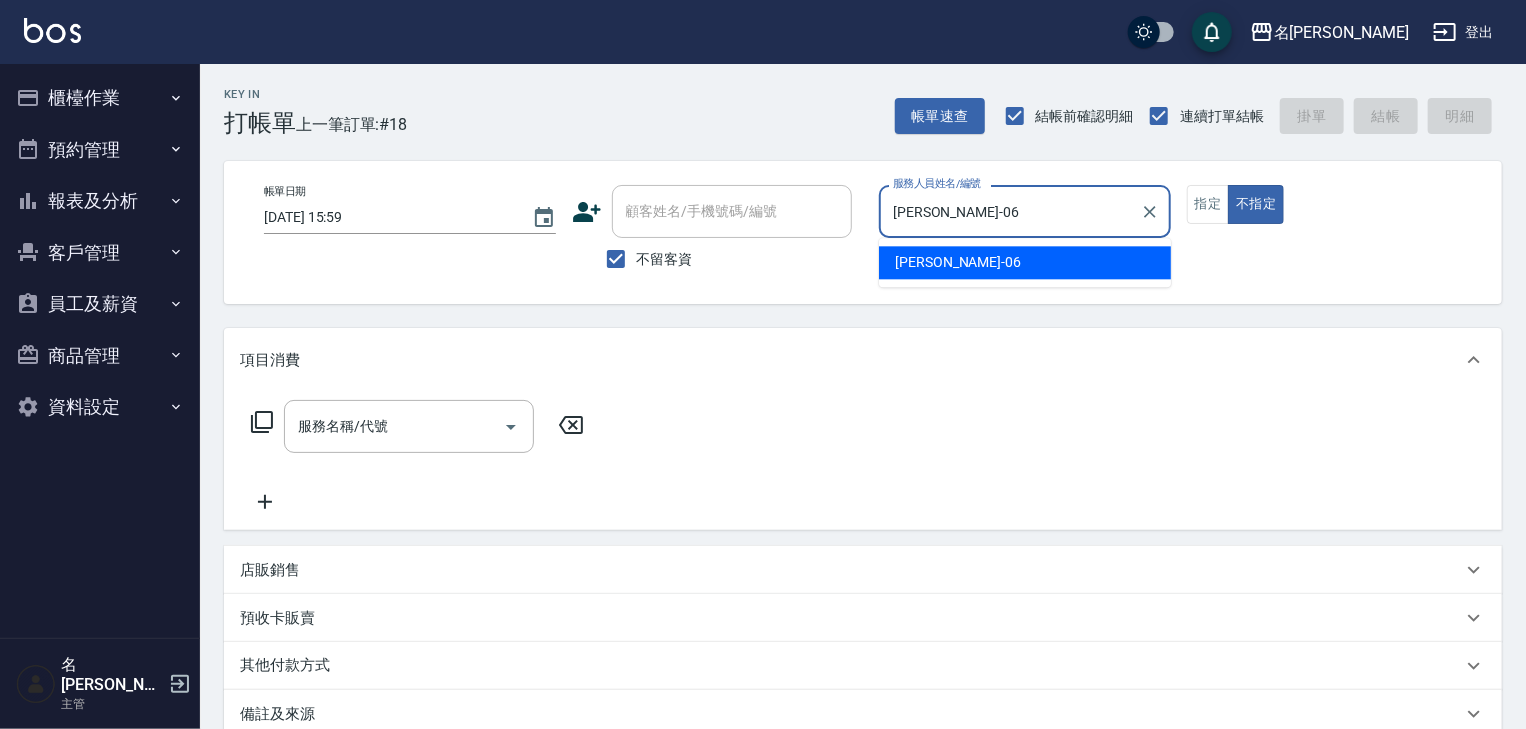 type on "false" 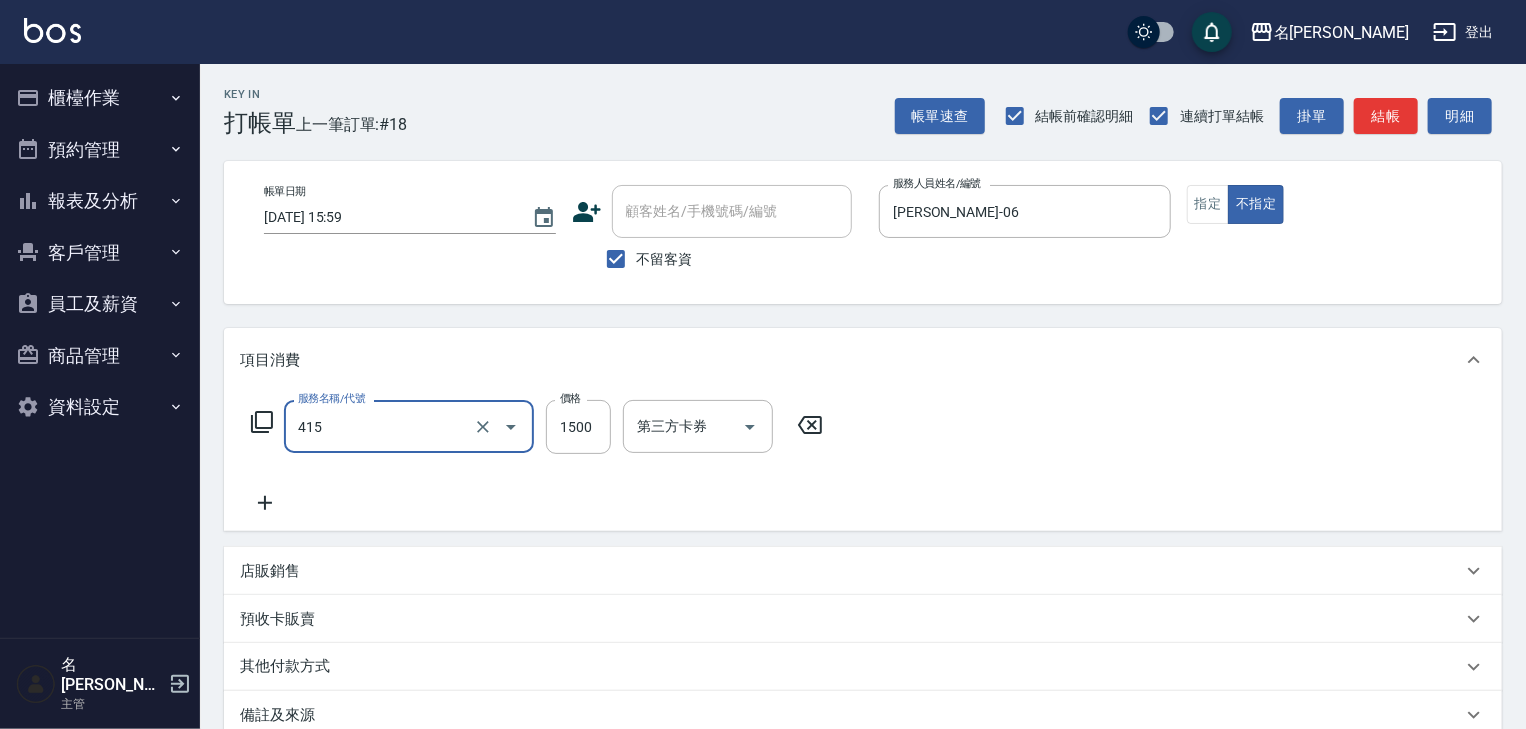 type on "染髮1500↑(415)" 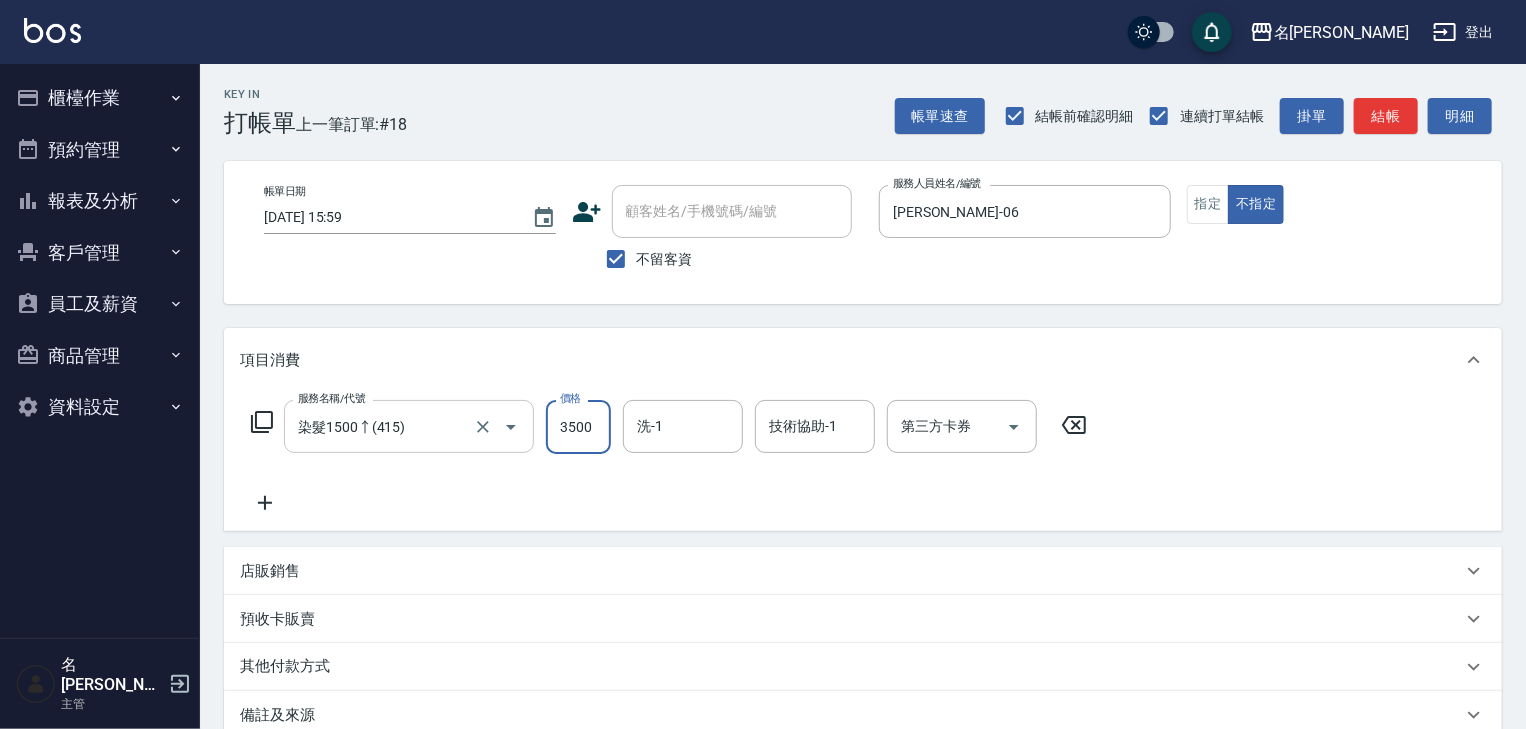 type on "3500" 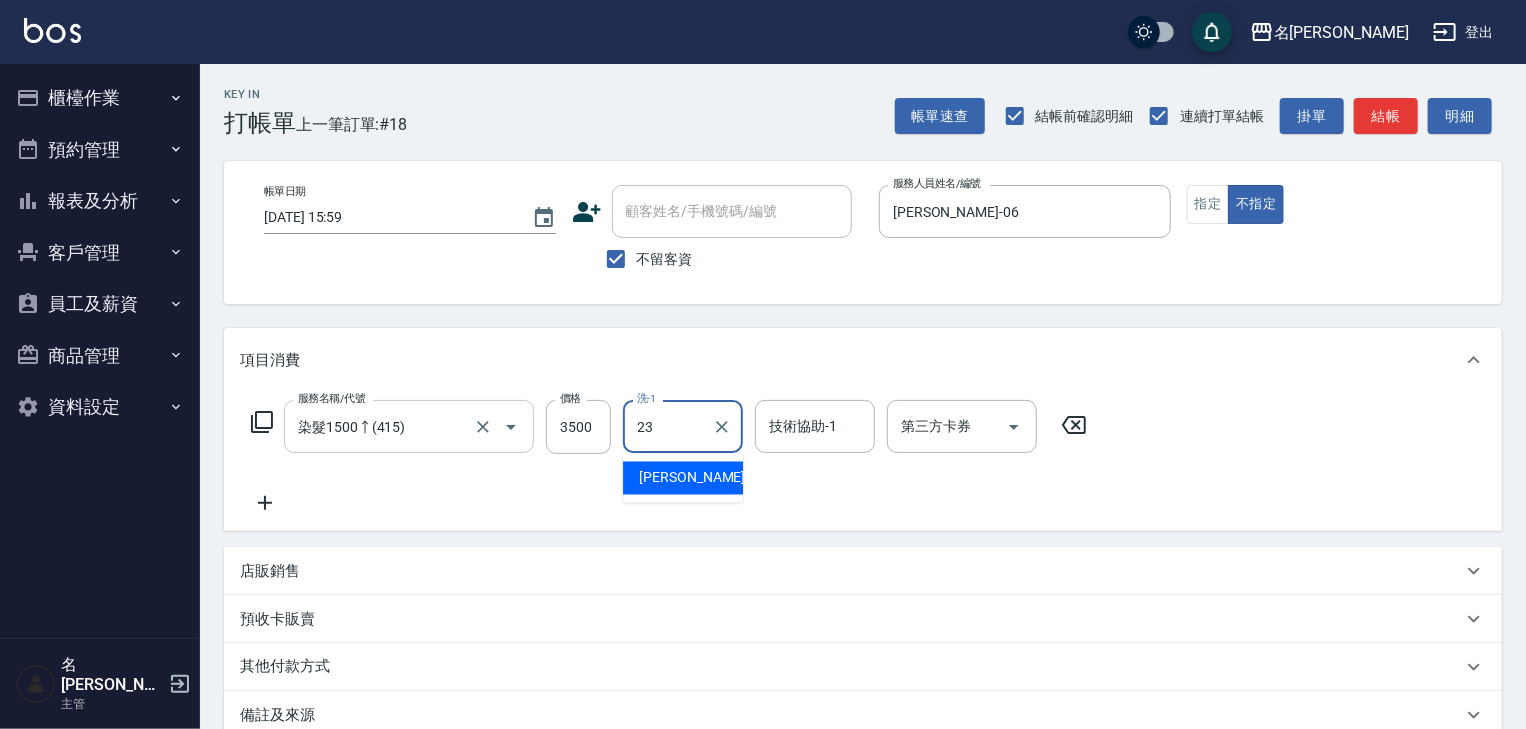 type on "[PERSON_NAME]-23" 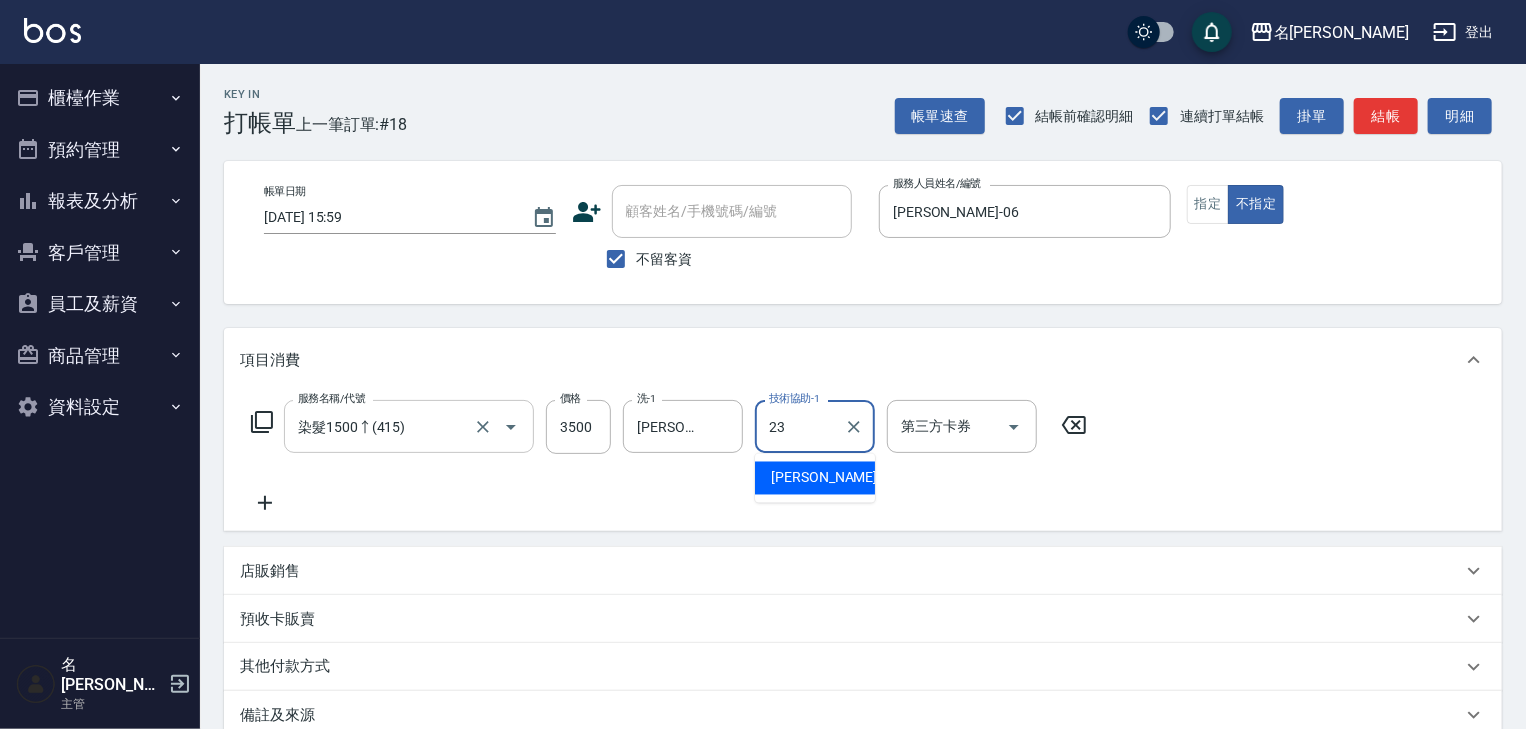 type on "[PERSON_NAME]-23" 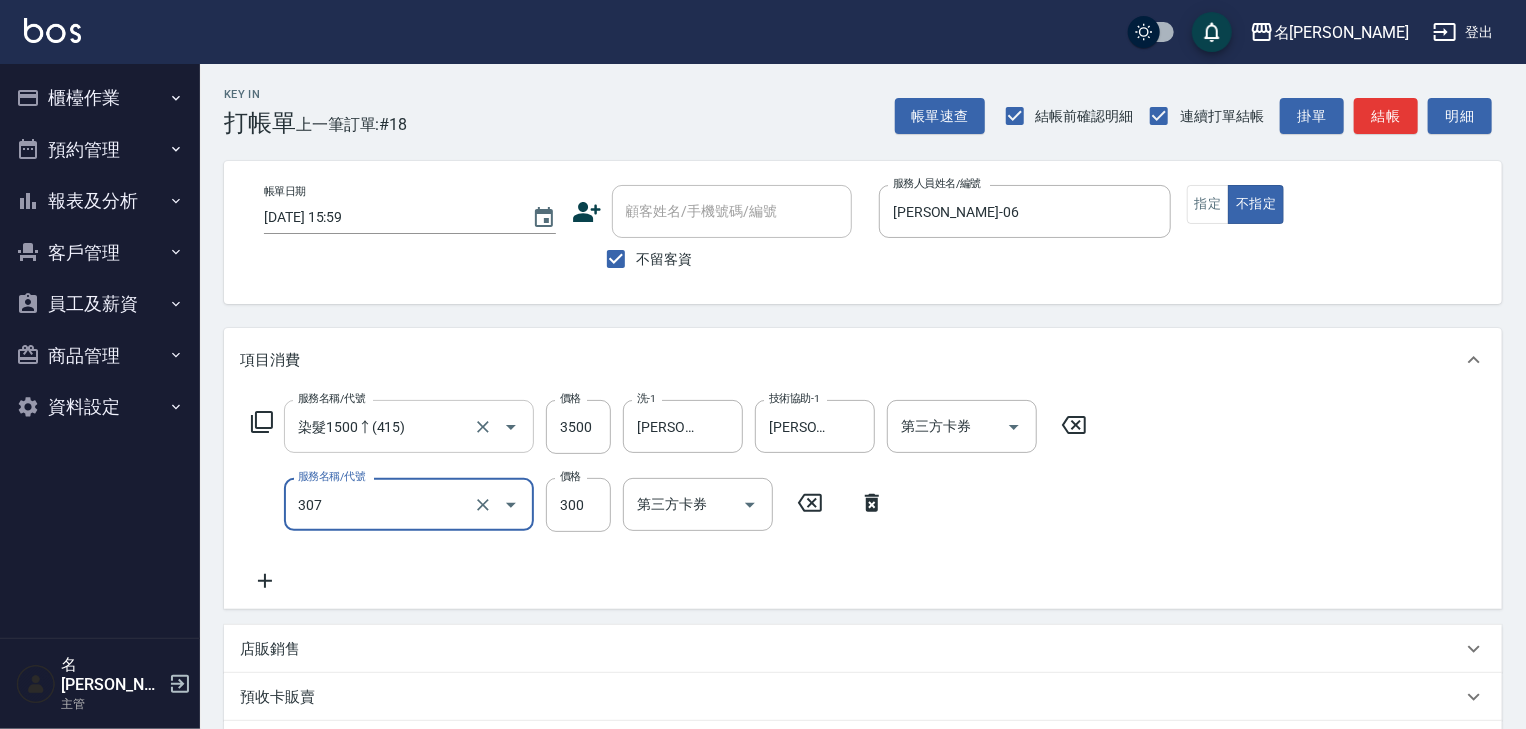 type on "剪髮(307)" 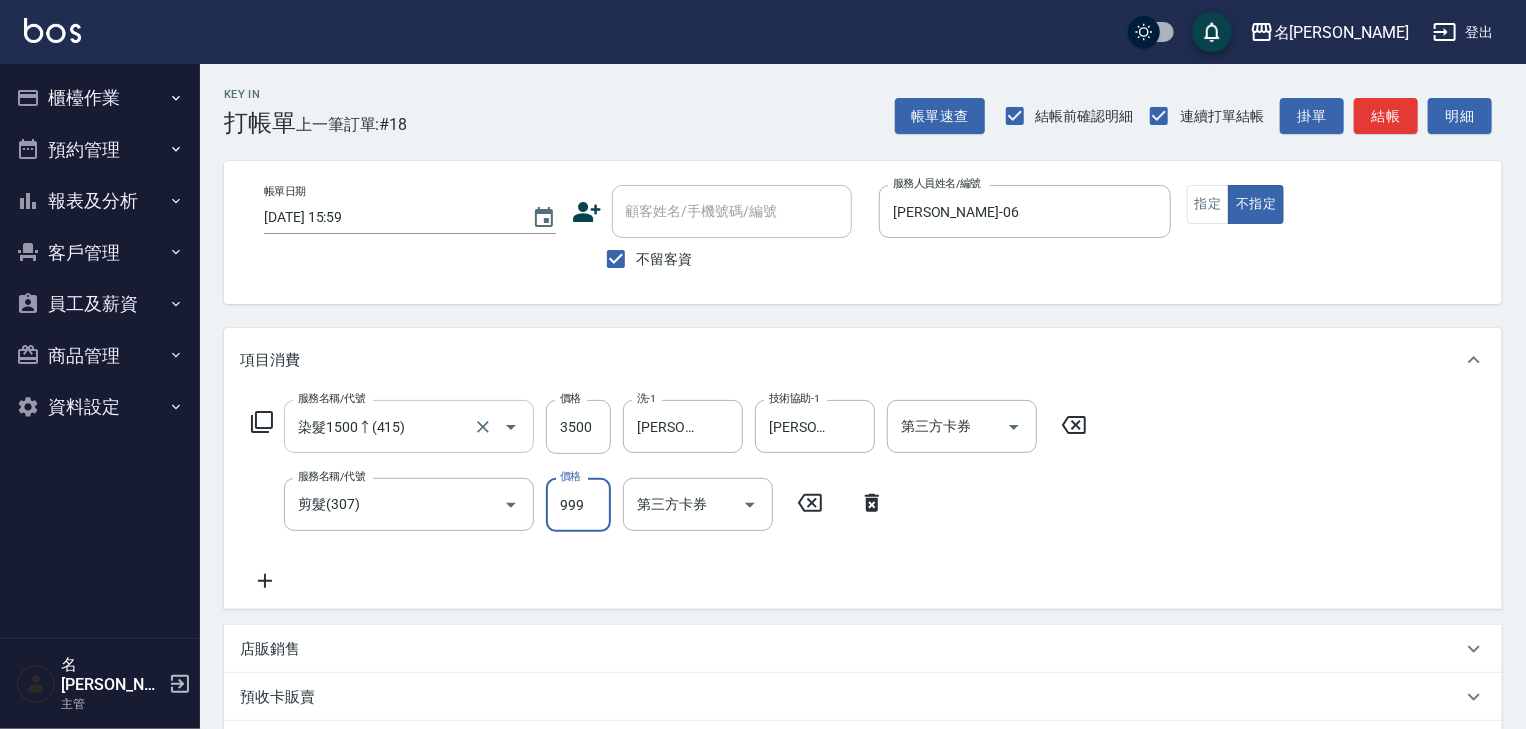 type on "999" 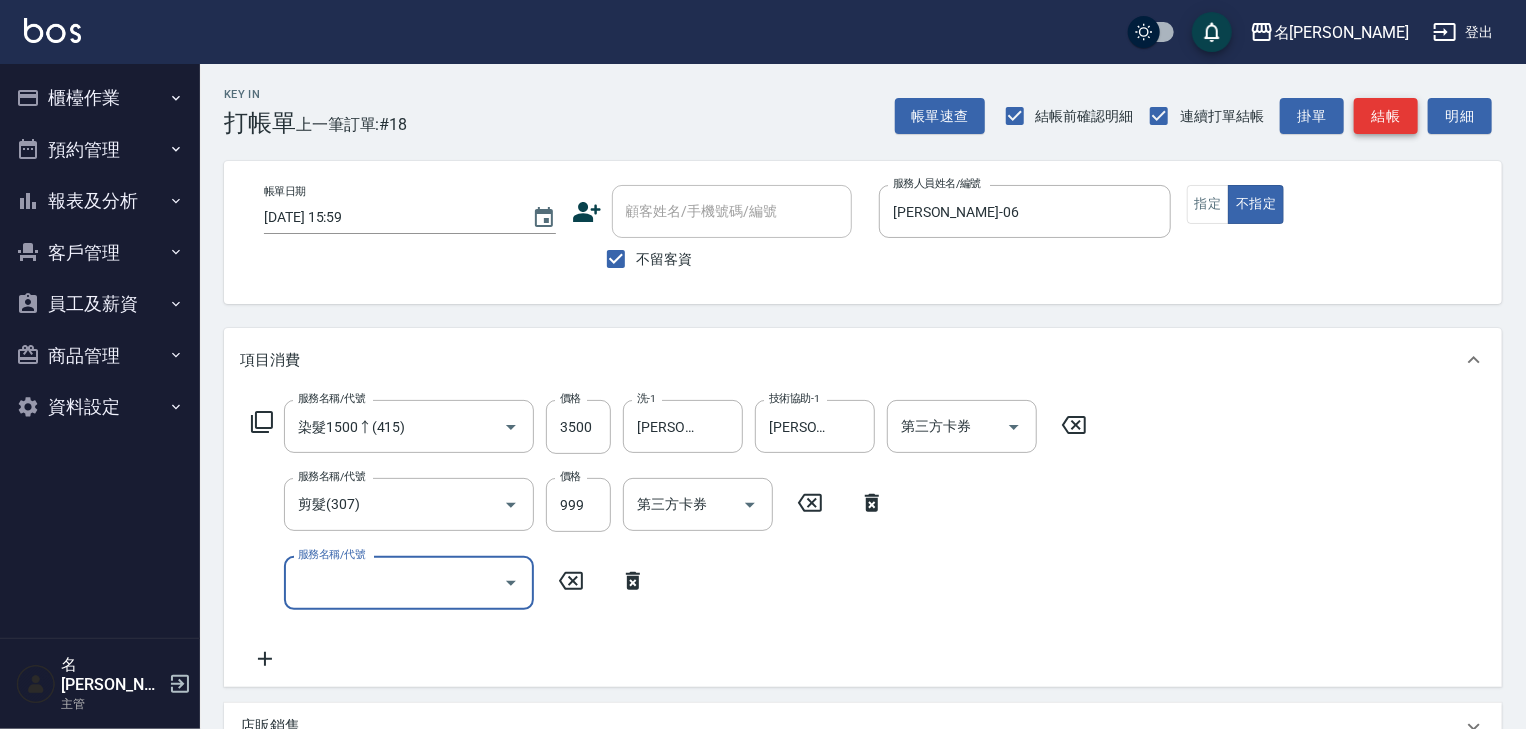 click on "結帳" at bounding box center [1386, 116] 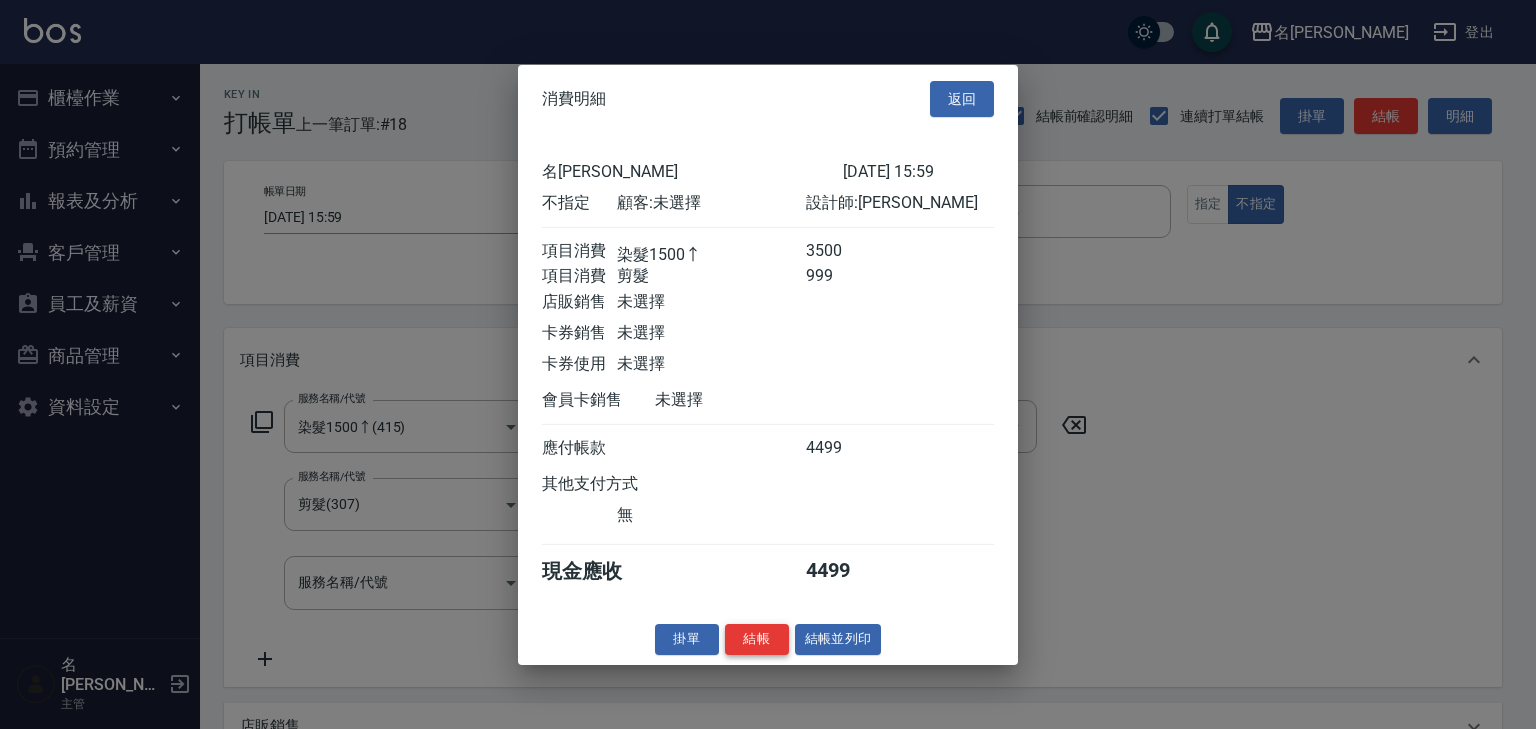 click on "結帳" at bounding box center (757, 639) 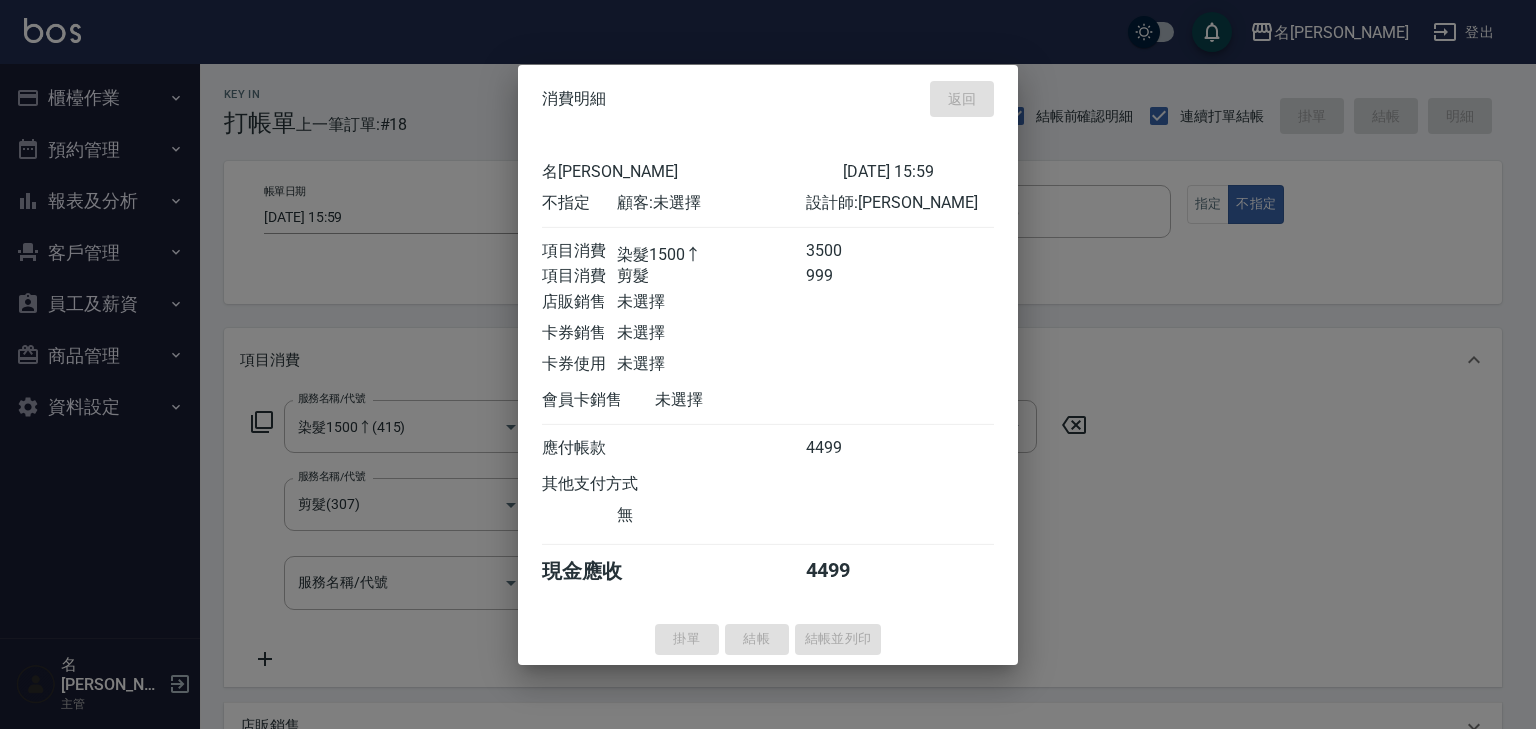 type on "[DATE] 16:01" 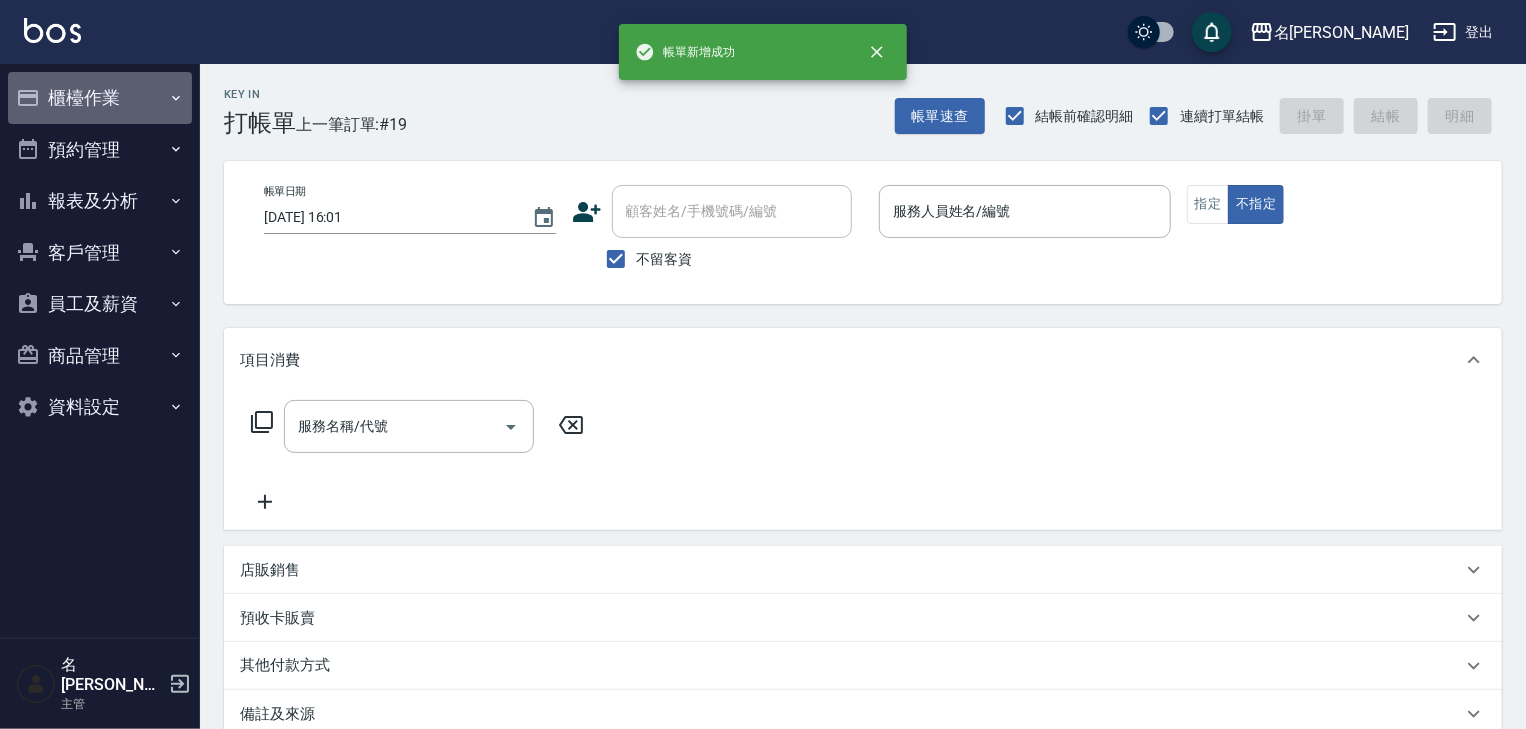 click on "櫃檯作業" at bounding box center (100, 98) 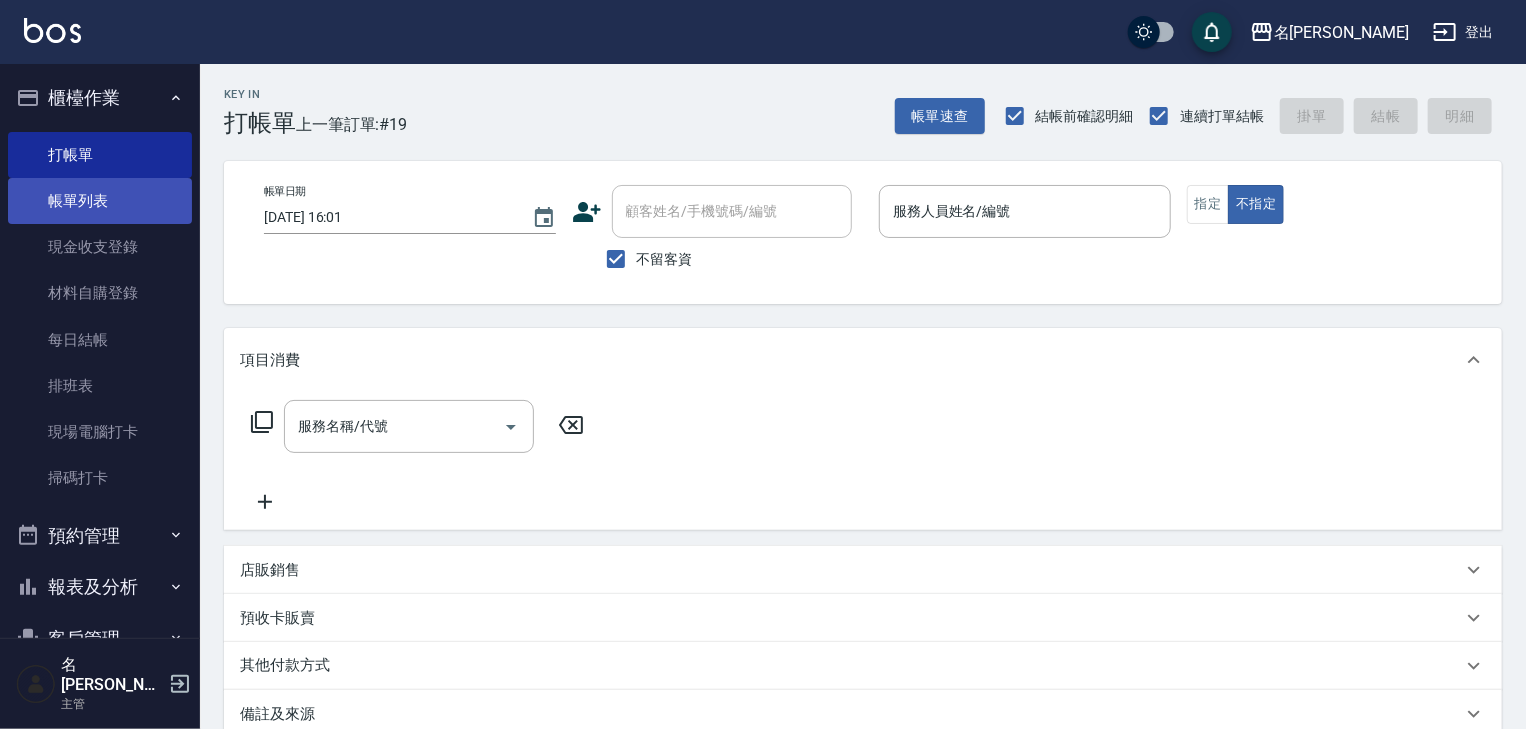 click on "帳單列表" at bounding box center (100, 201) 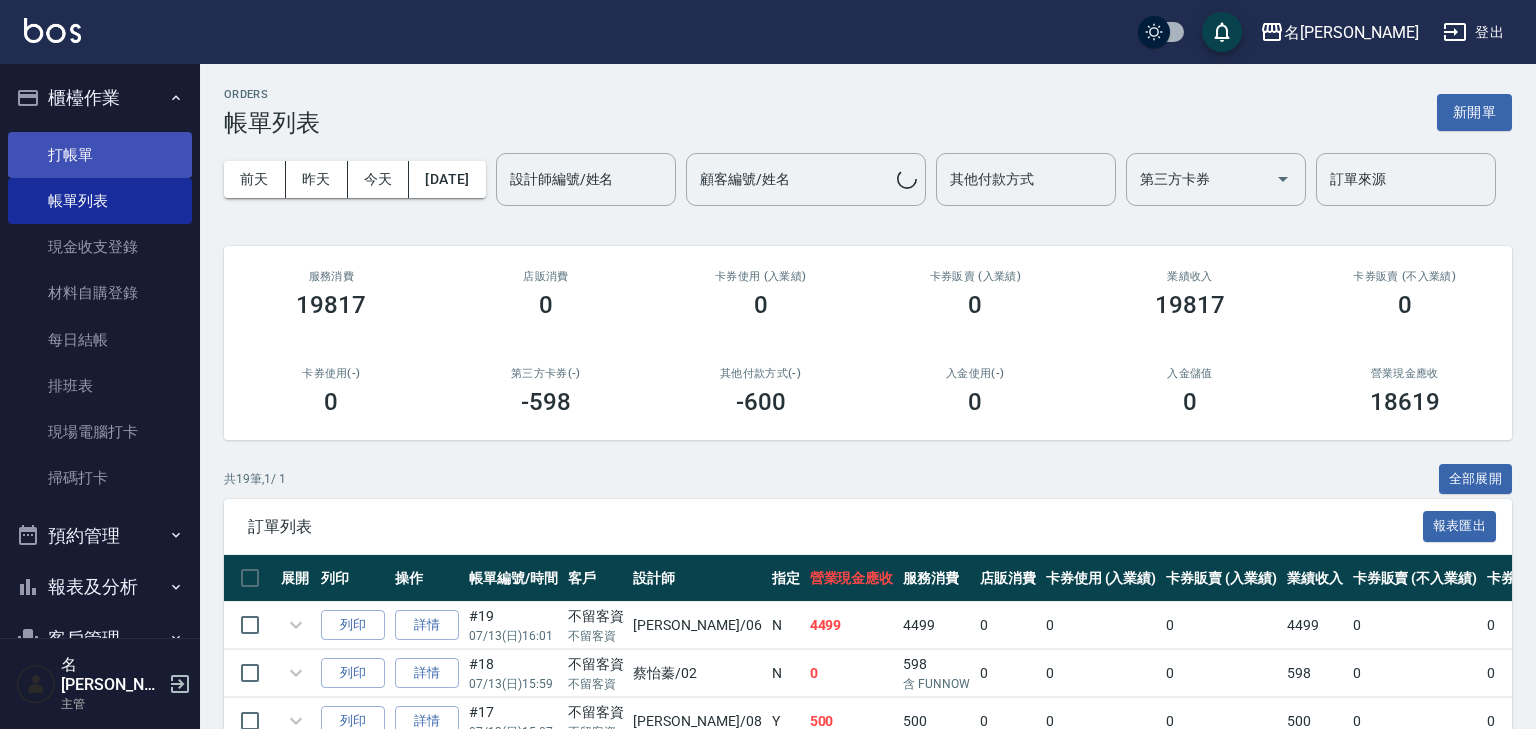 click on "打帳單" at bounding box center (100, 155) 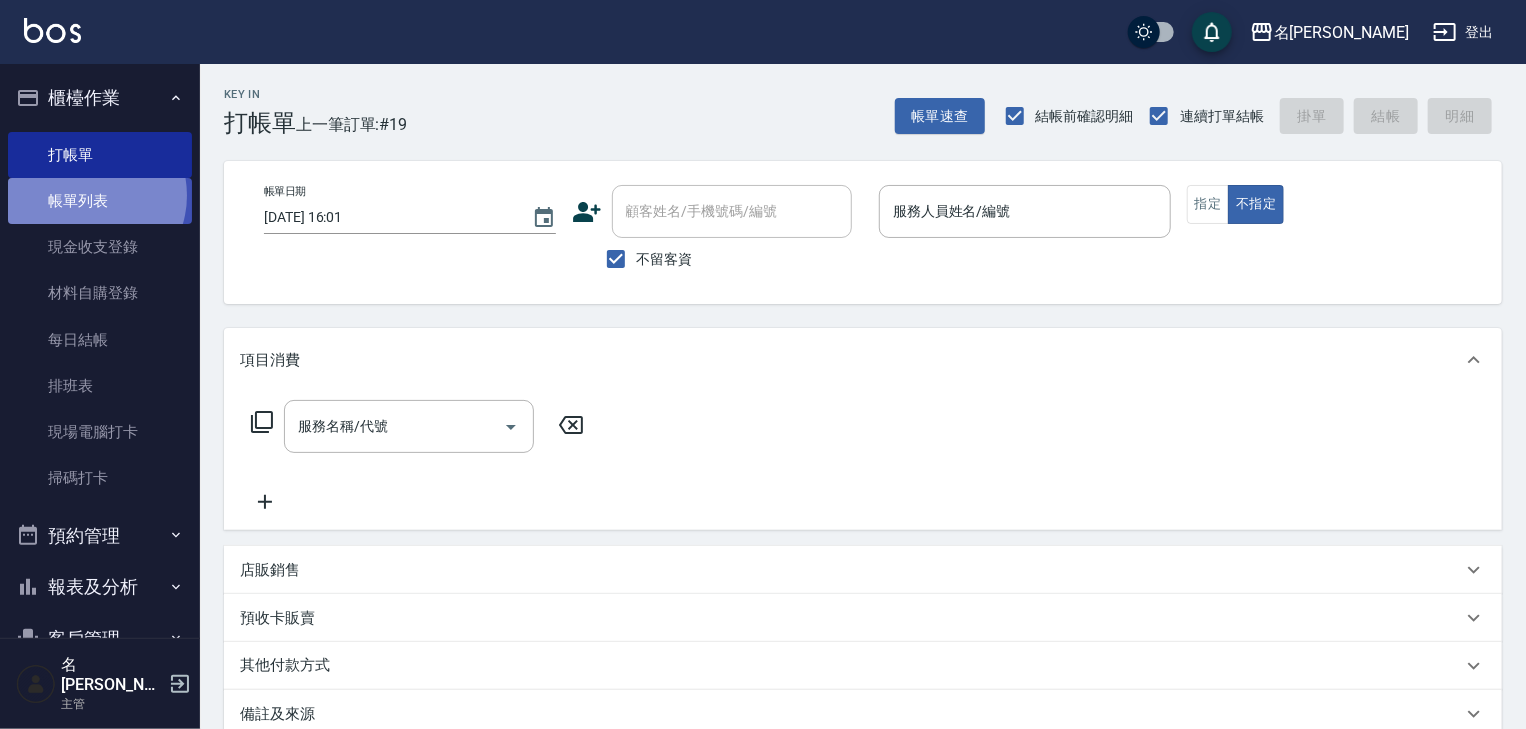 click on "帳單列表" at bounding box center [100, 201] 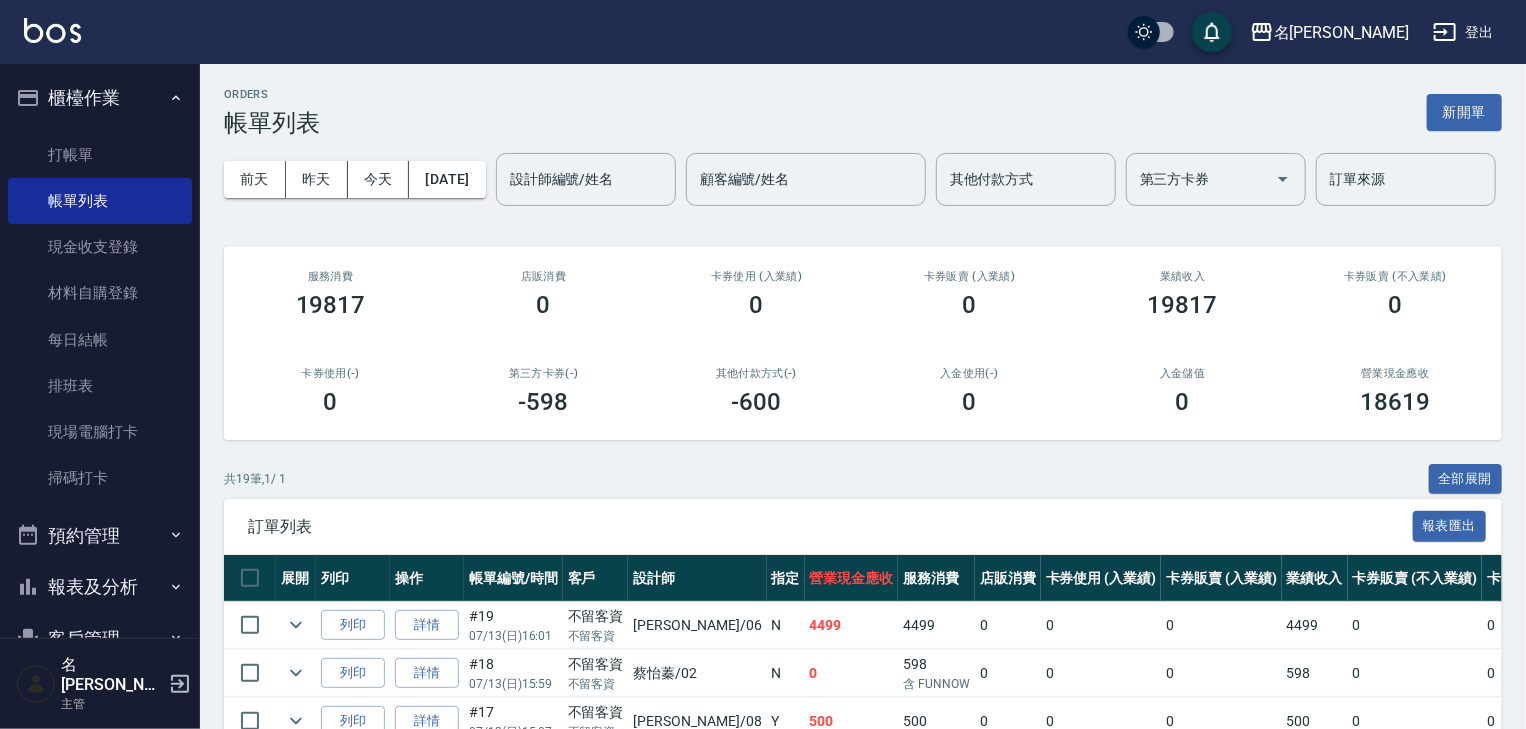 scroll, scrollTop: 213, scrollLeft: 0, axis: vertical 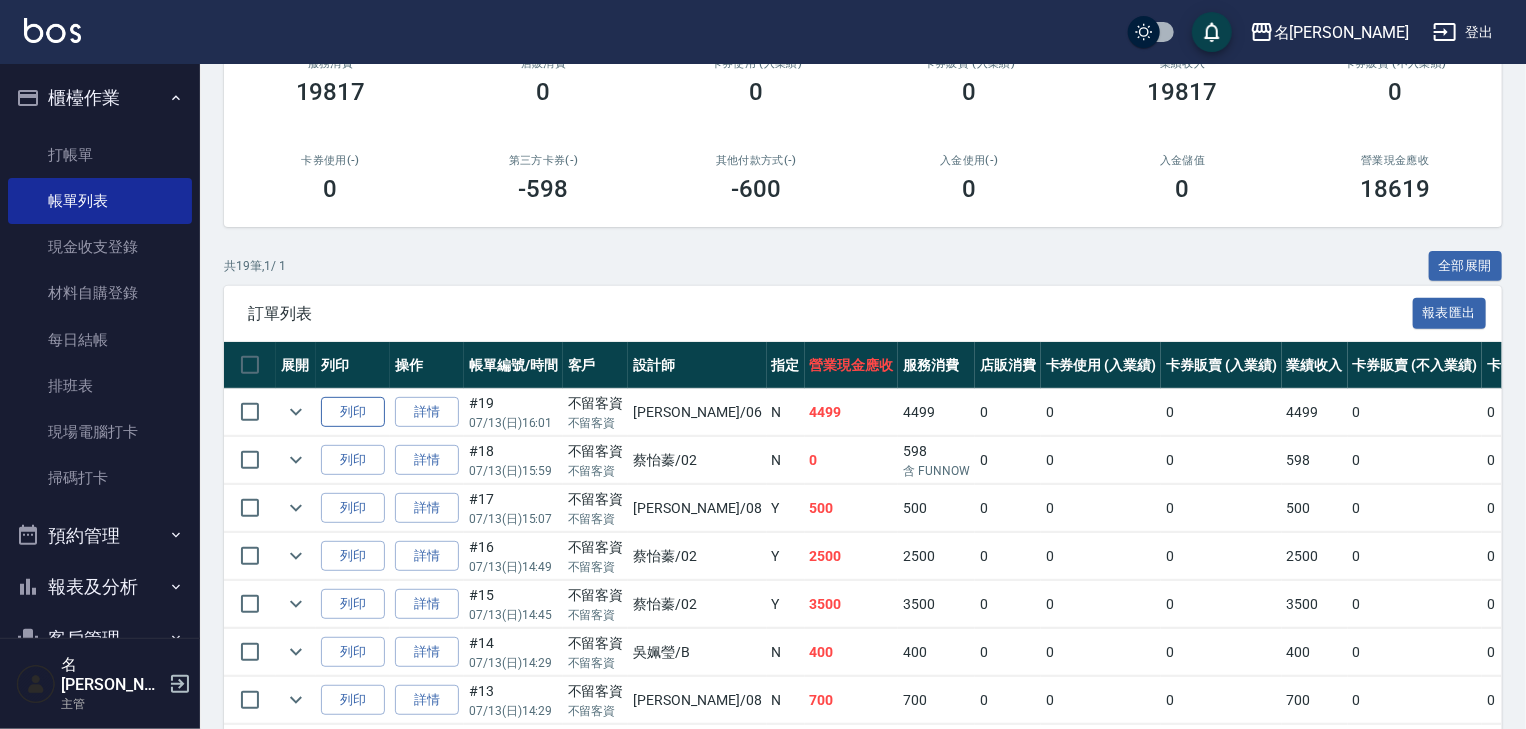 click on "列印" at bounding box center [353, 412] 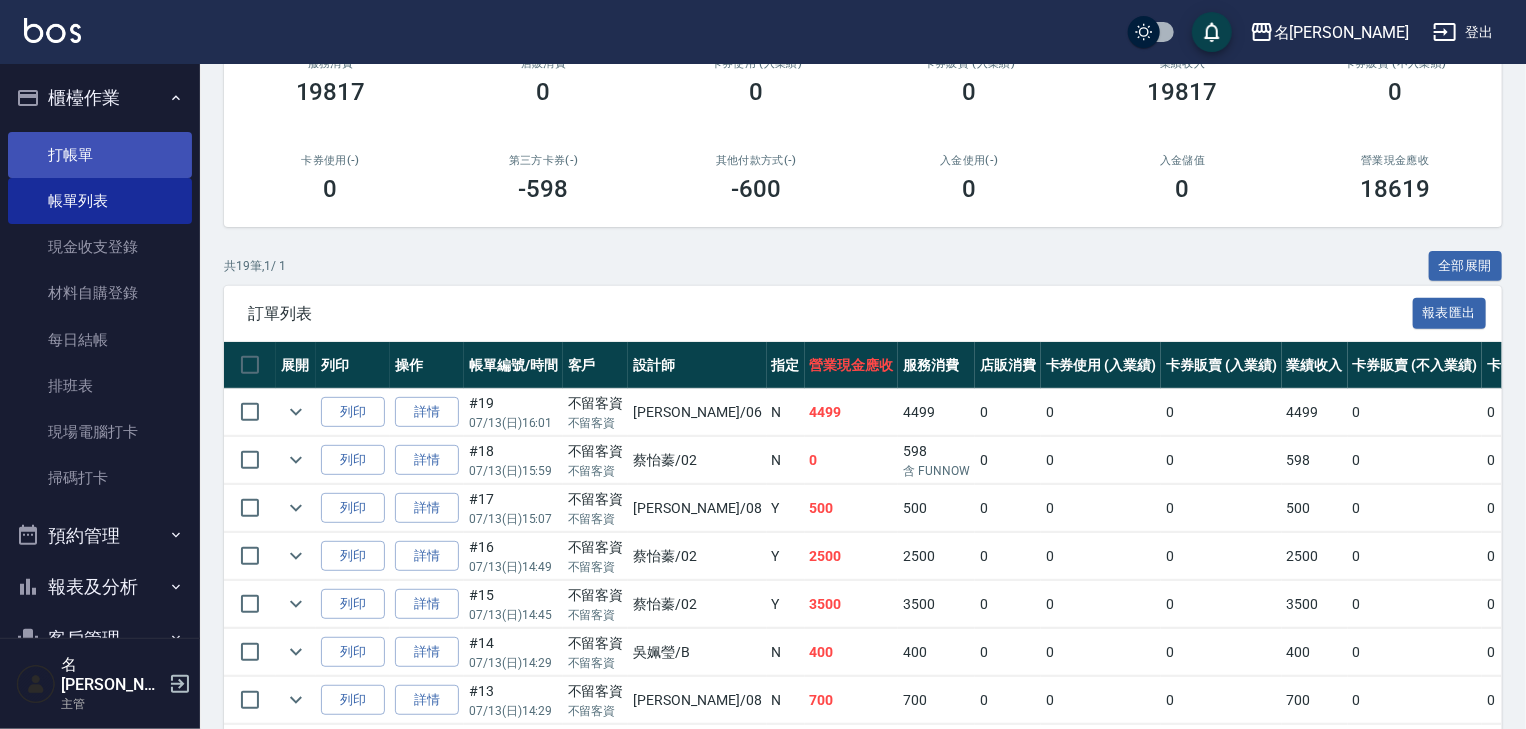 click on "打帳單" at bounding box center [100, 155] 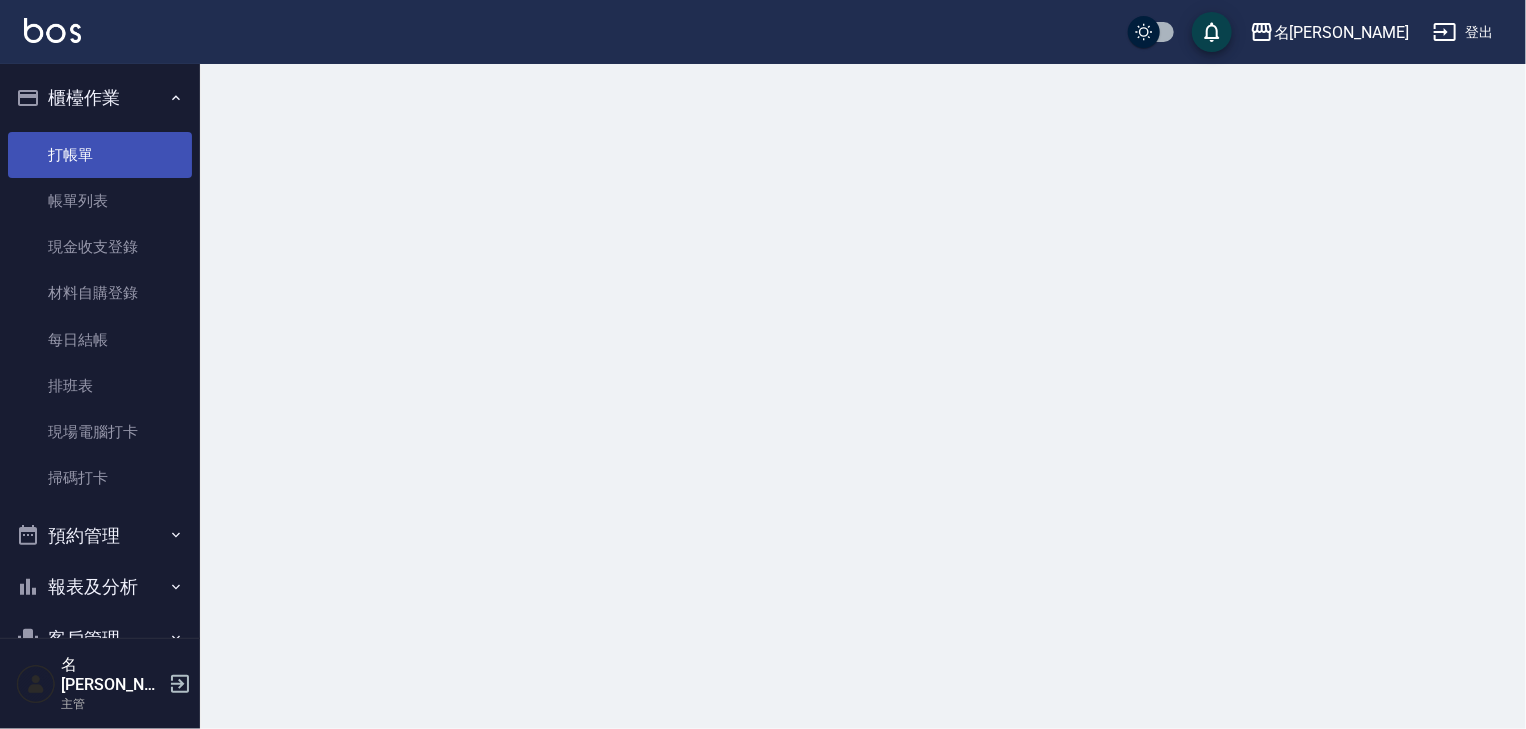 scroll, scrollTop: 0, scrollLeft: 0, axis: both 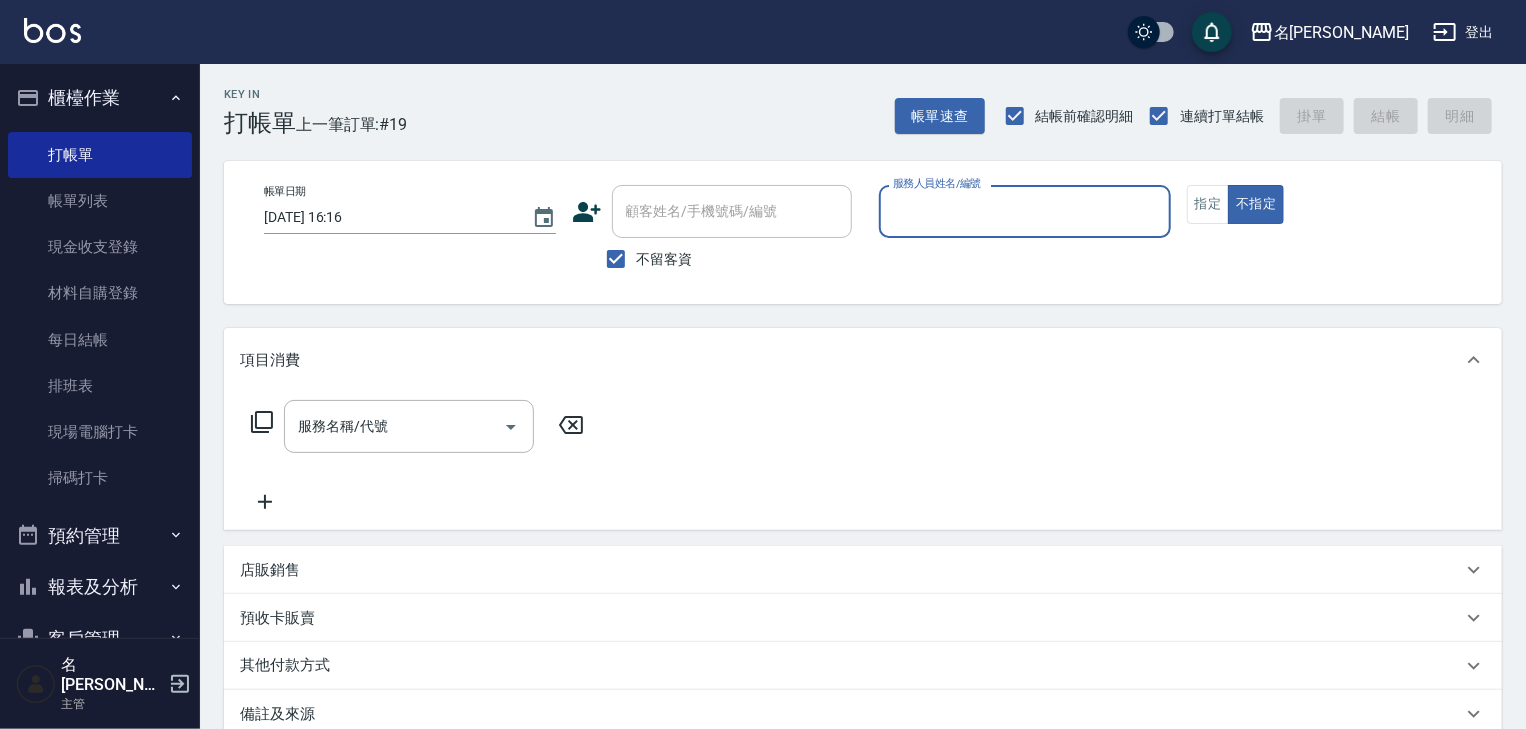 click on "服務人員姓名/編號" at bounding box center (1025, 211) 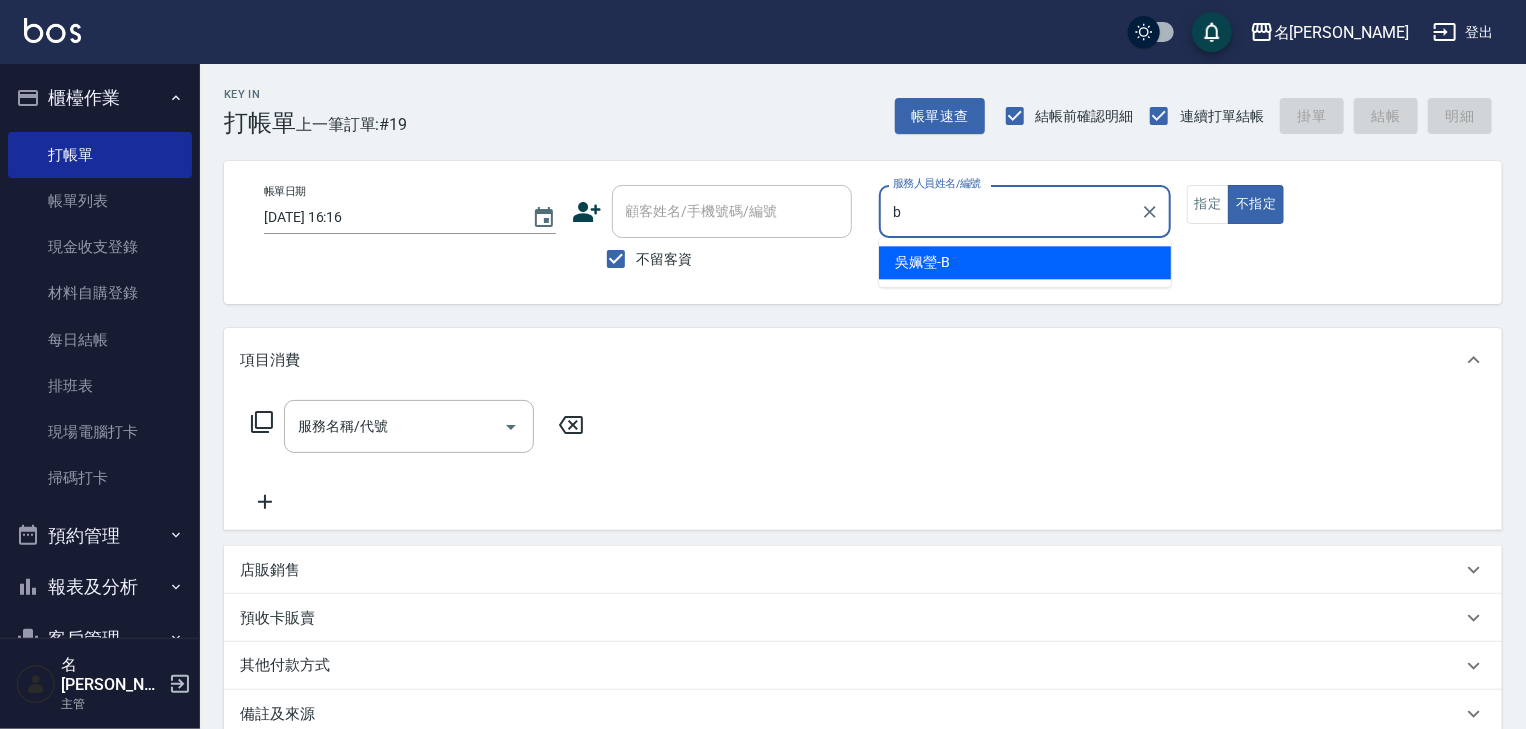type on "[PERSON_NAME]" 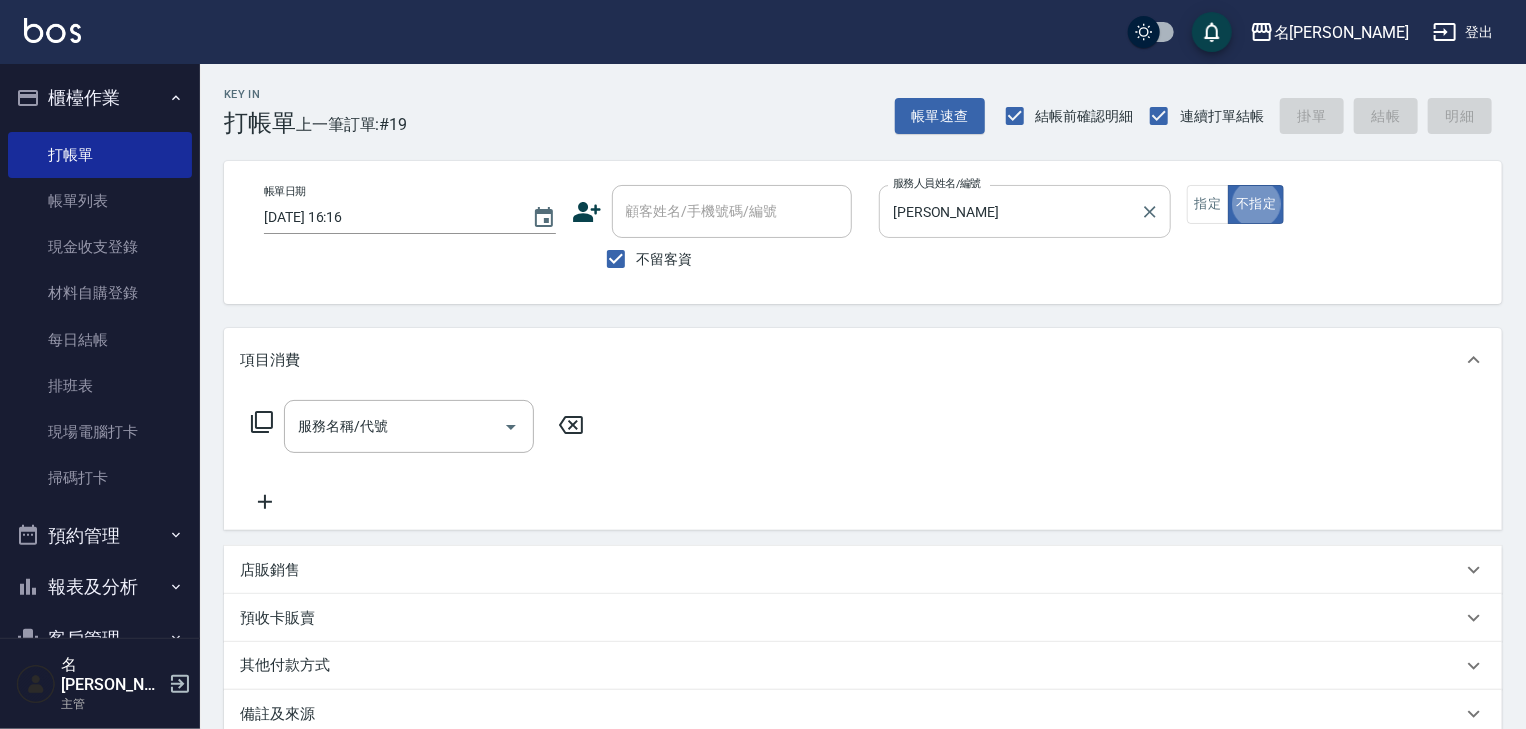 type on "false" 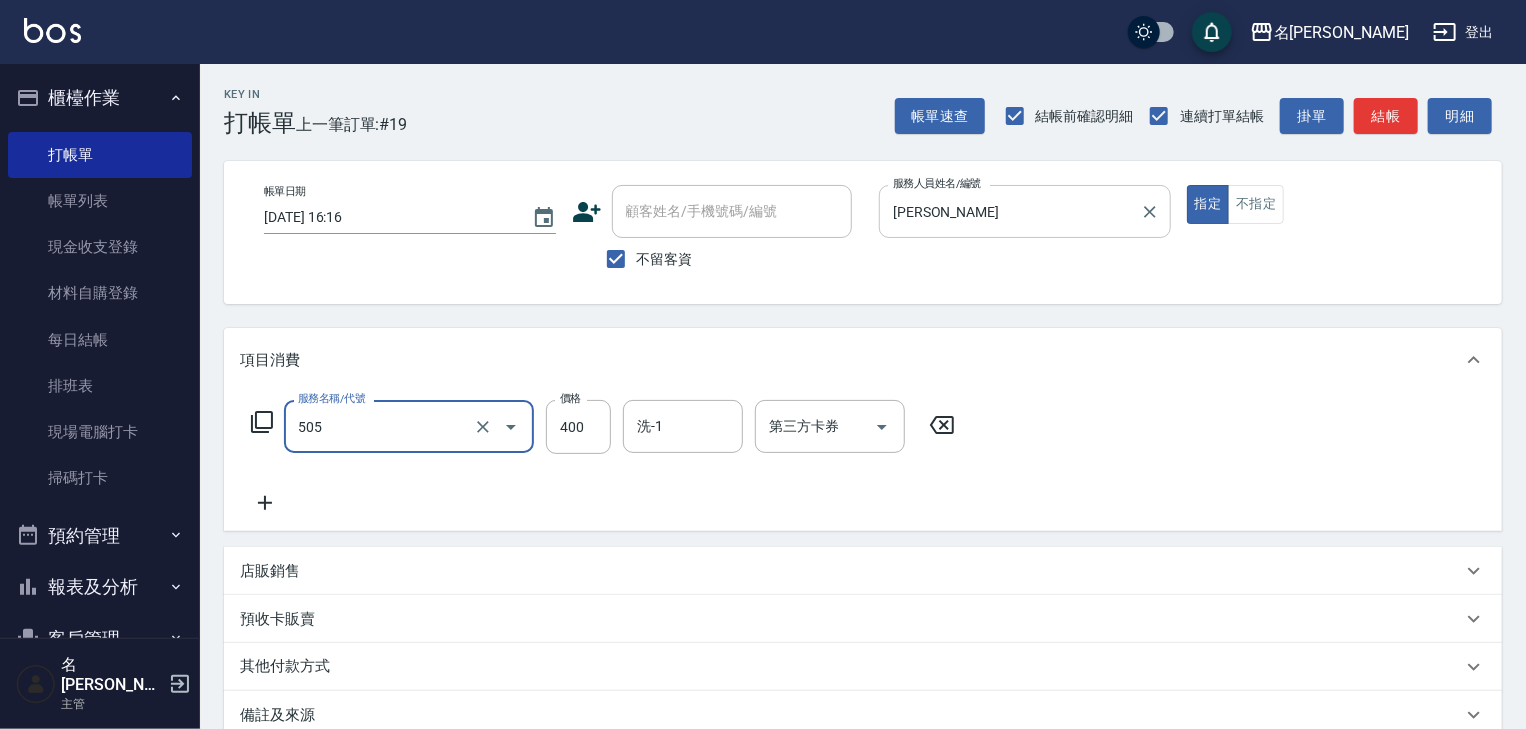 type on "洗髮(505)" 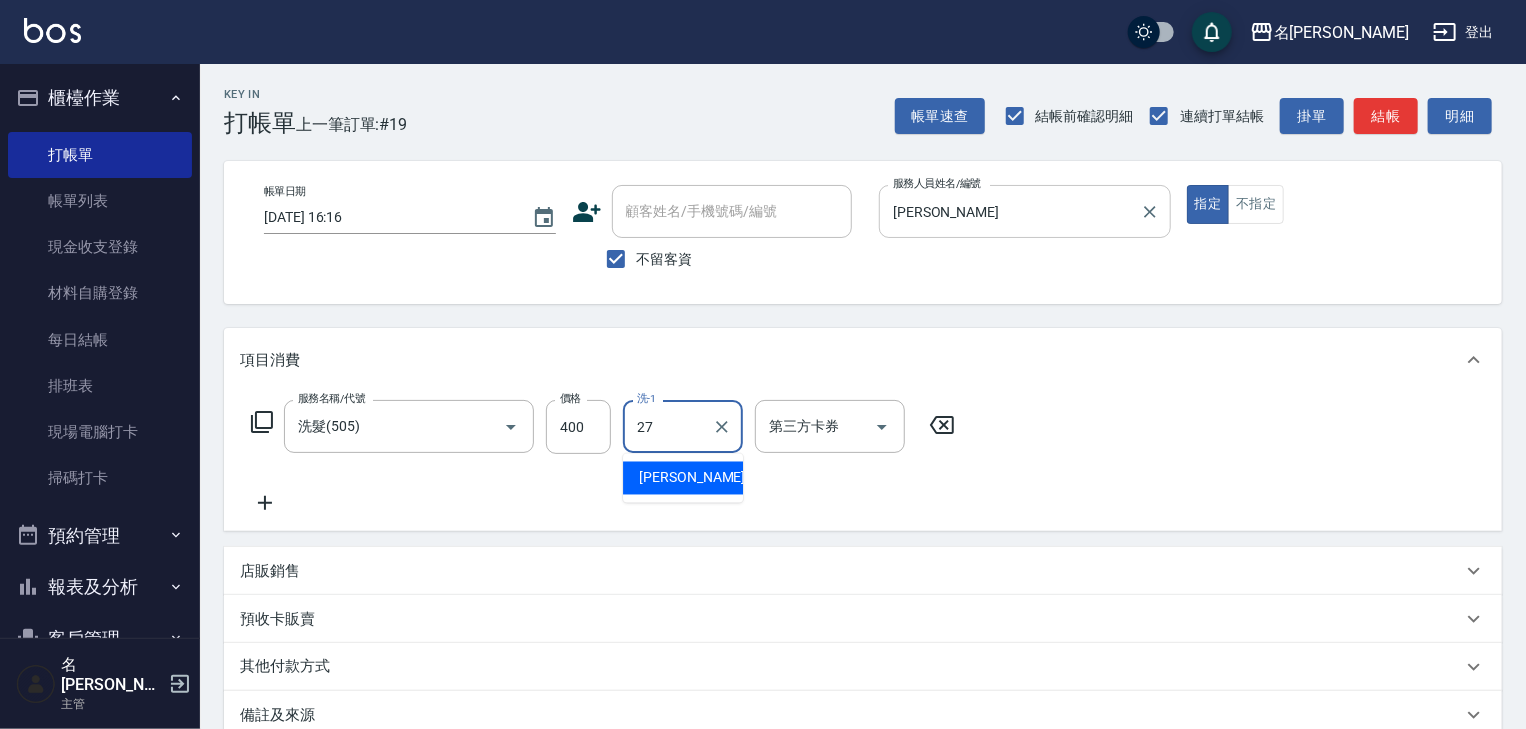 type on "[PERSON_NAME]-27" 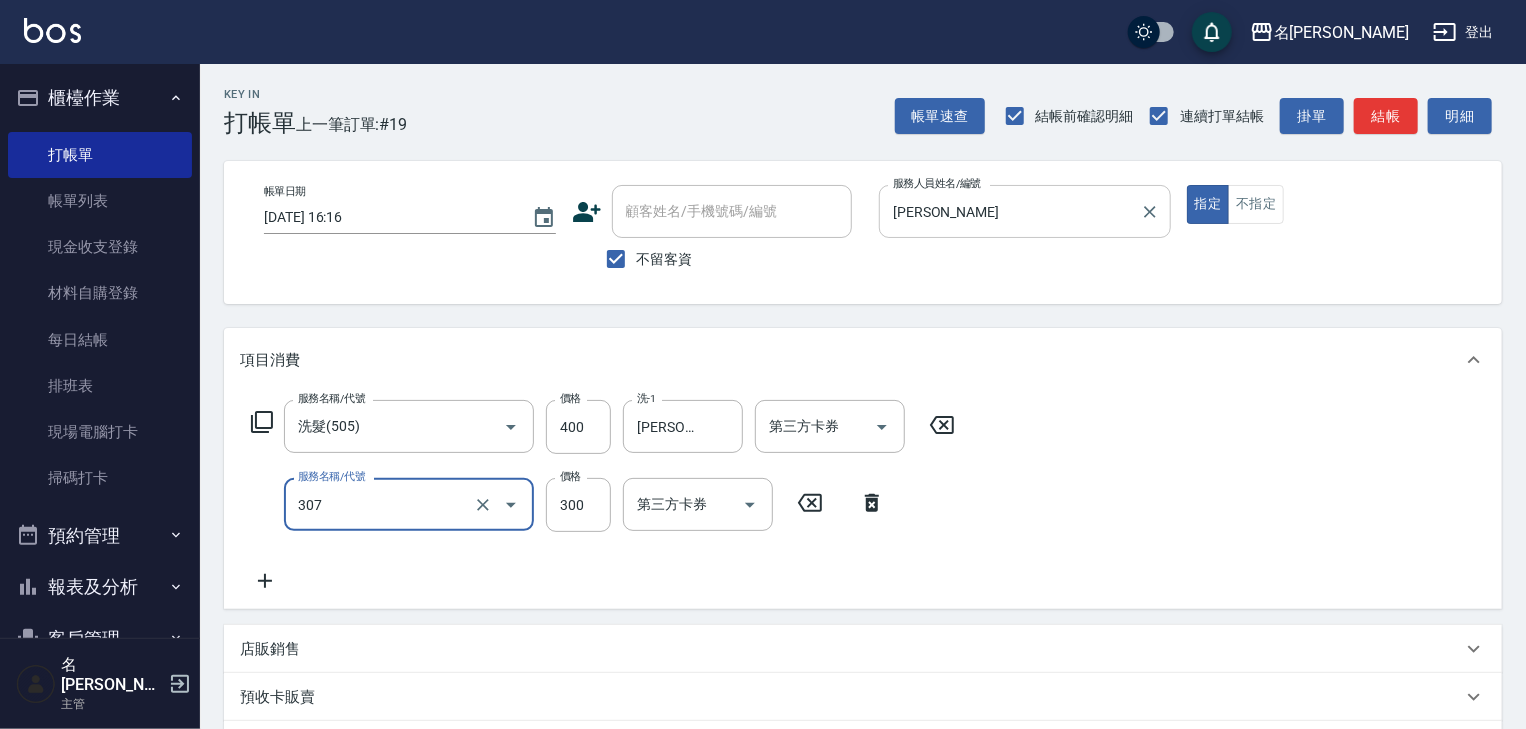 type on "剪髮(307)" 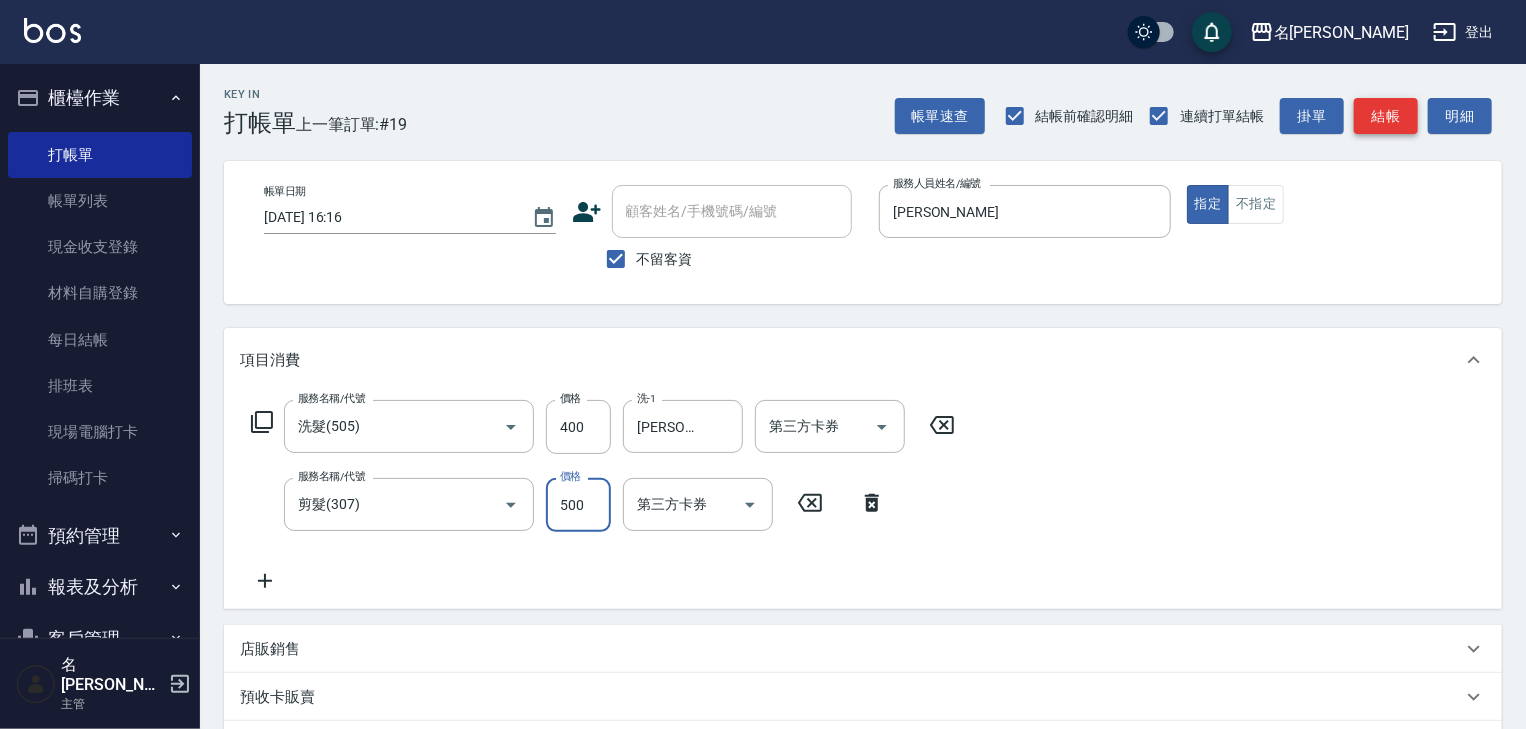 type on "500" 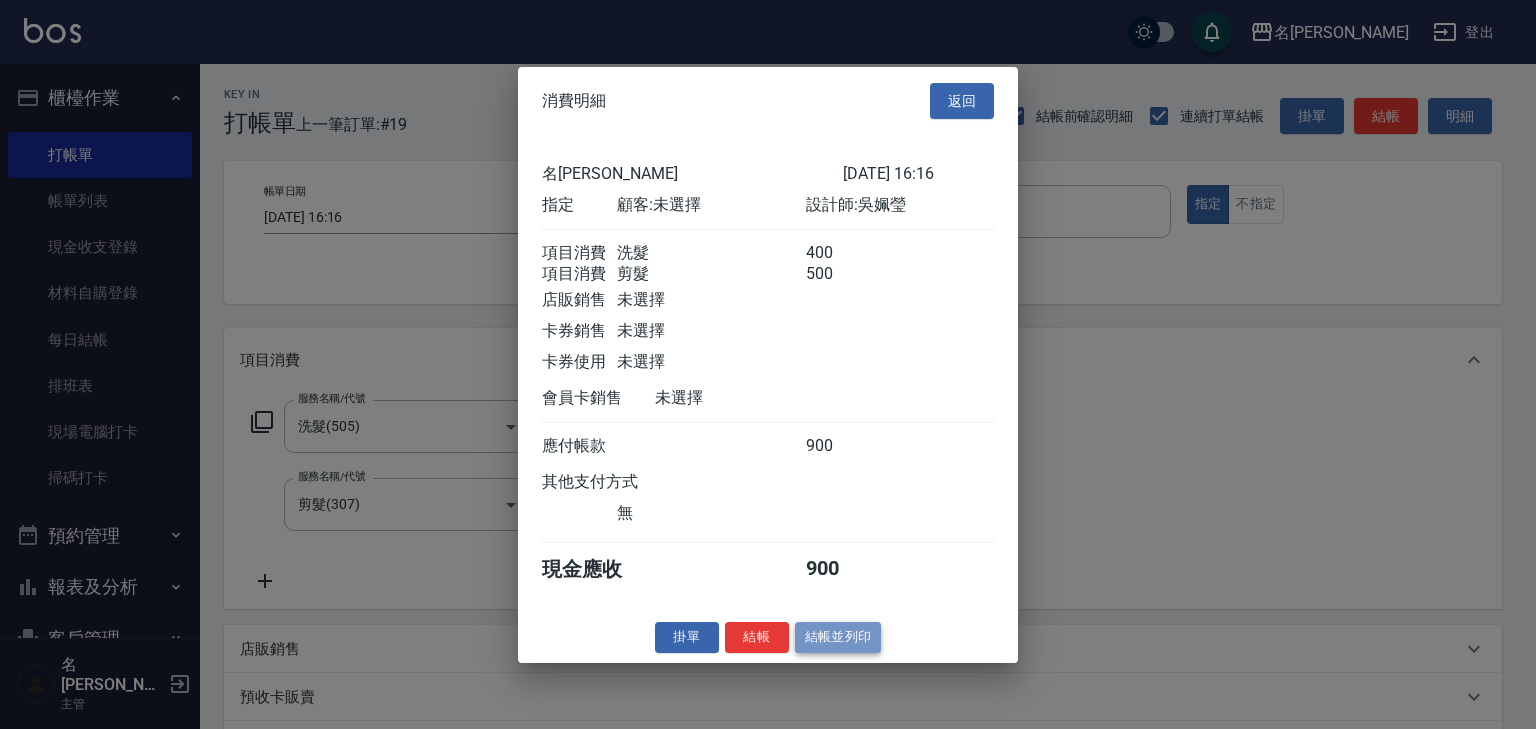 click on "結帳並列印" at bounding box center [838, 637] 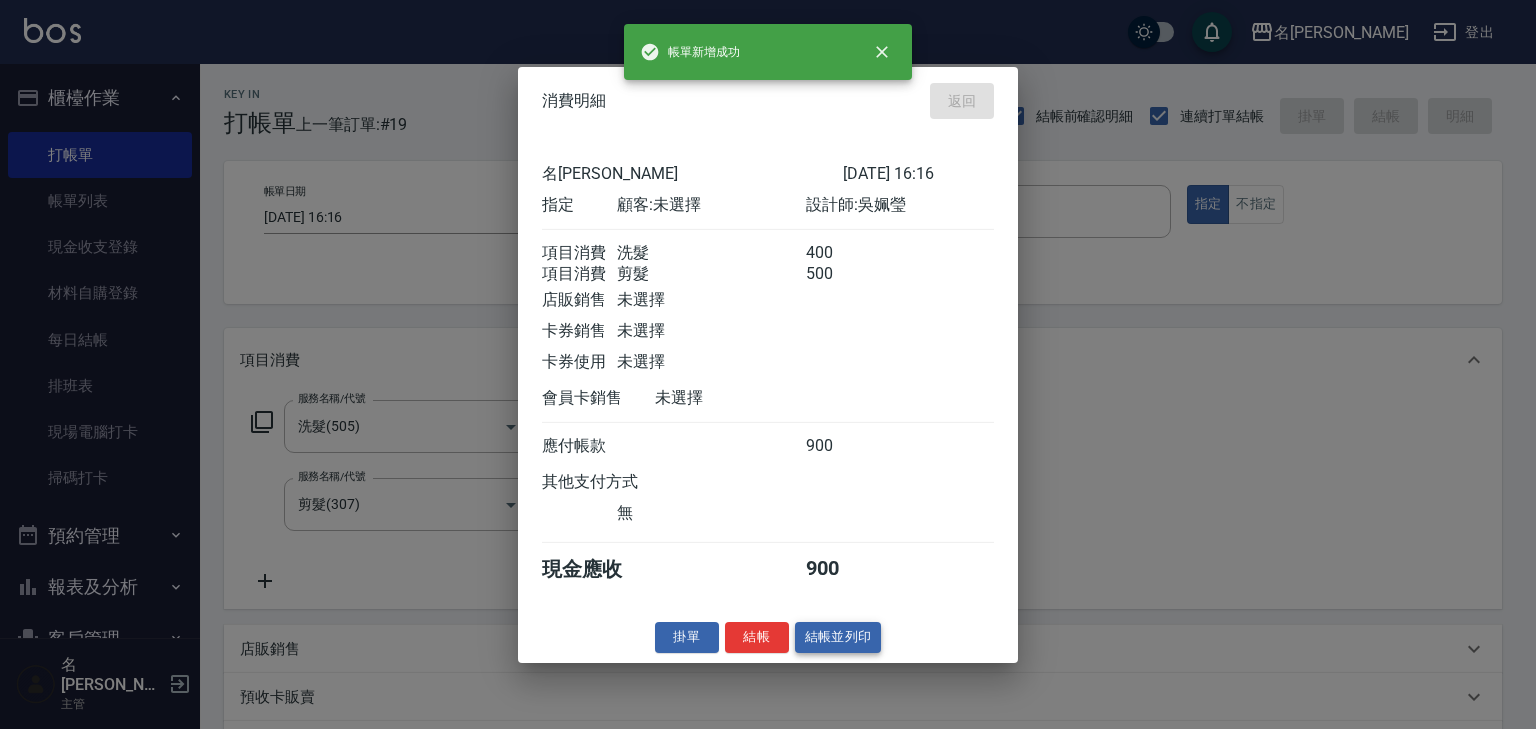 type on "[DATE] 16:17" 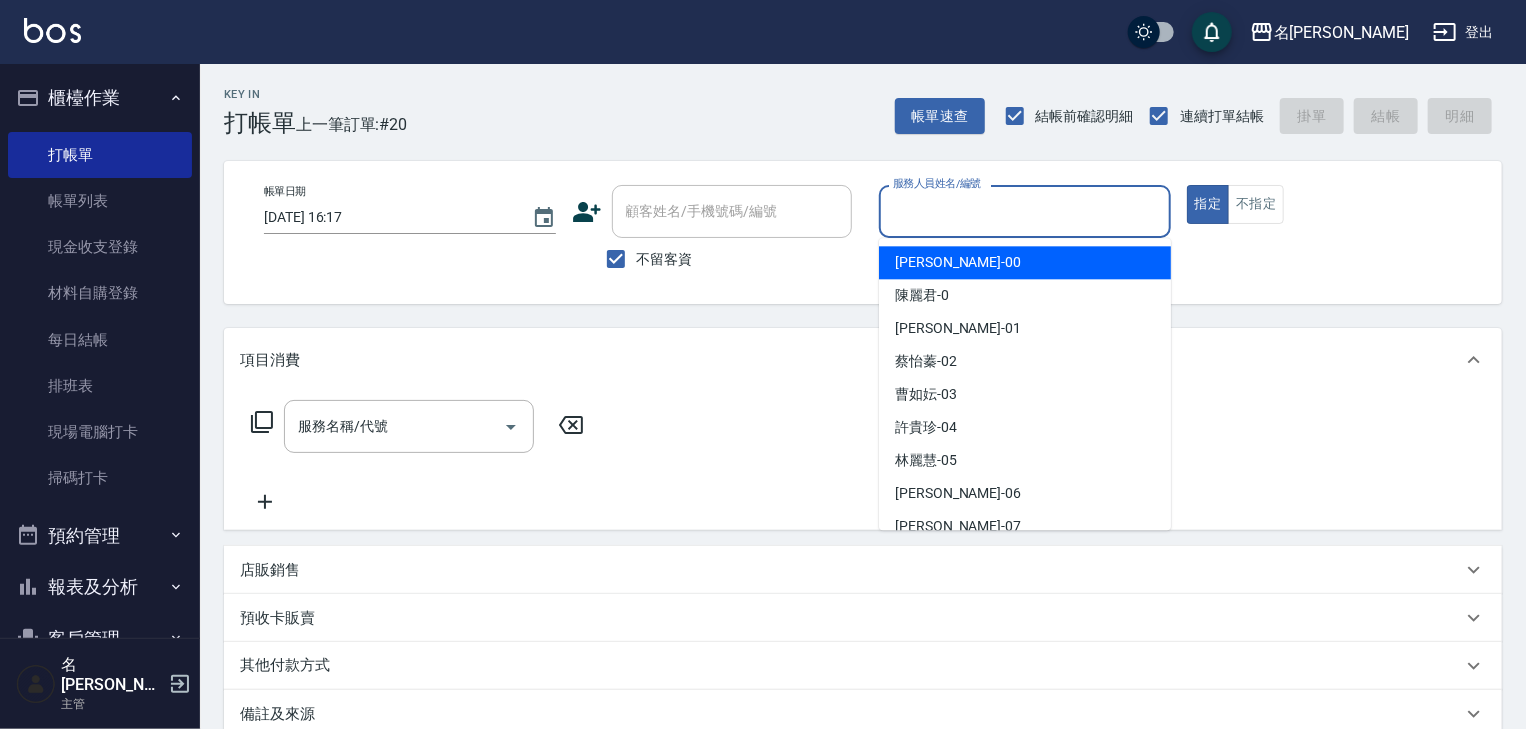 click on "服務人員姓名/編號" at bounding box center [1025, 211] 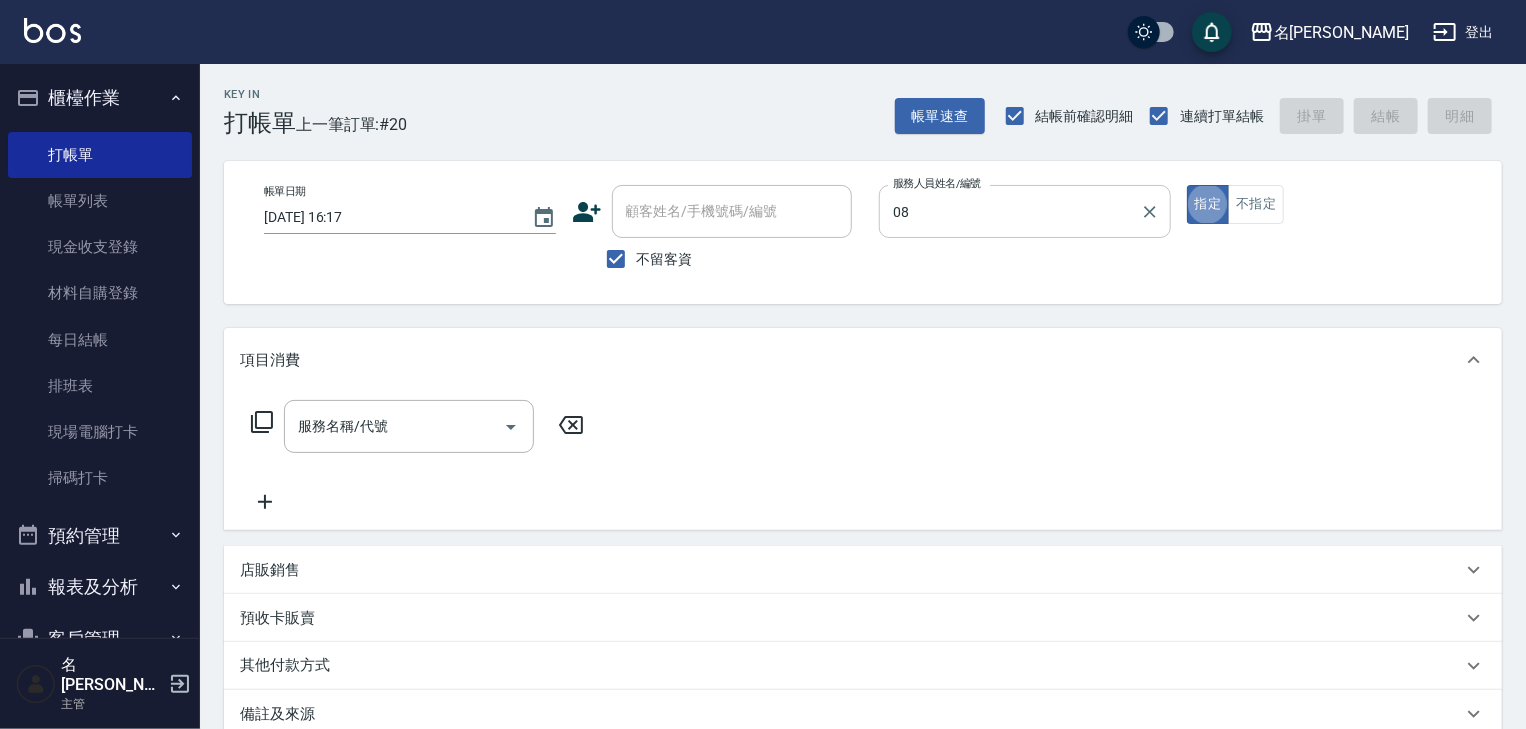 type on "[PERSON_NAME]-08" 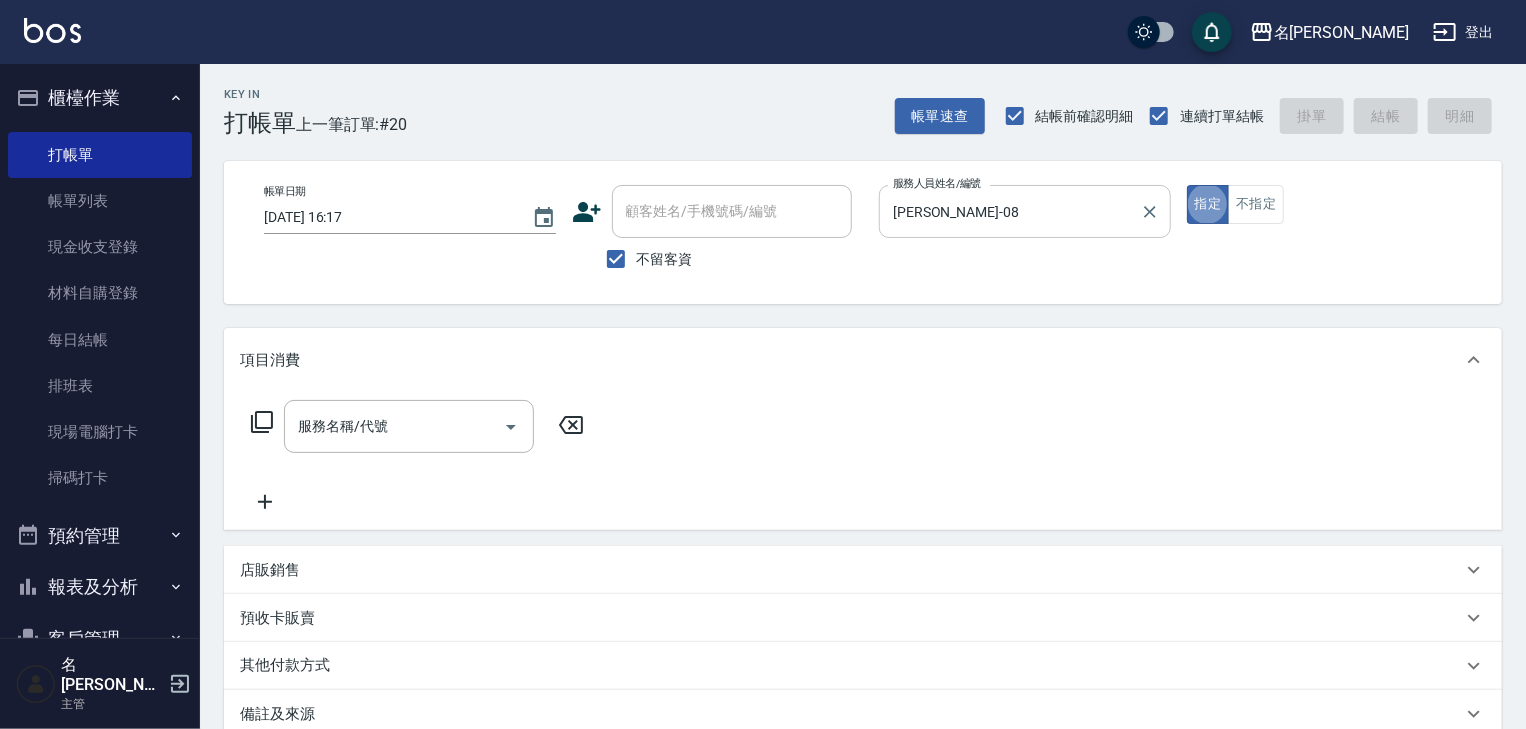 type on "true" 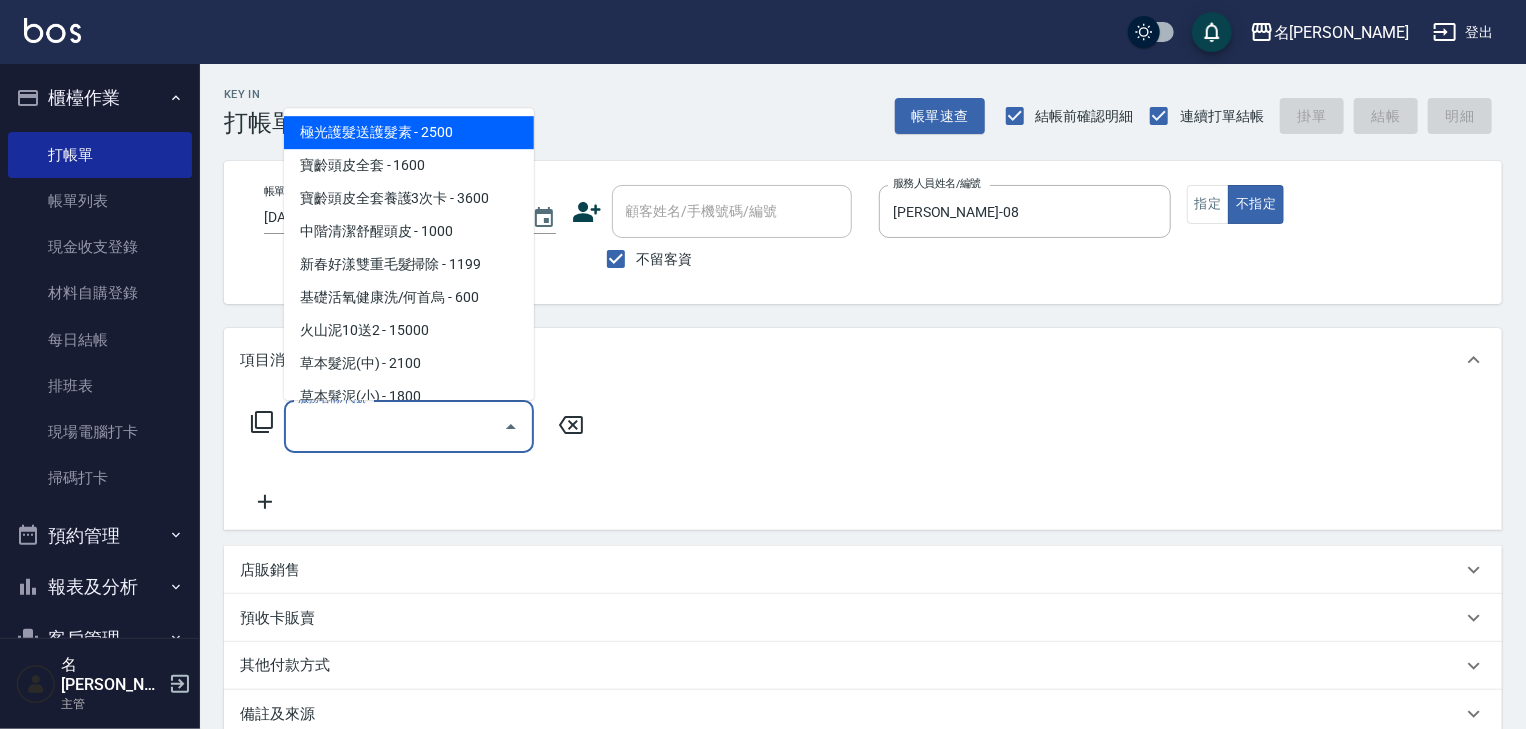click on "服務名稱/代號" at bounding box center (394, 426) 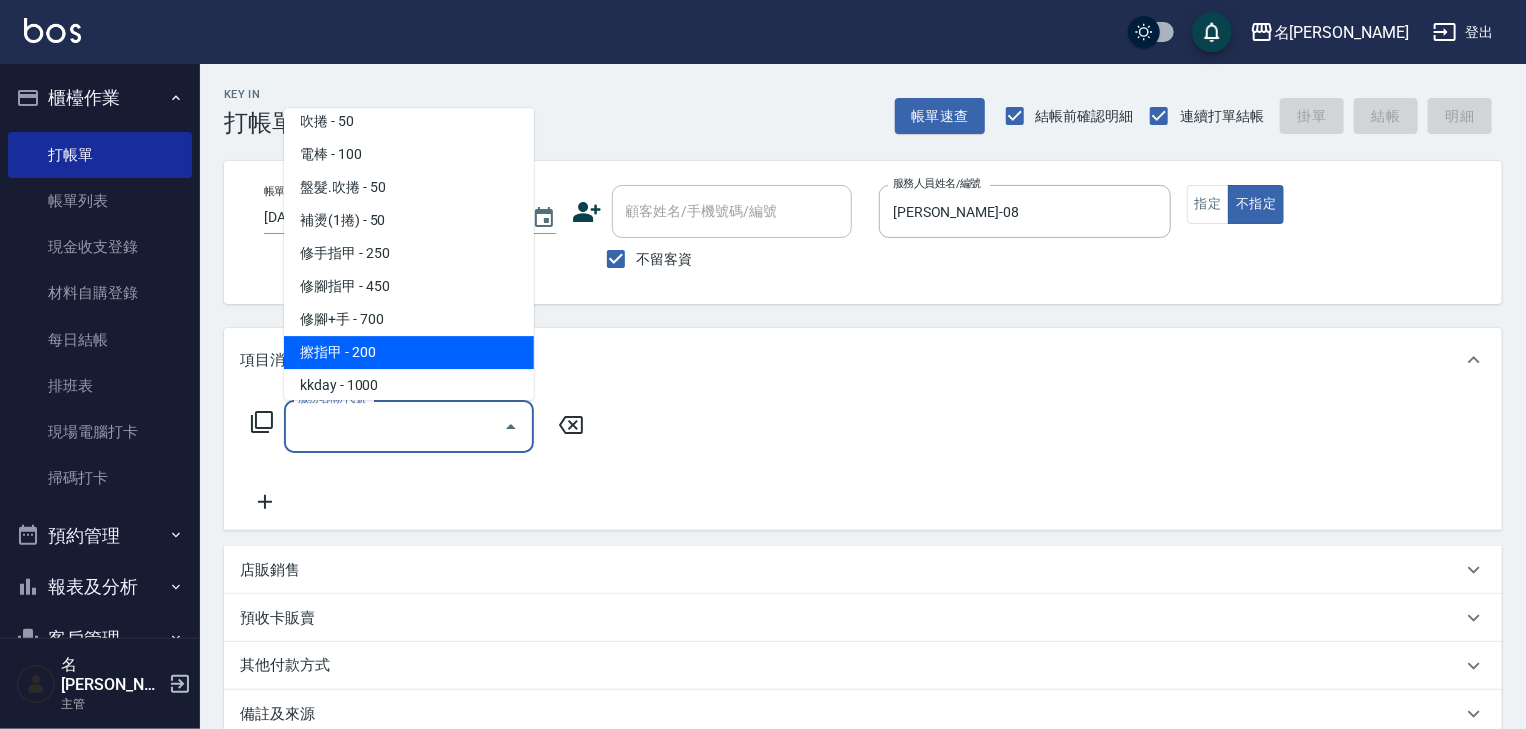 scroll, scrollTop: 2760, scrollLeft: 0, axis: vertical 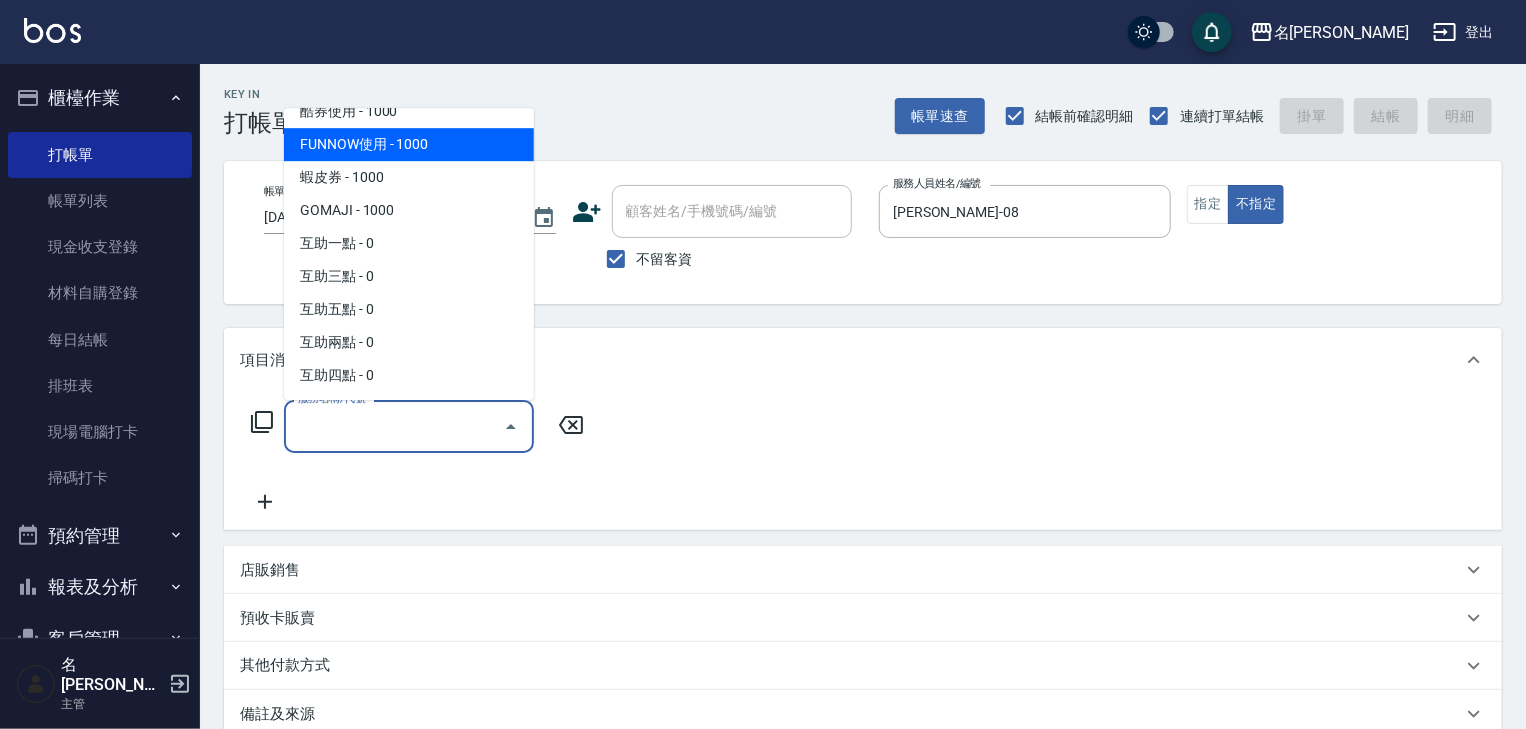 click on "FUNNOW使用 - 1000" at bounding box center [409, 145] 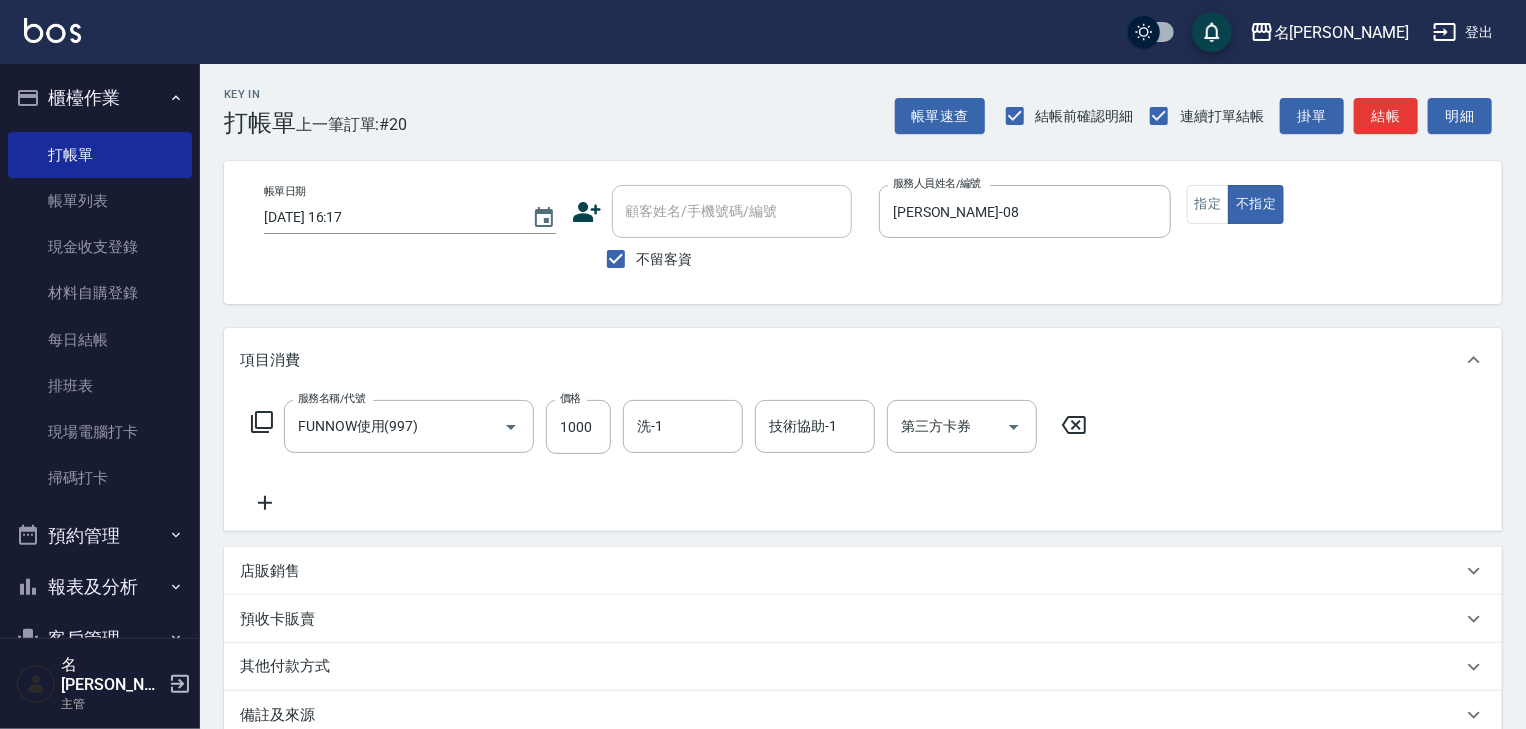 click on "價格" at bounding box center (570, 398) 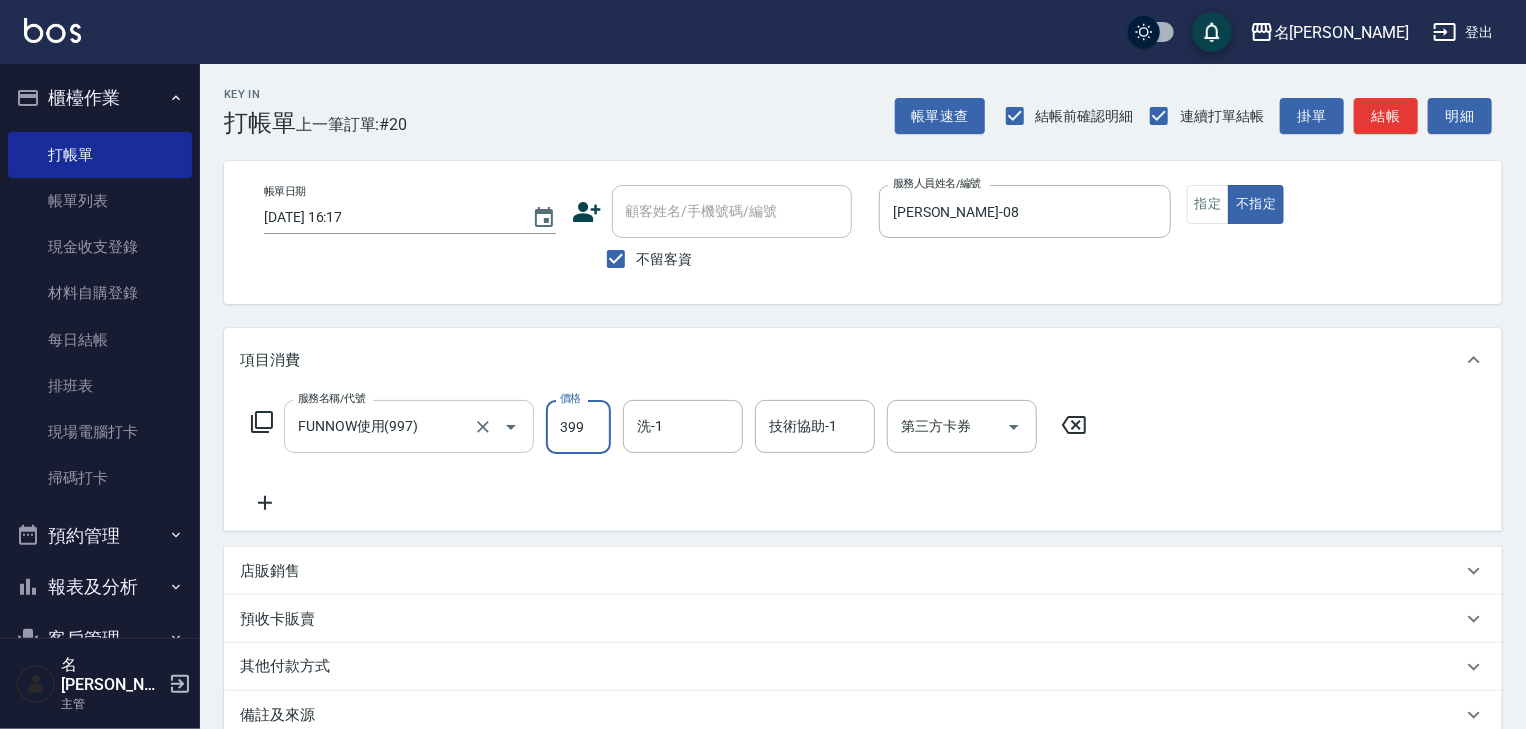 type on "399" 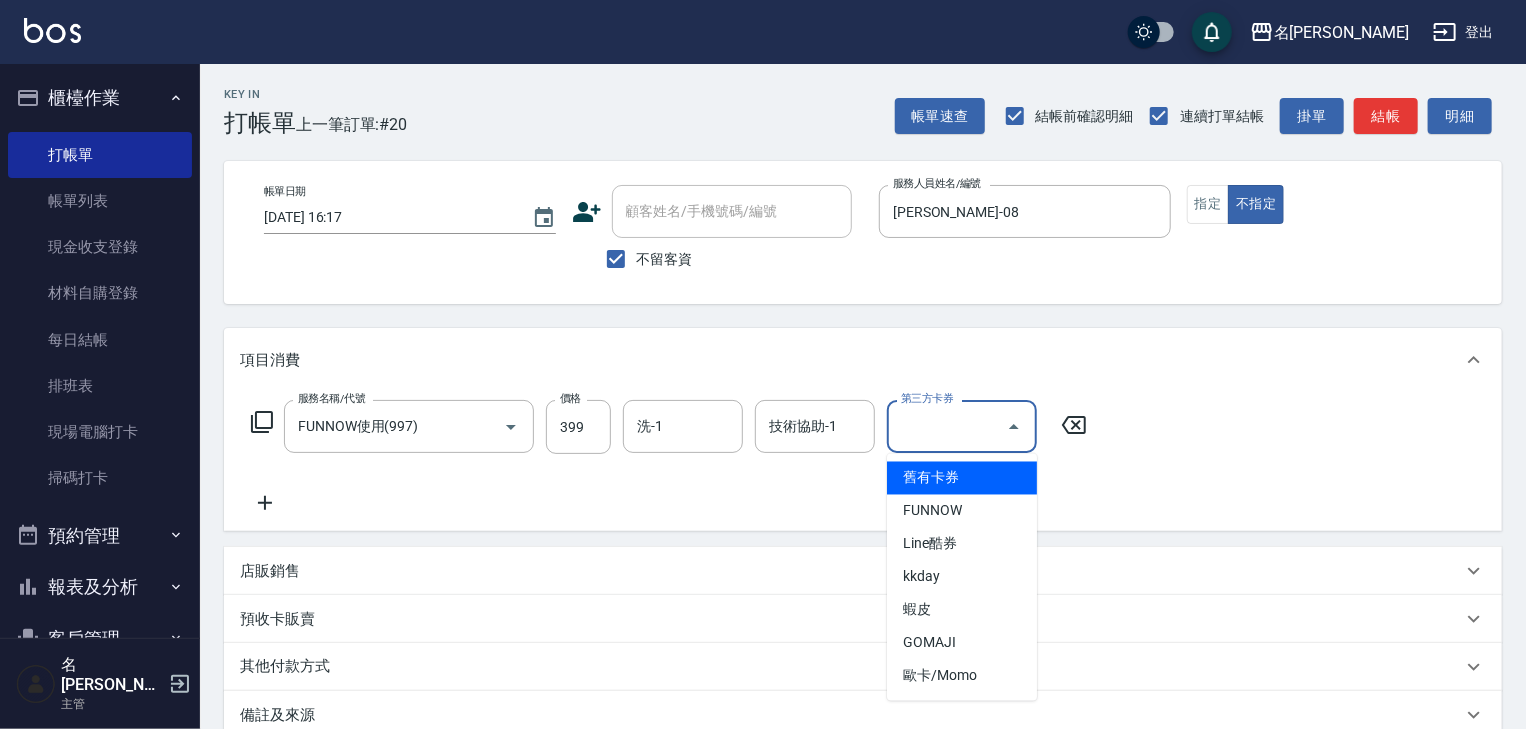 click on "第三方卡券" at bounding box center [947, 426] 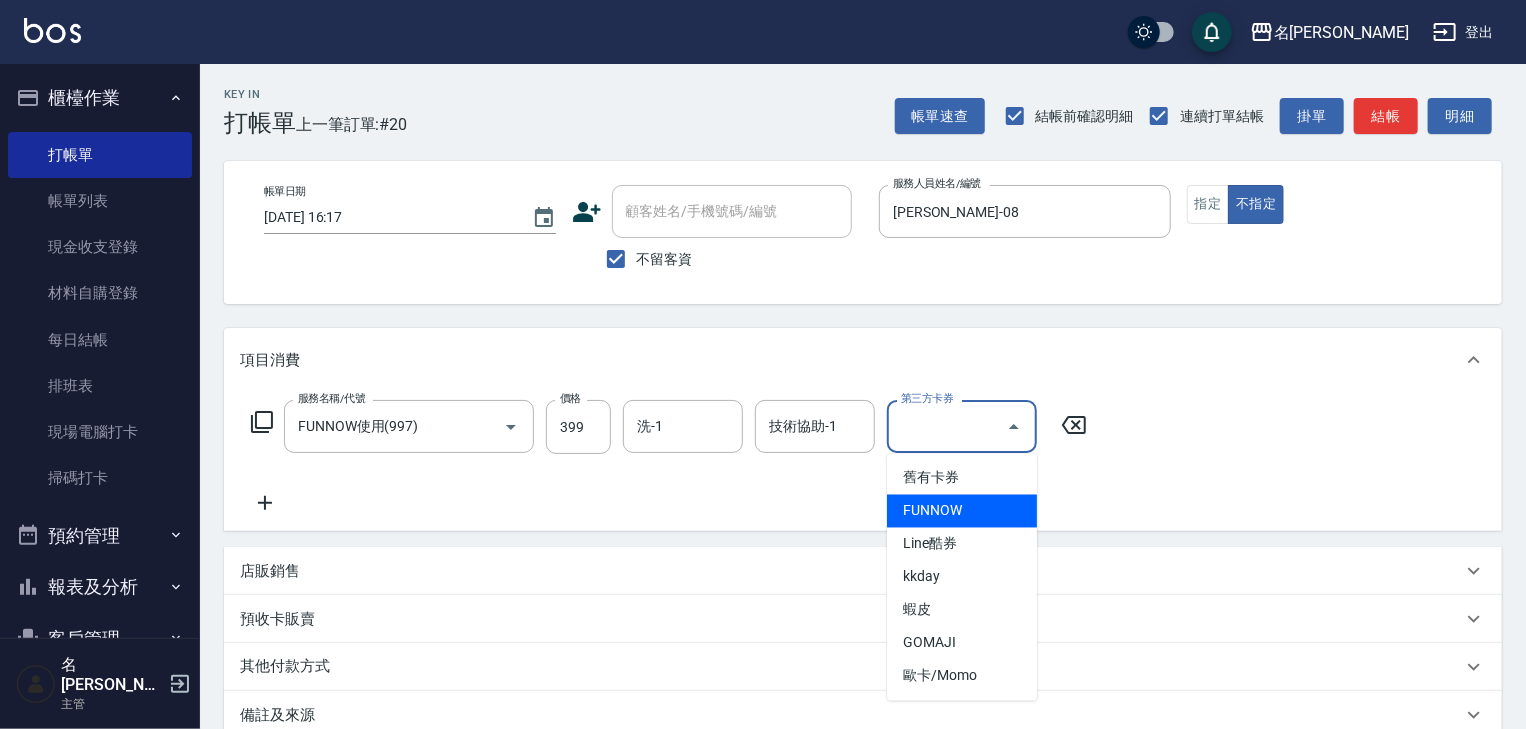 click on "FUNNOW" at bounding box center [962, 511] 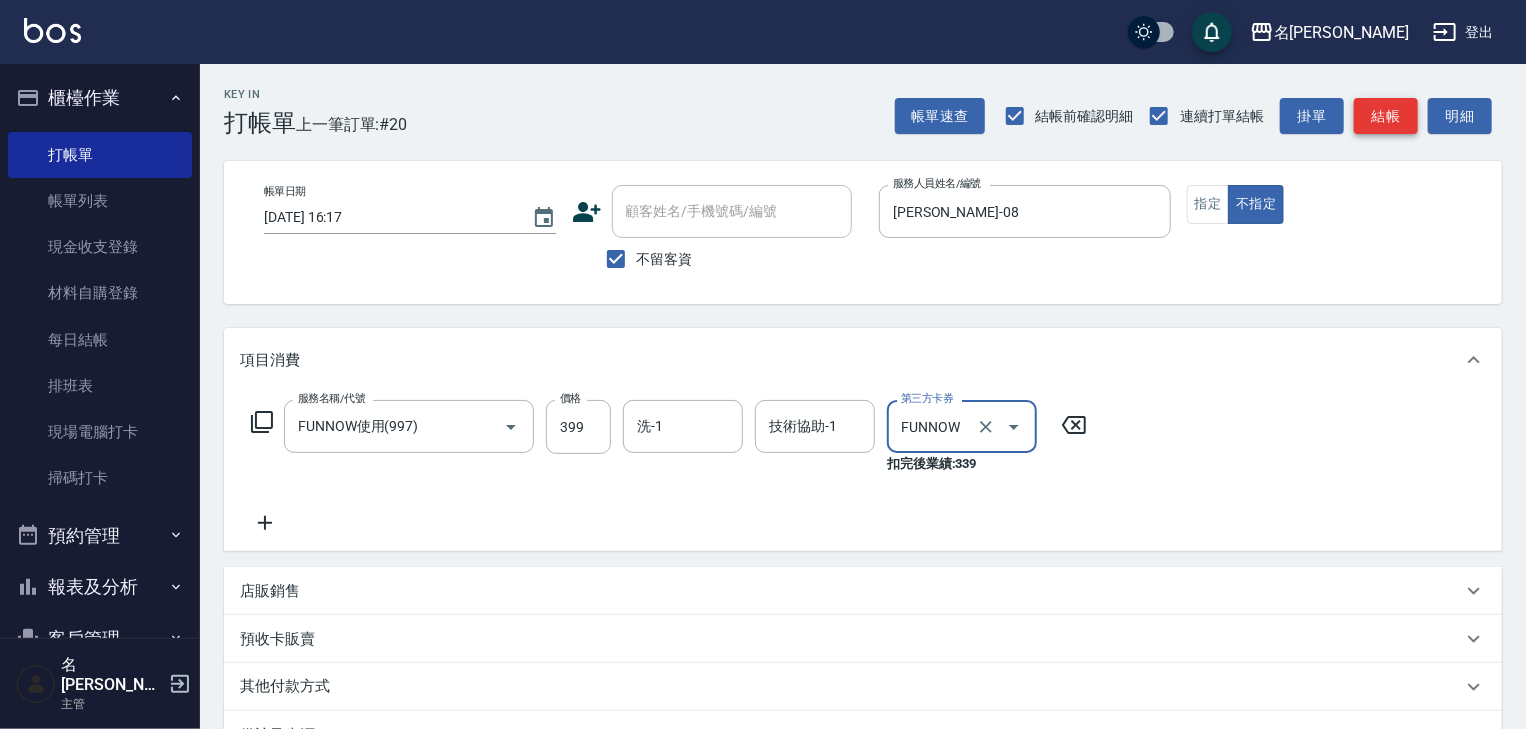 click on "結帳" at bounding box center (1386, 116) 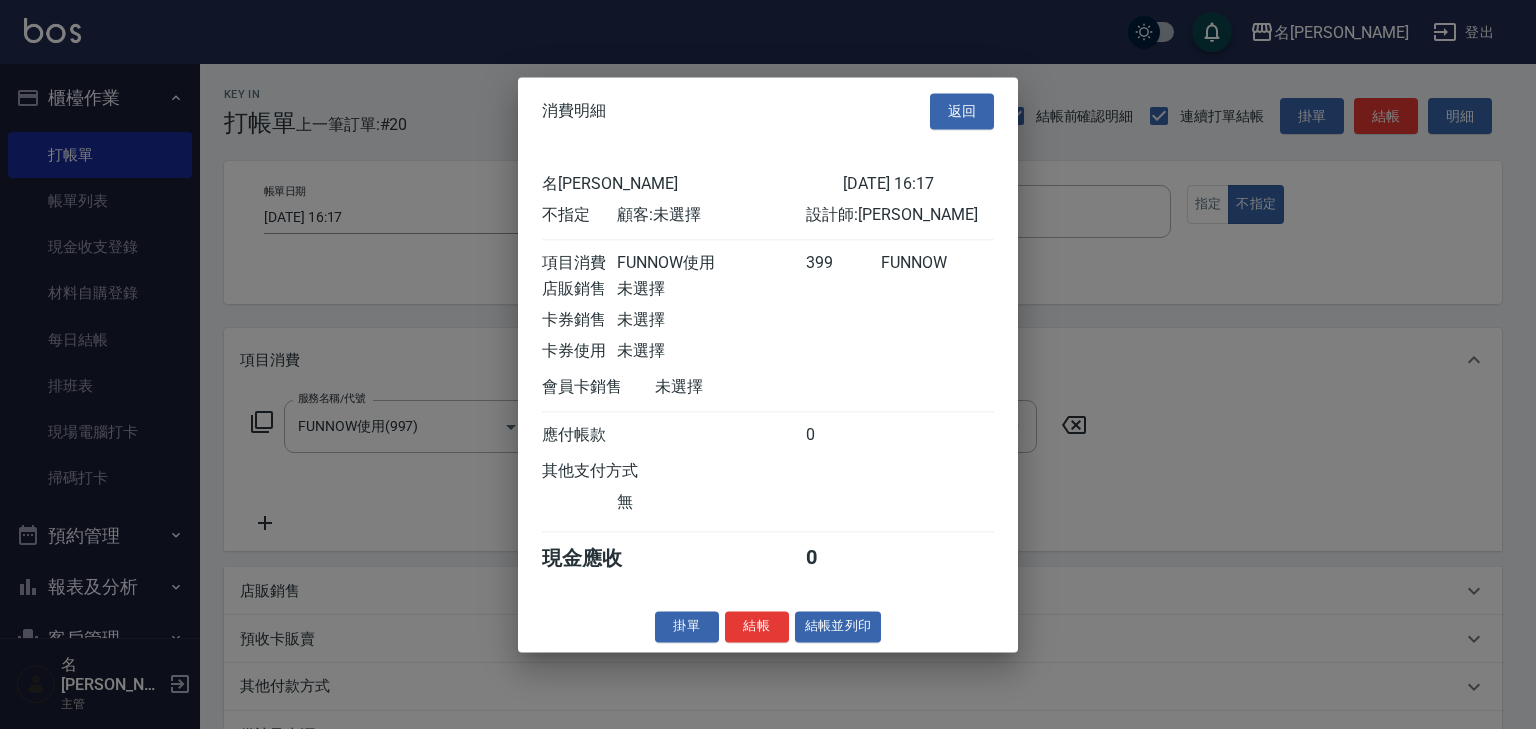 click on "結帳並列印" at bounding box center [838, 626] 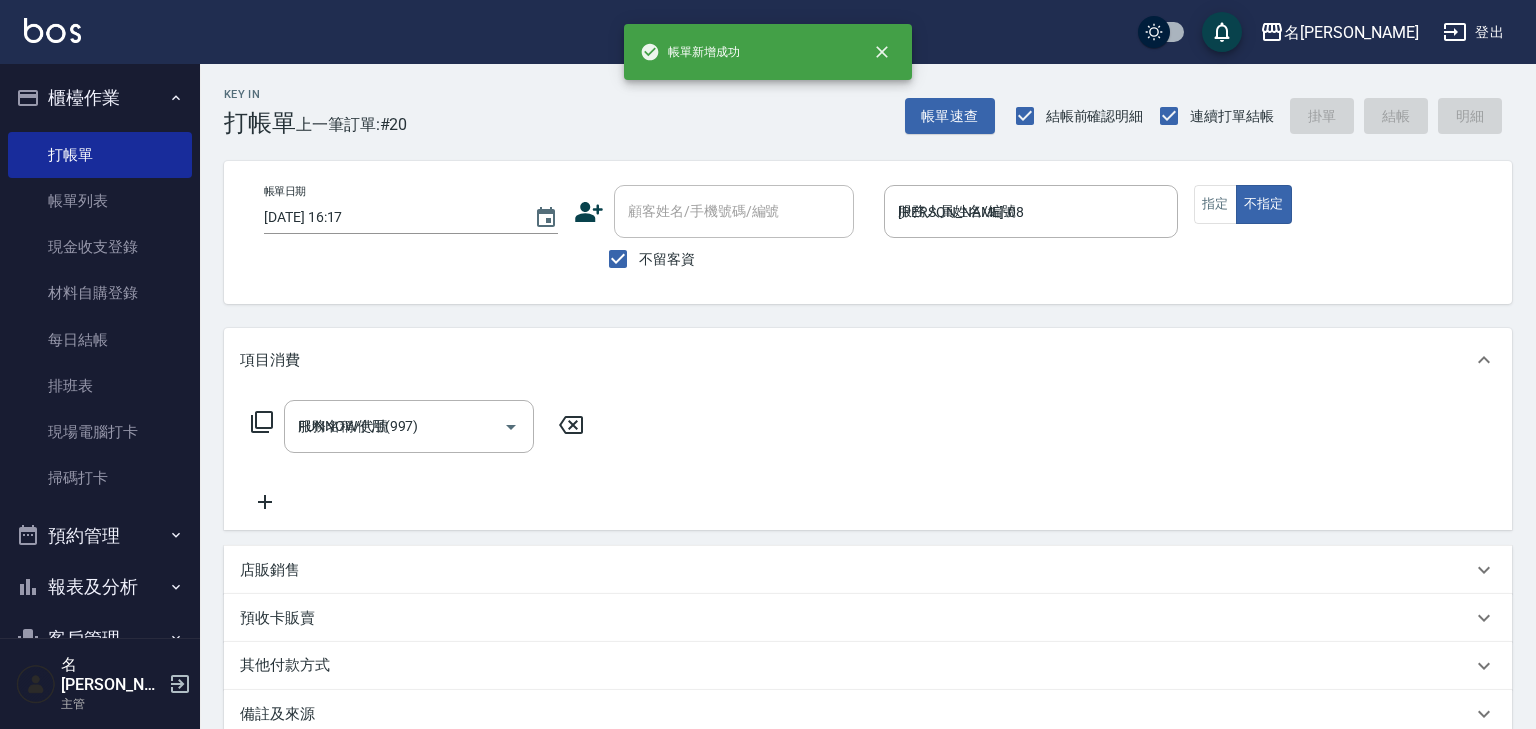 type on "[DATE] 16:23" 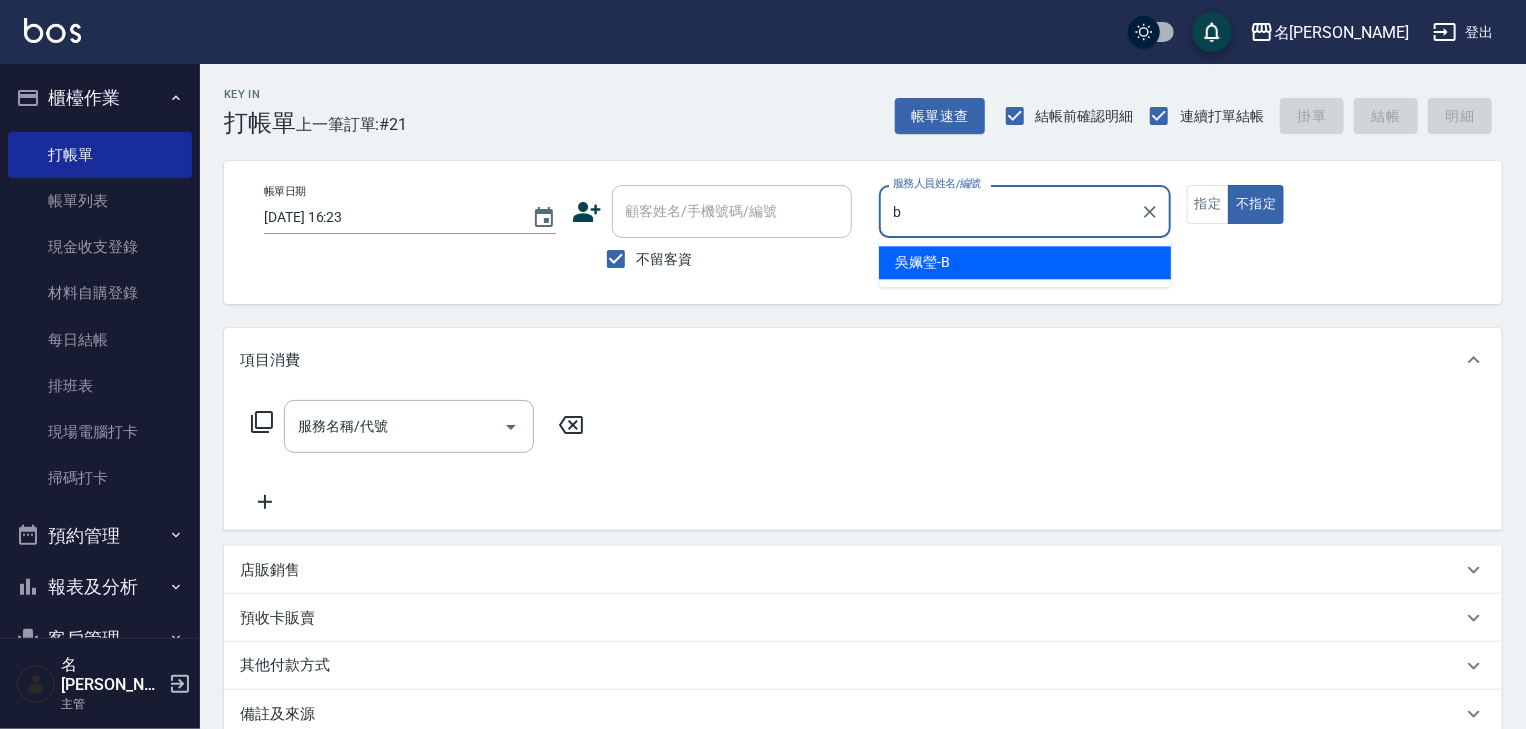type on "[PERSON_NAME]" 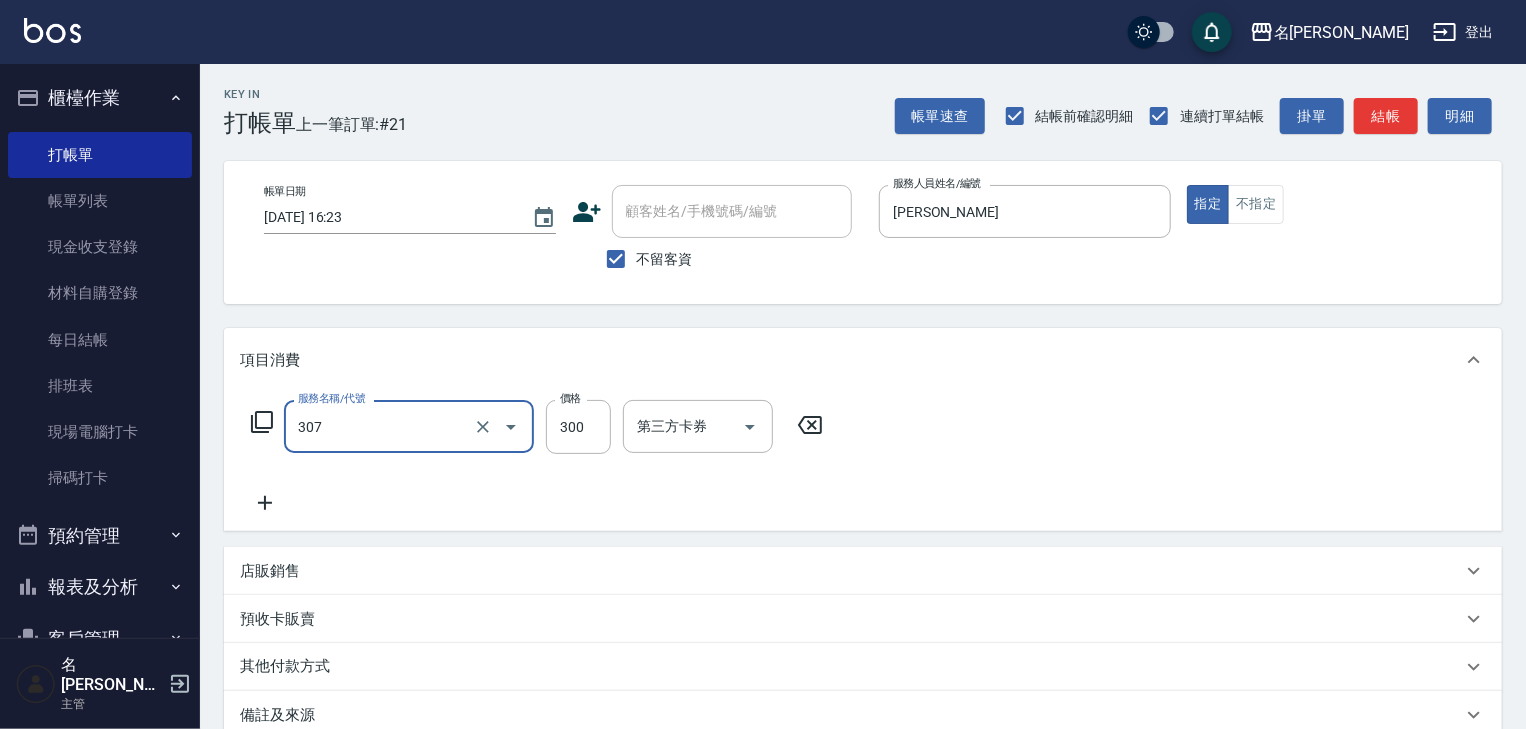 type on "剪髮(307)" 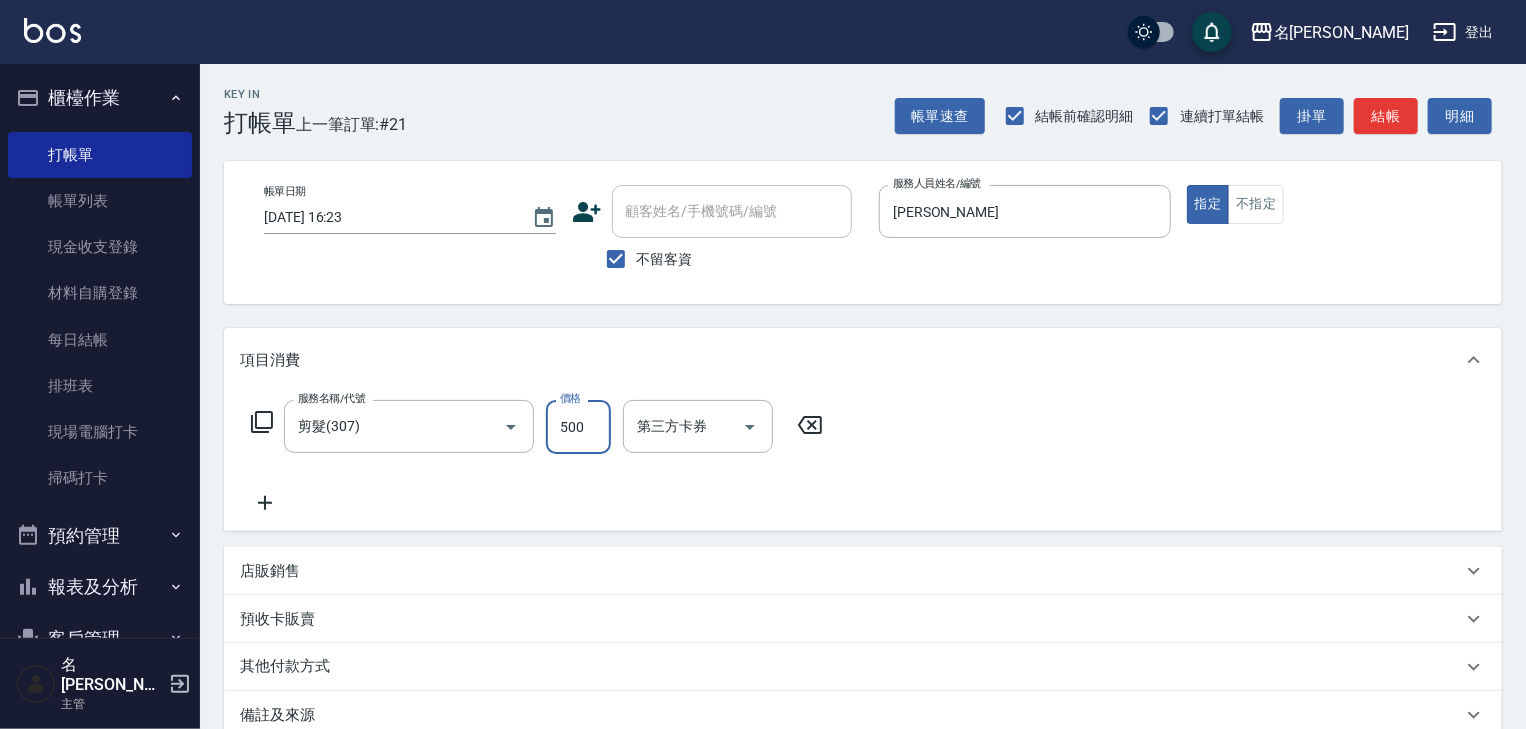 type on "500" 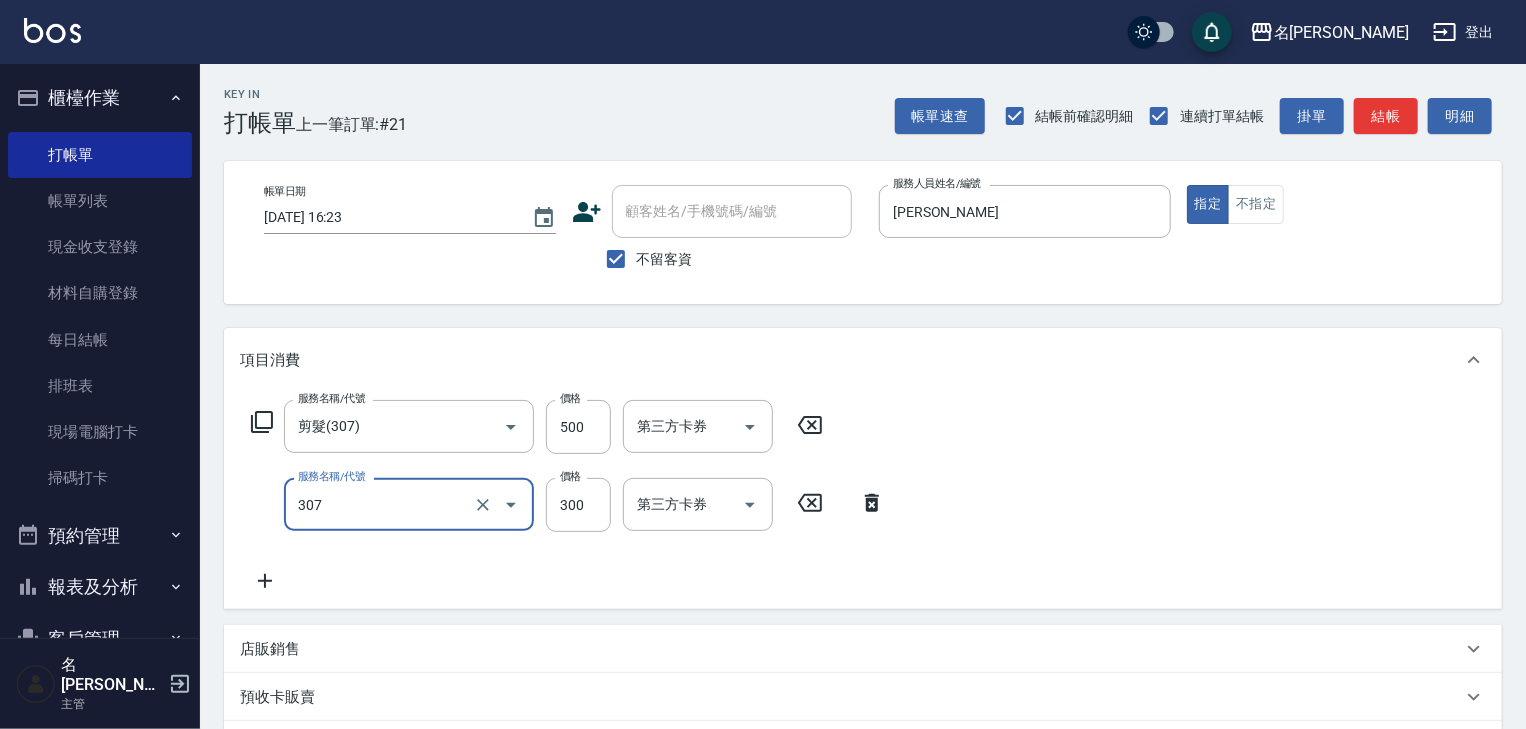 type on "剪髮(307)" 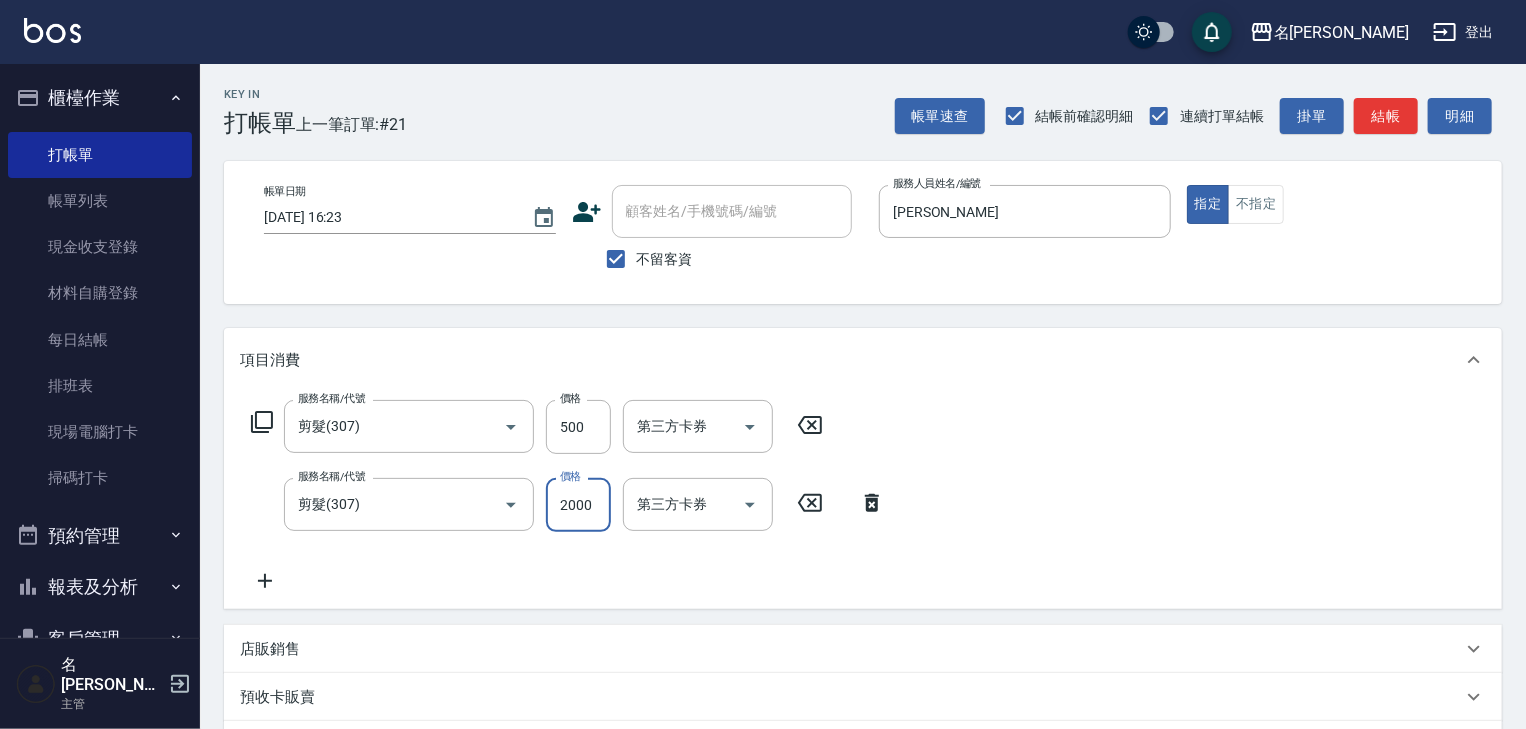 type on "2000" 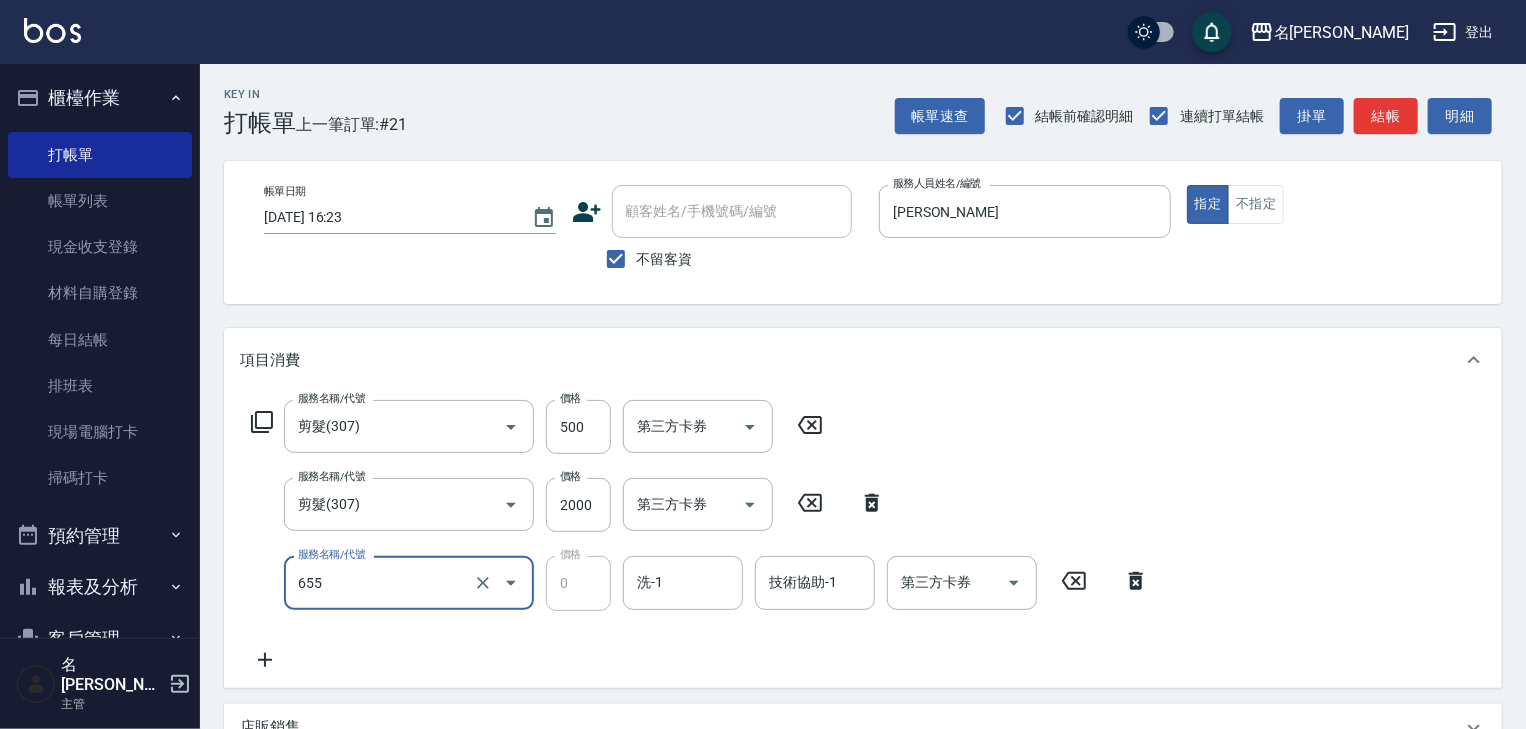 type on "頭皮、護髮免費卡(新)(655)" 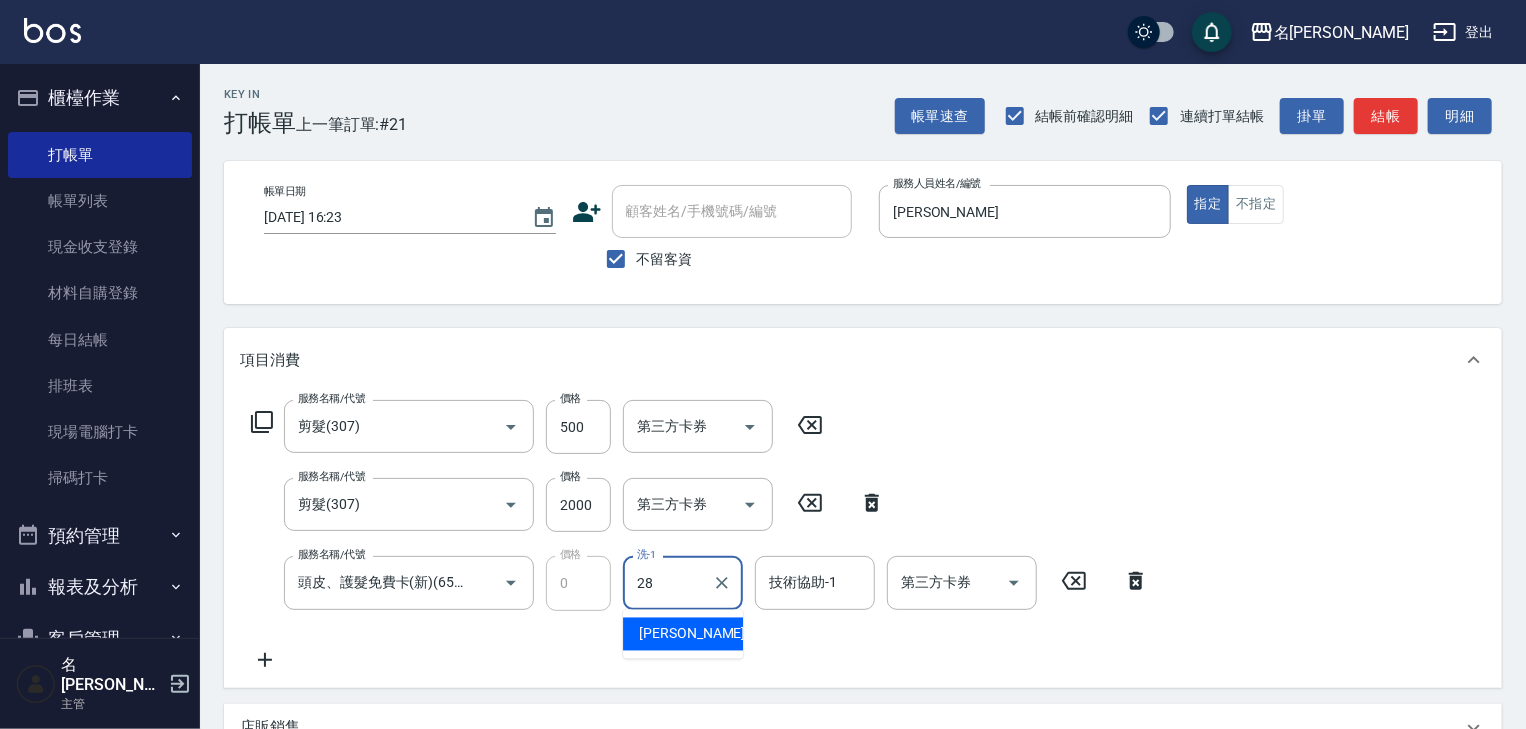type on "[PERSON_NAME]-28" 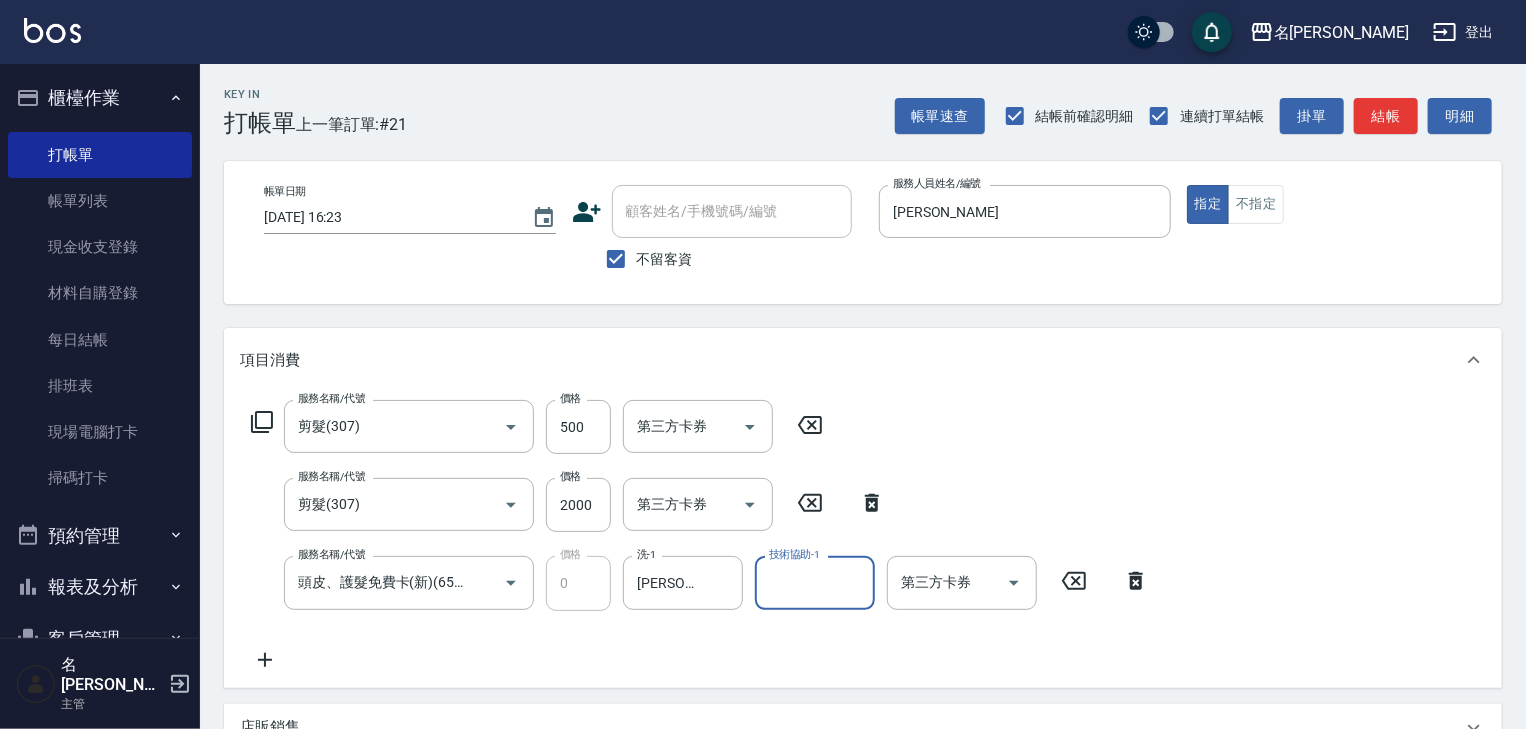 scroll, scrollTop: 213, scrollLeft: 0, axis: vertical 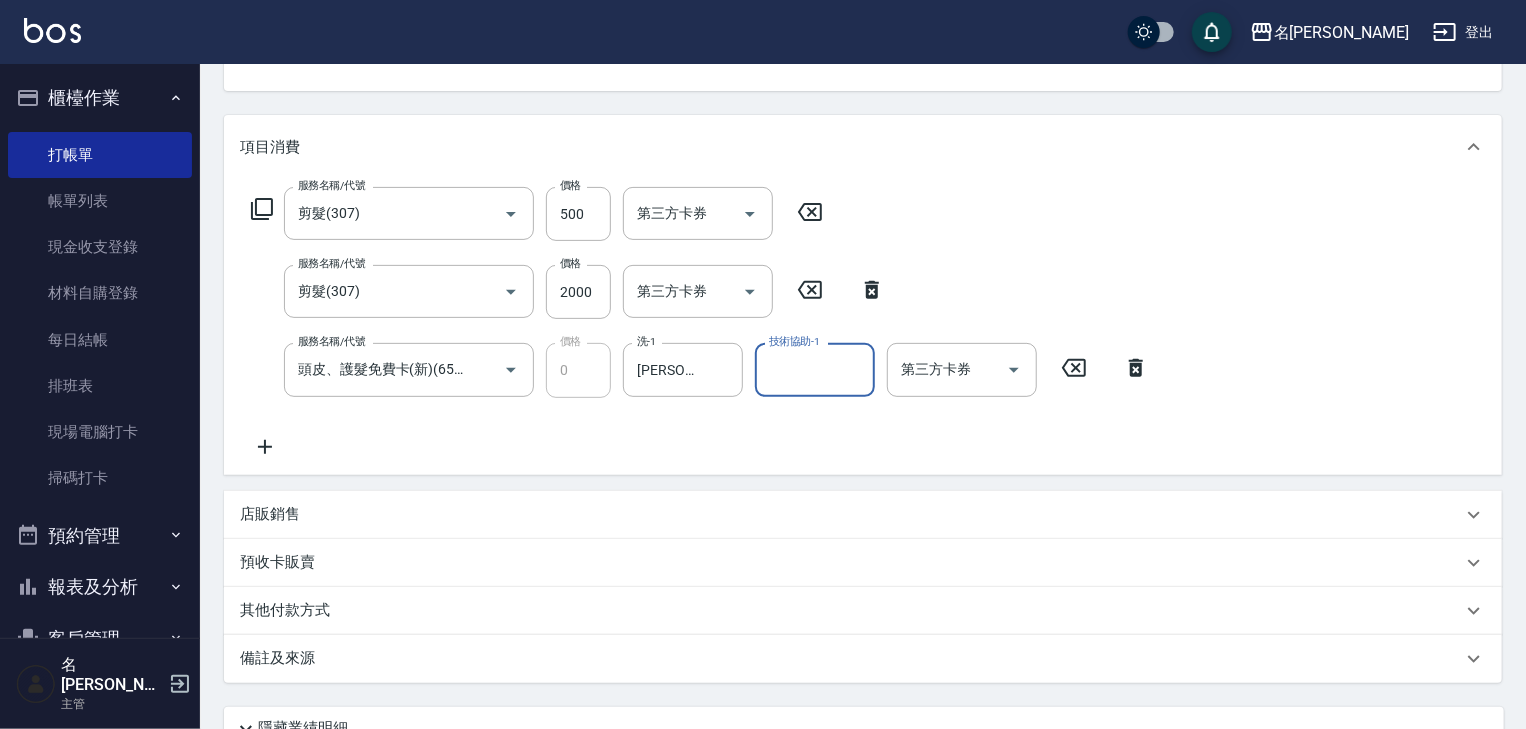 click on "店販銷售" at bounding box center [270, 514] 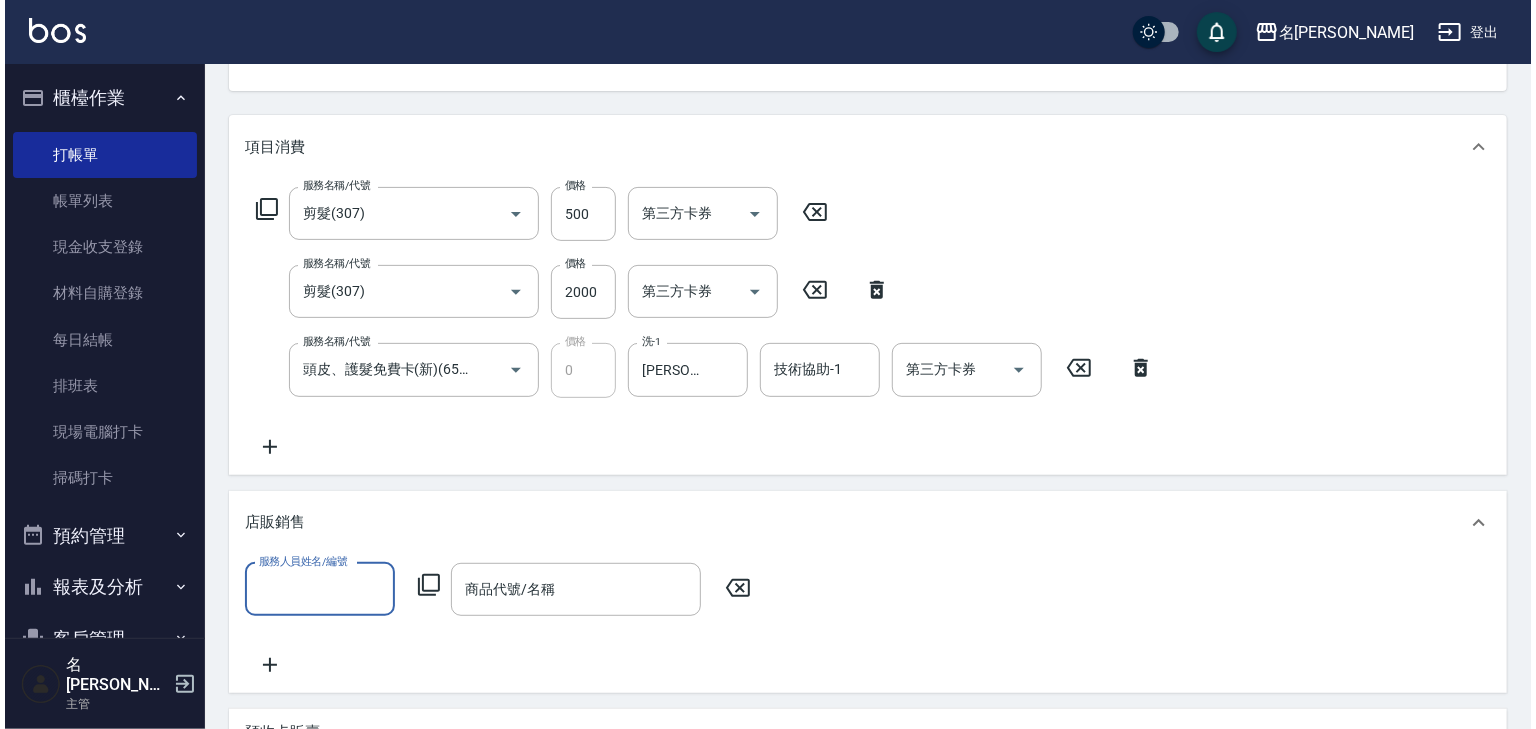 scroll, scrollTop: 0, scrollLeft: 0, axis: both 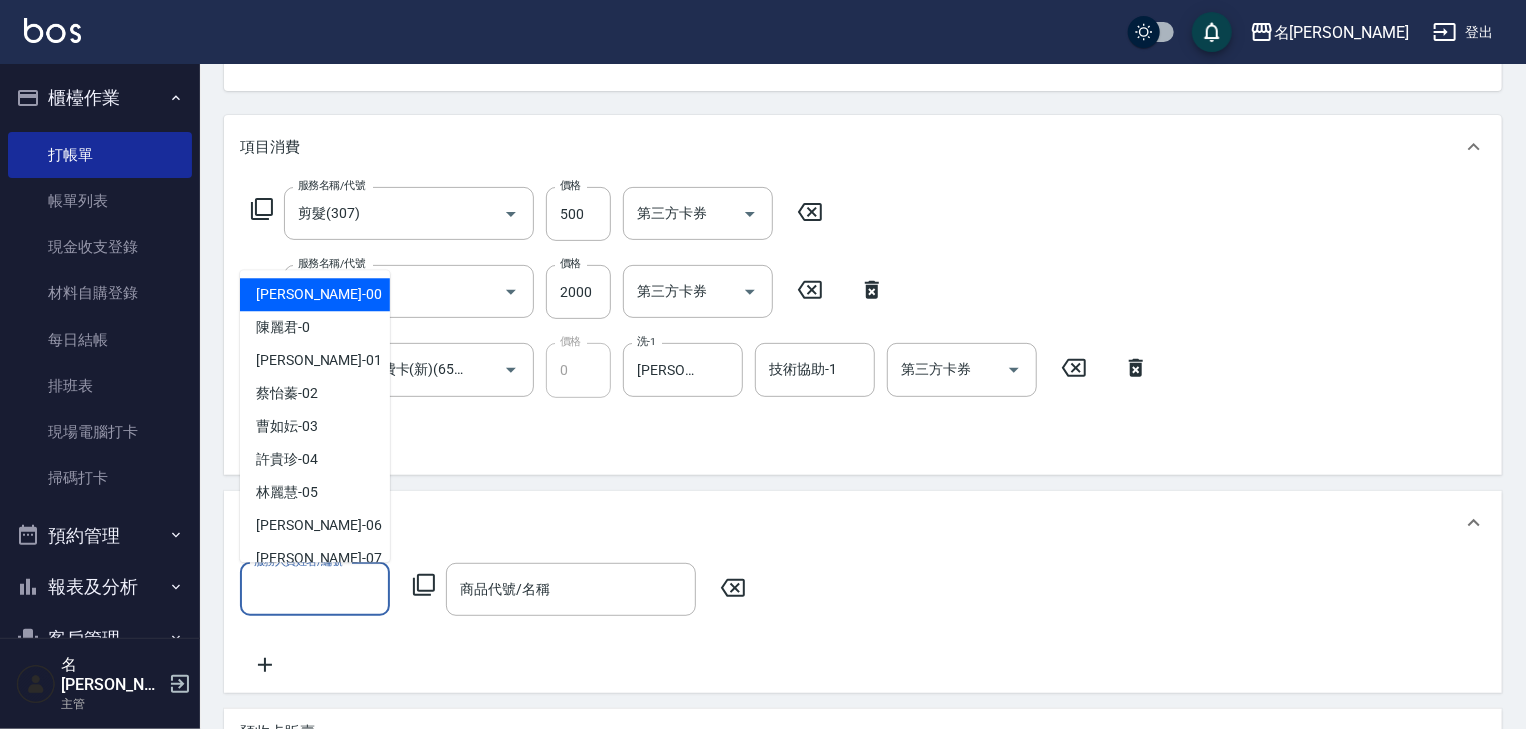 click on "服務人員姓名/編號" at bounding box center [315, 589] 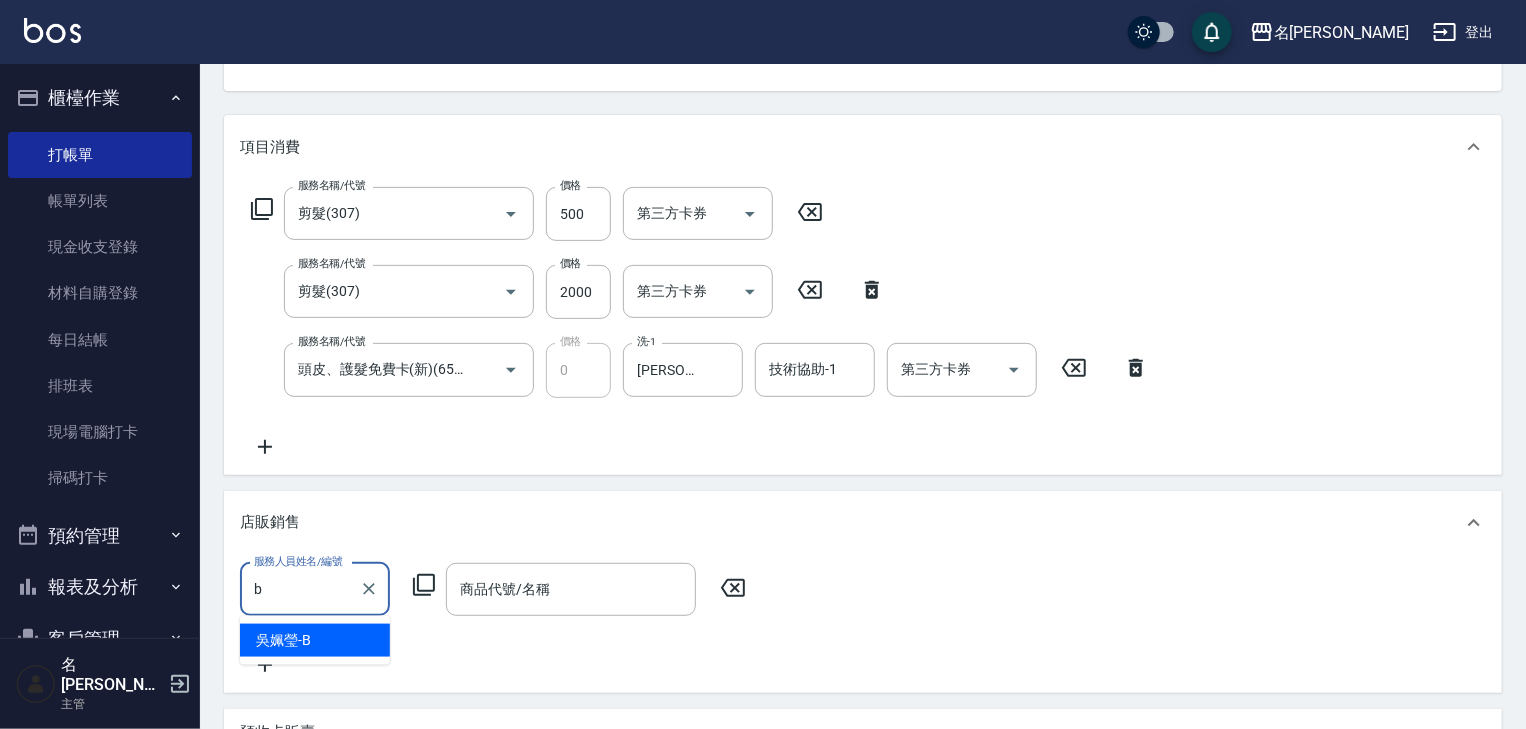 type on "[PERSON_NAME]" 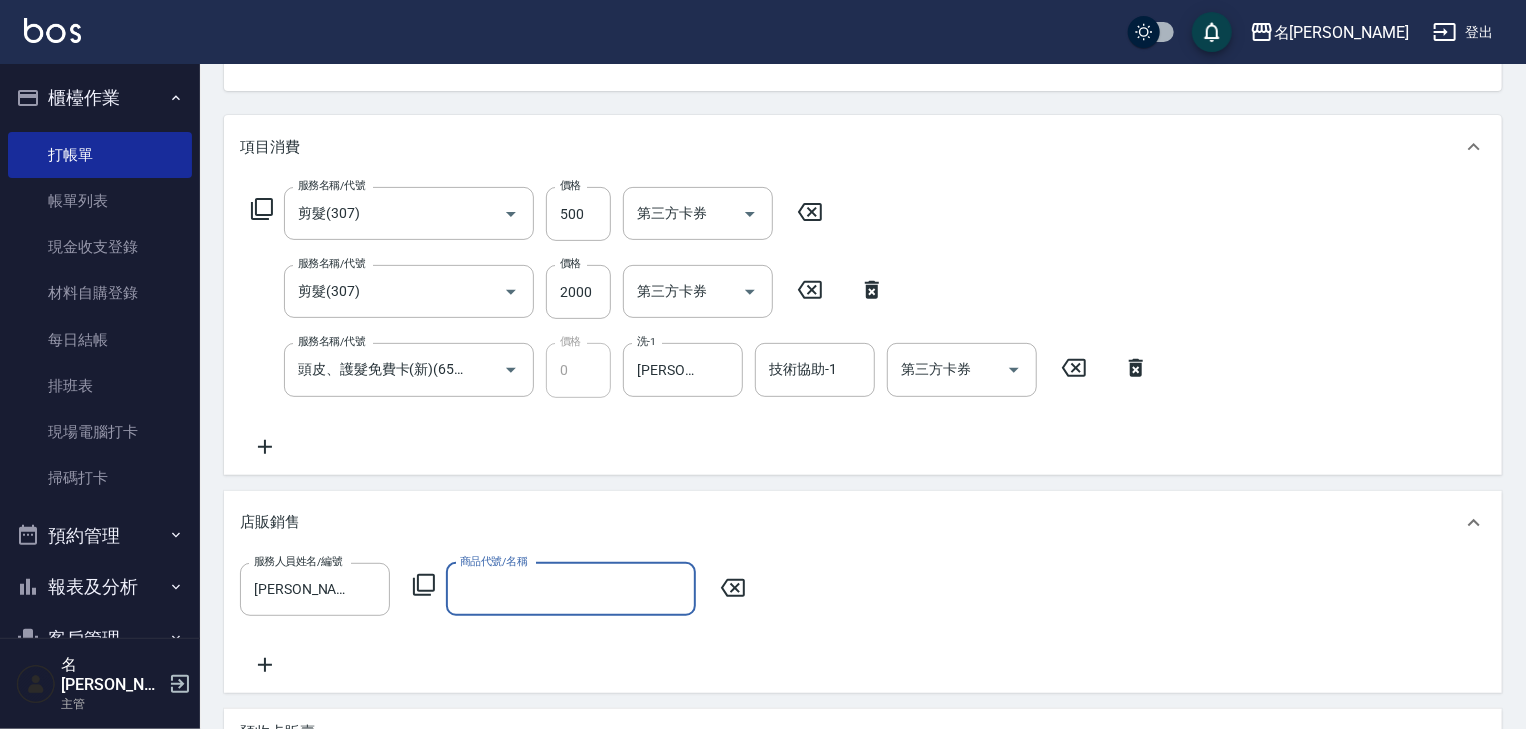click 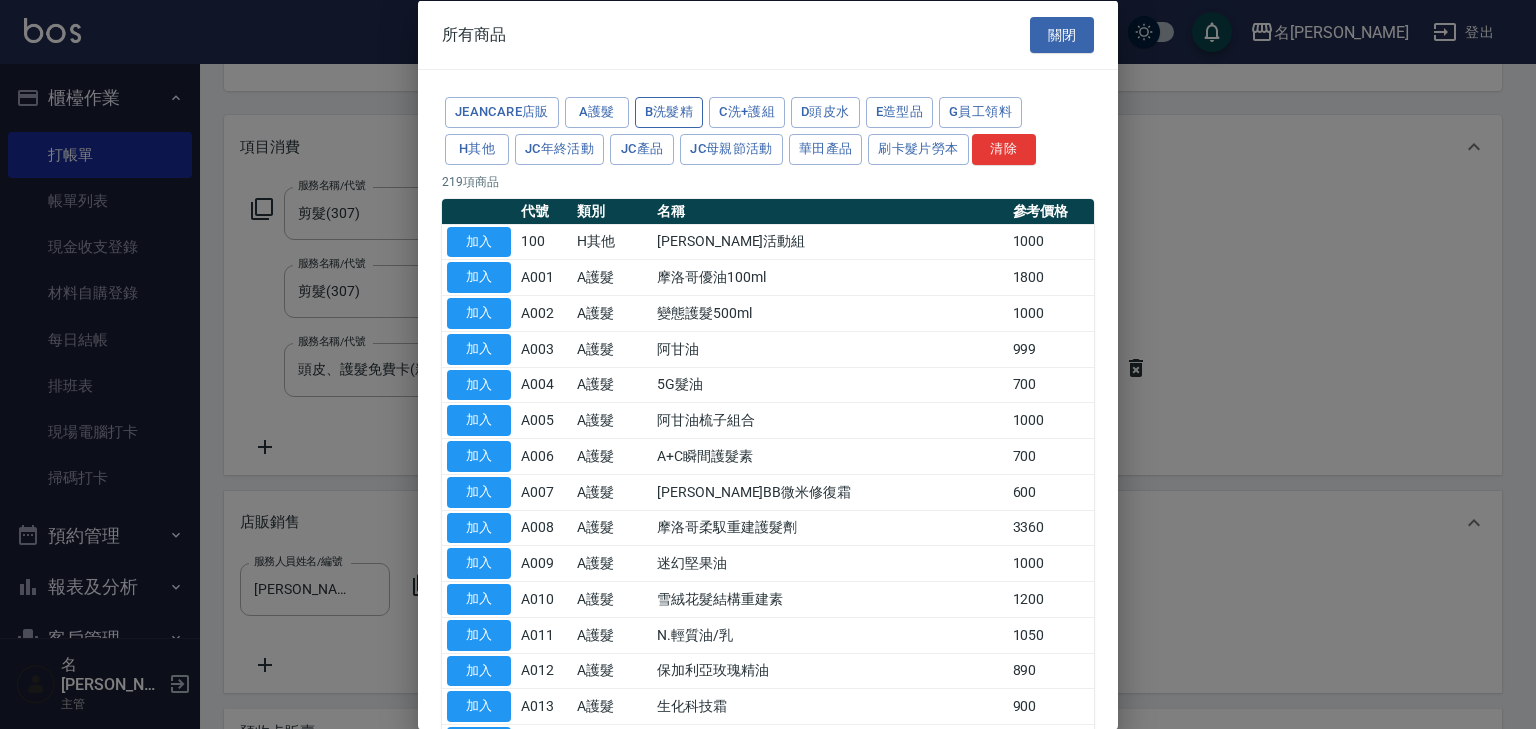 click on "B洗髮精" at bounding box center (669, 112) 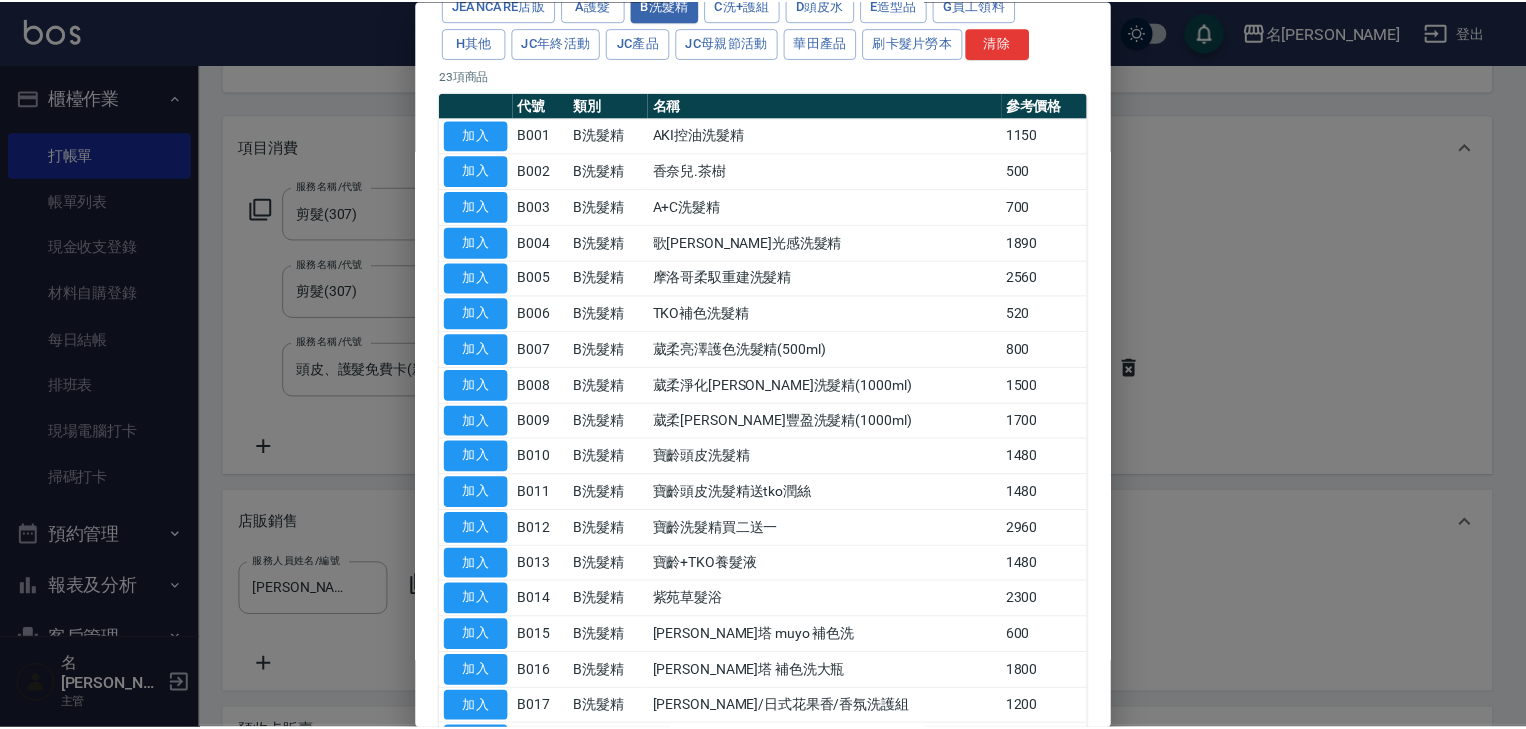 scroll, scrollTop: 213, scrollLeft: 0, axis: vertical 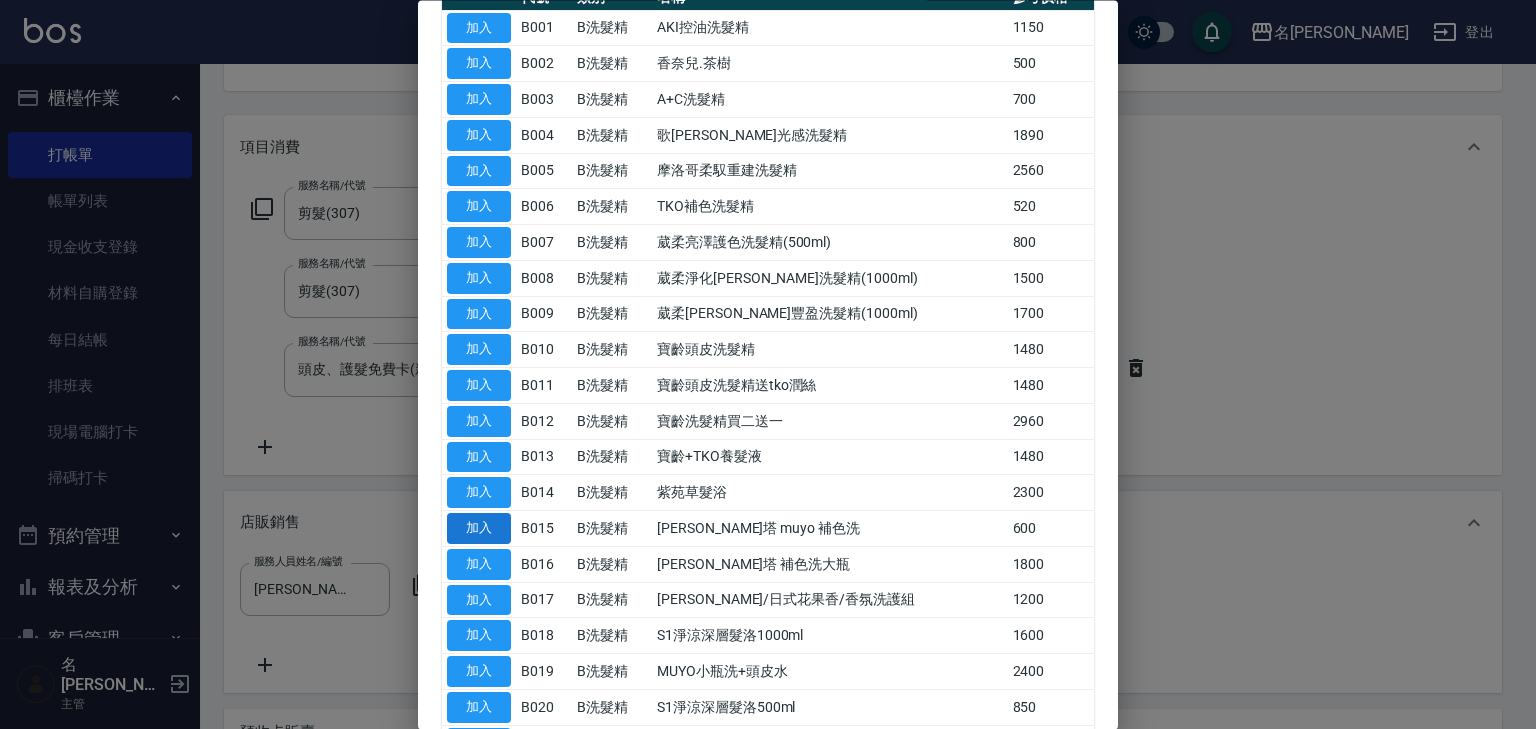 click on "加入" at bounding box center [479, 529] 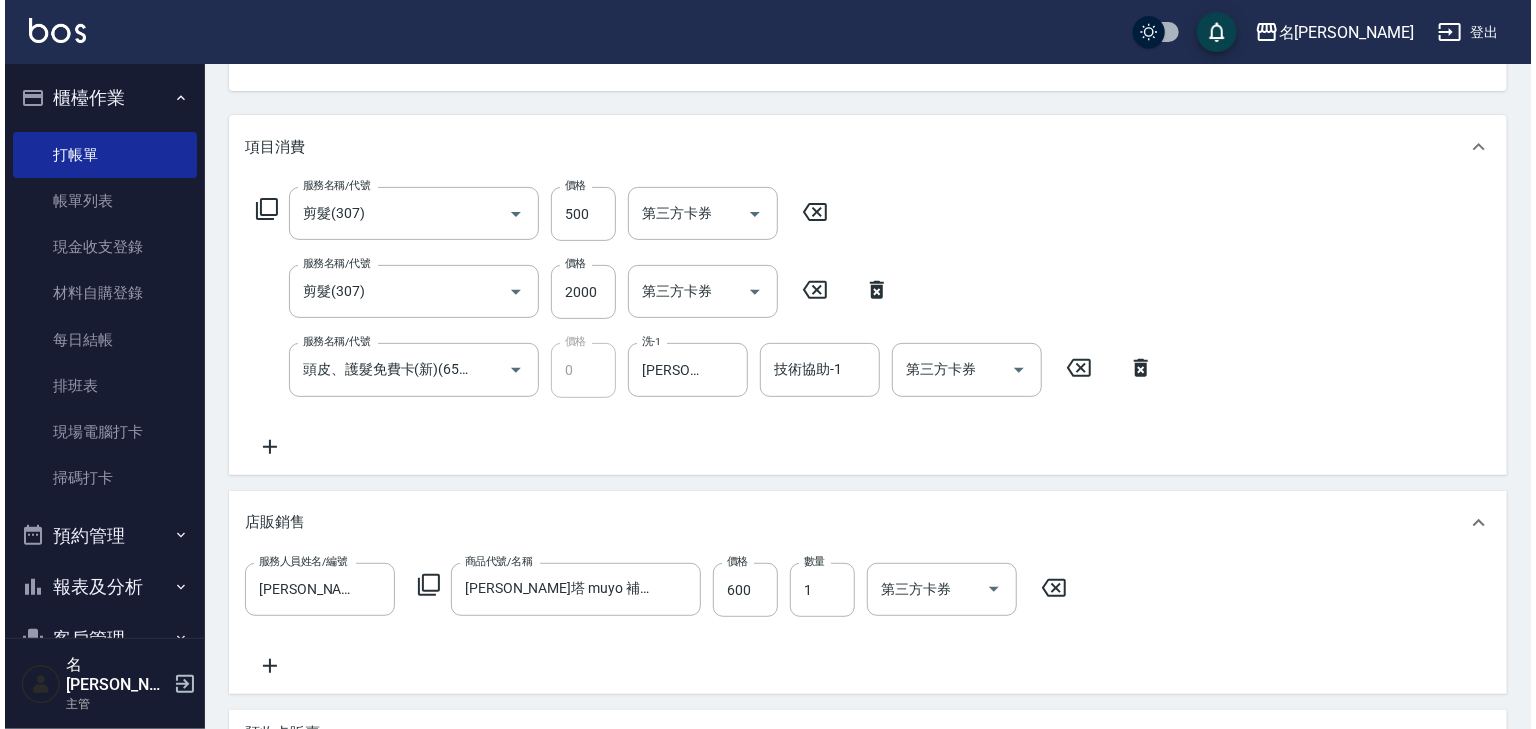 scroll, scrollTop: 561, scrollLeft: 0, axis: vertical 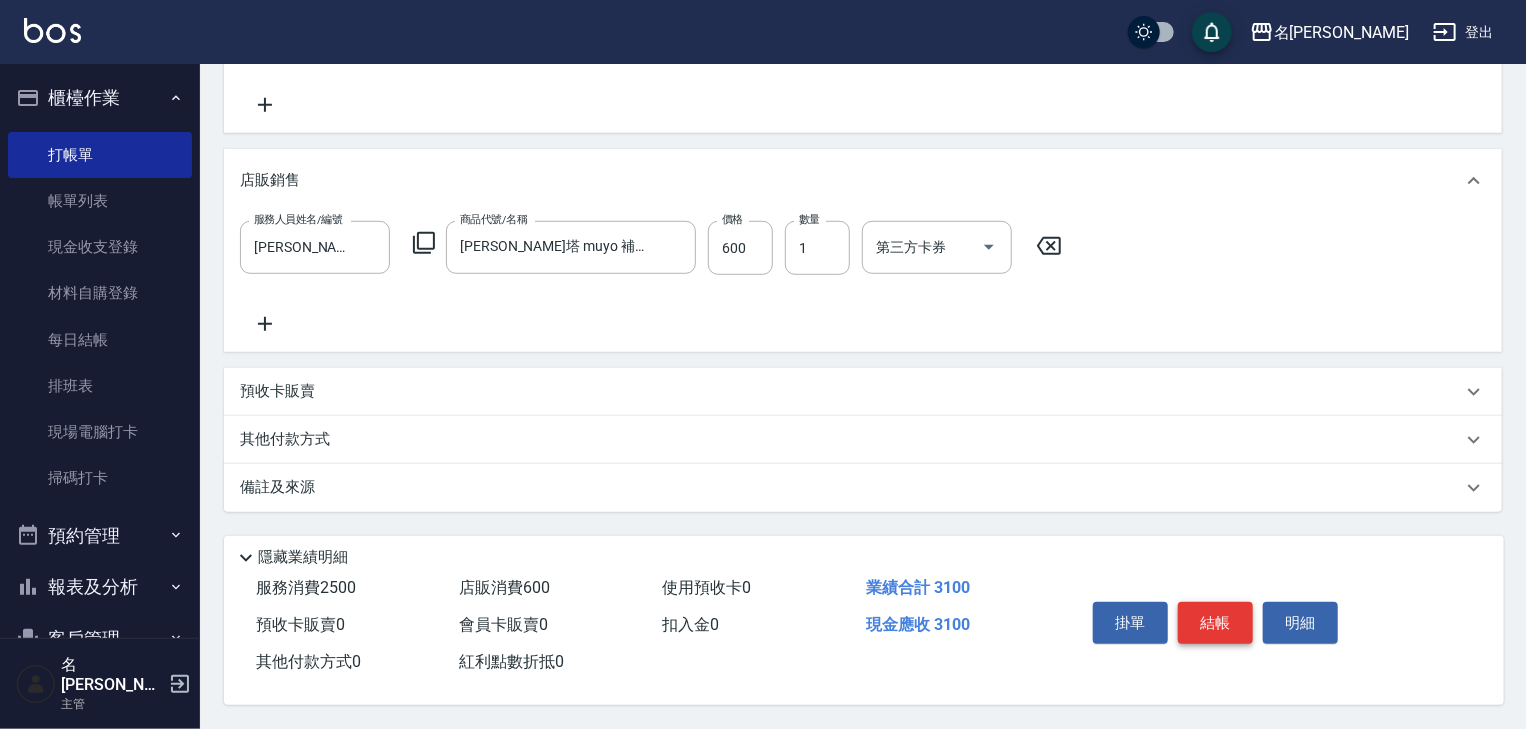 click on "結帳" at bounding box center [1215, 623] 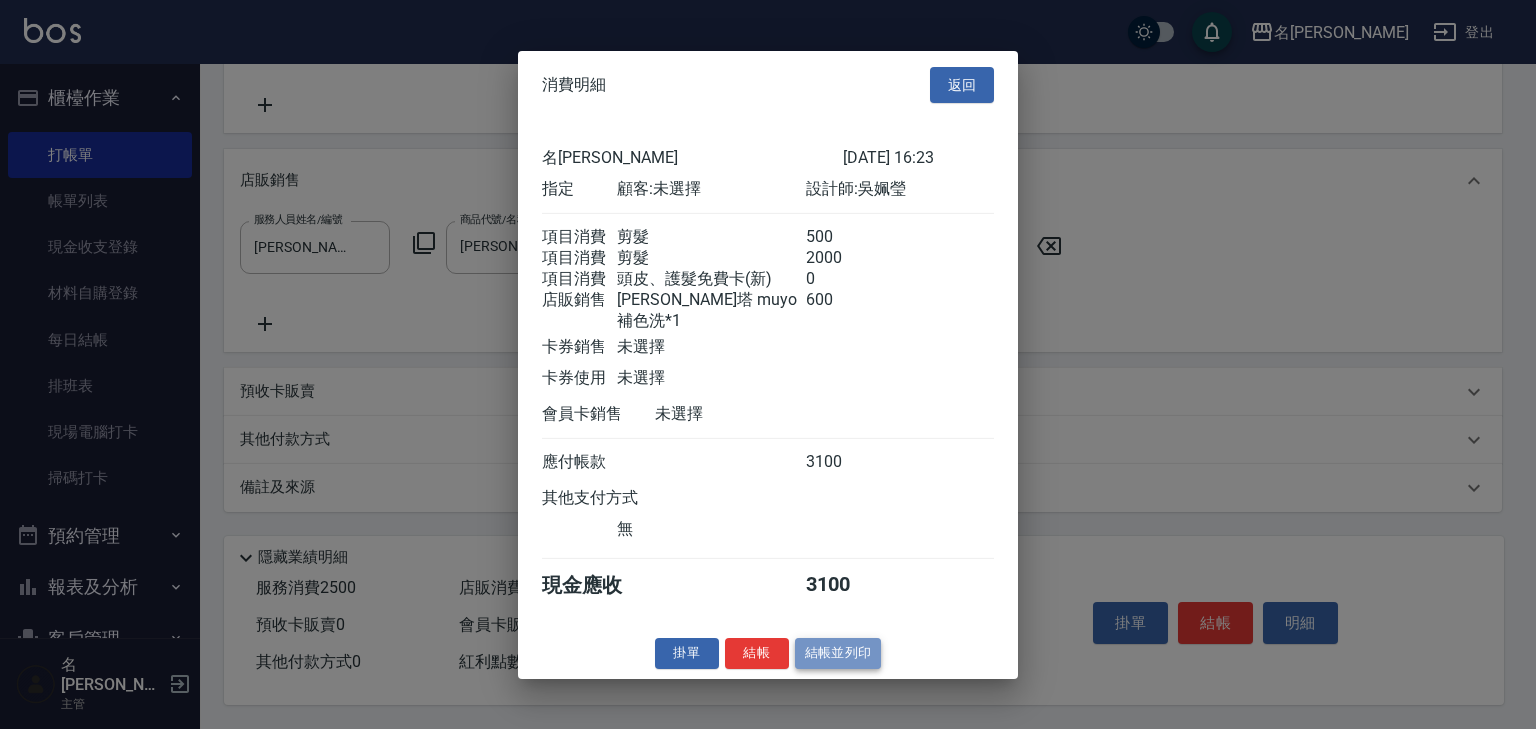 click on "結帳並列印" at bounding box center (838, 653) 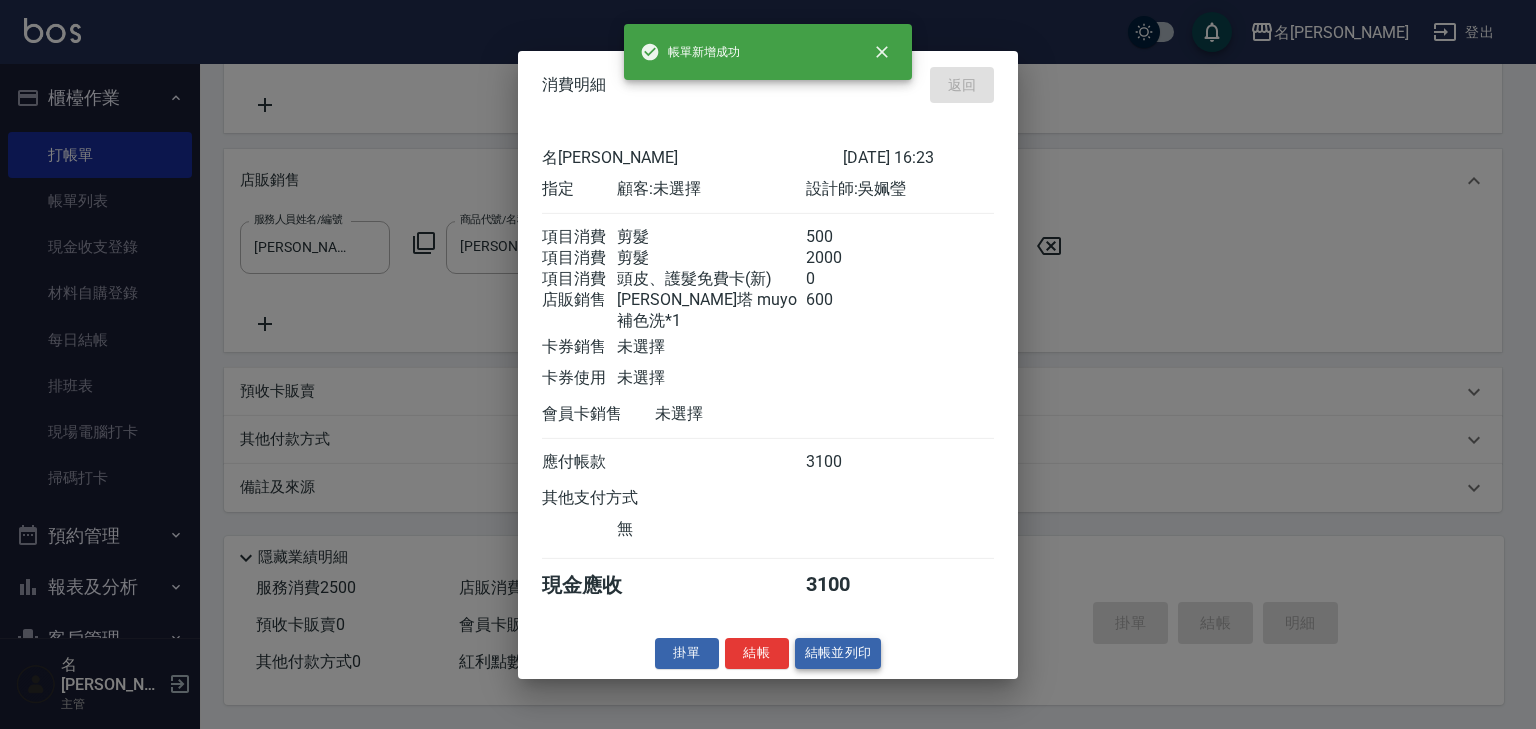 type on "[DATE] 16:25" 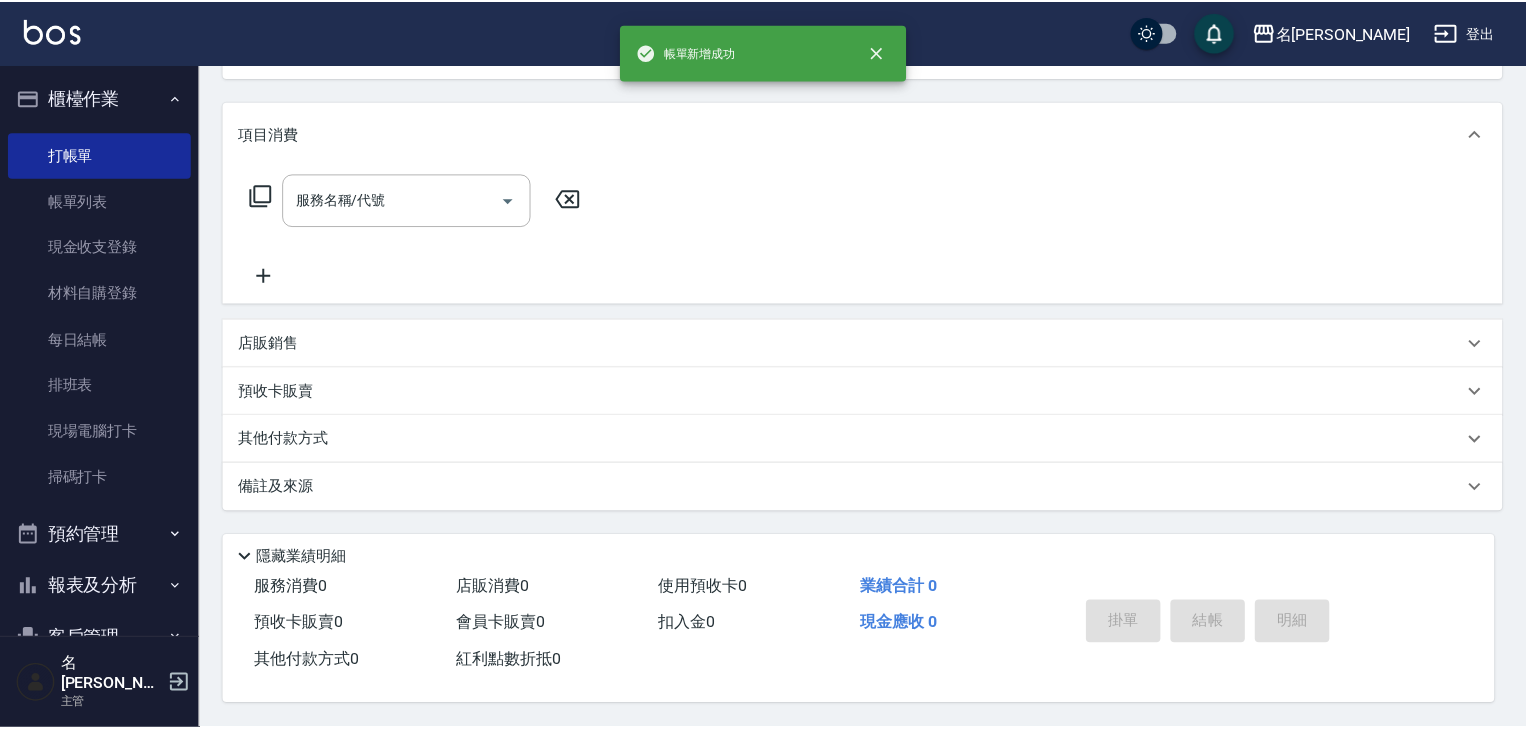 scroll, scrollTop: 0, scrollLeft: 0, axis: both 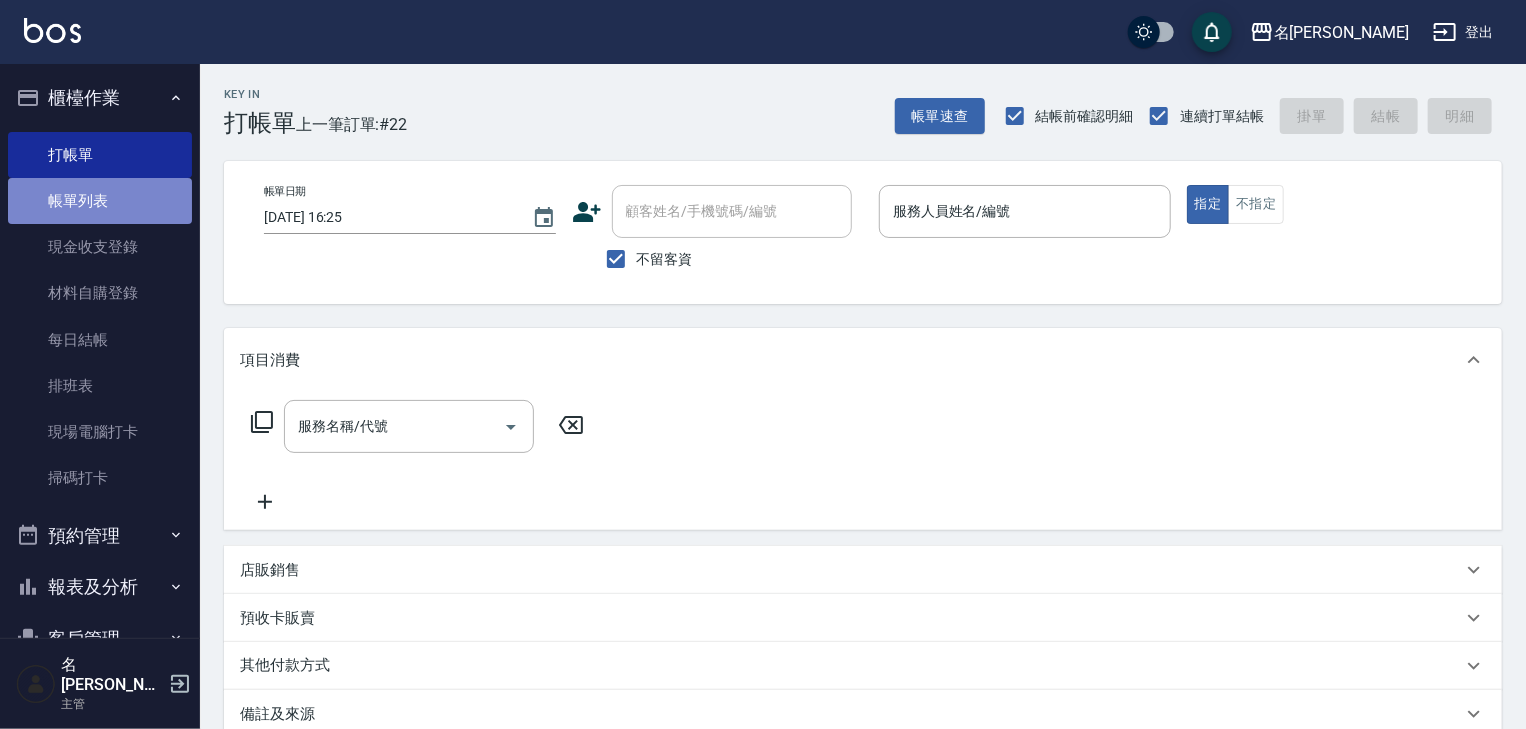 click on "帳單列表" at bounding box center [100, 201] 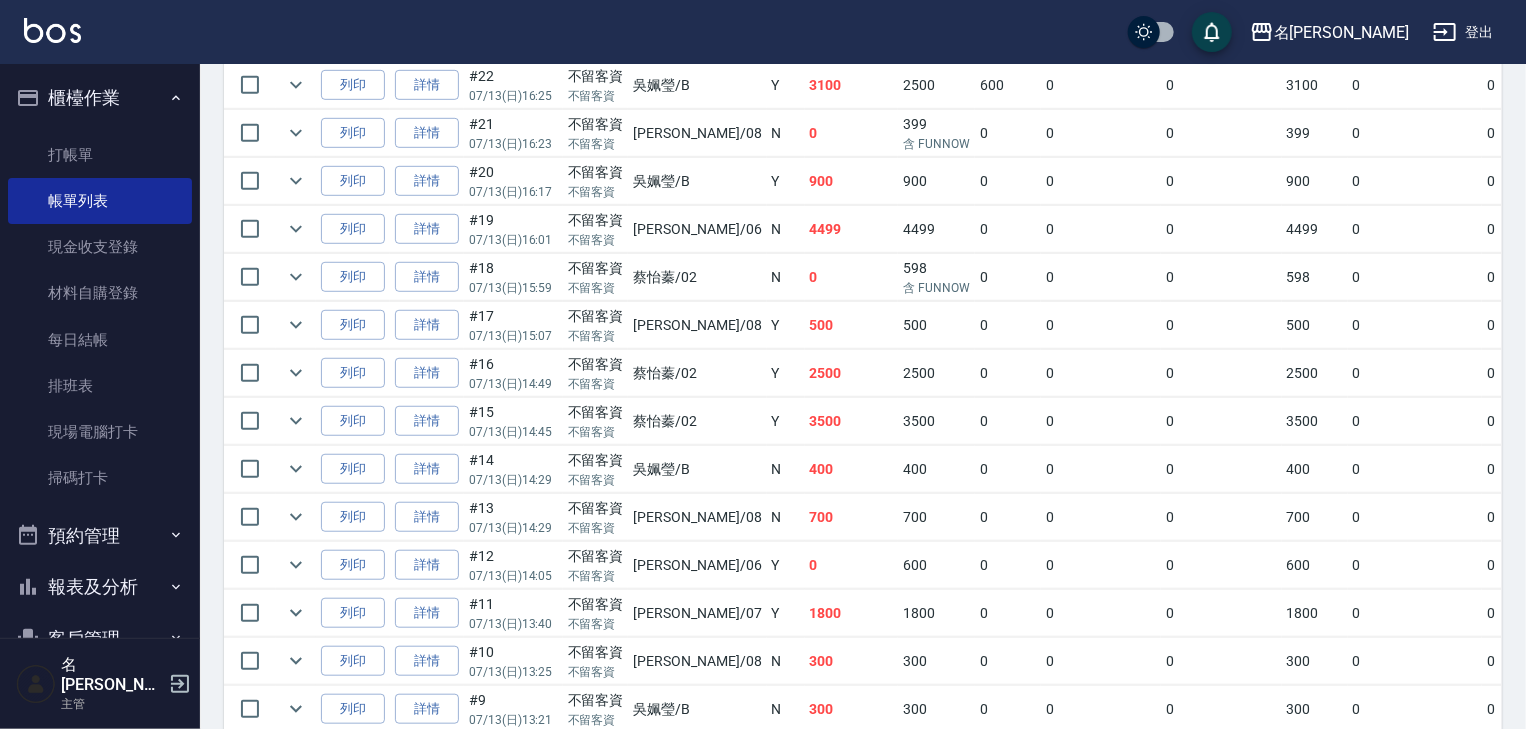 scroll, scrollTop: 327, scrollLeft: 0, axis: vertical 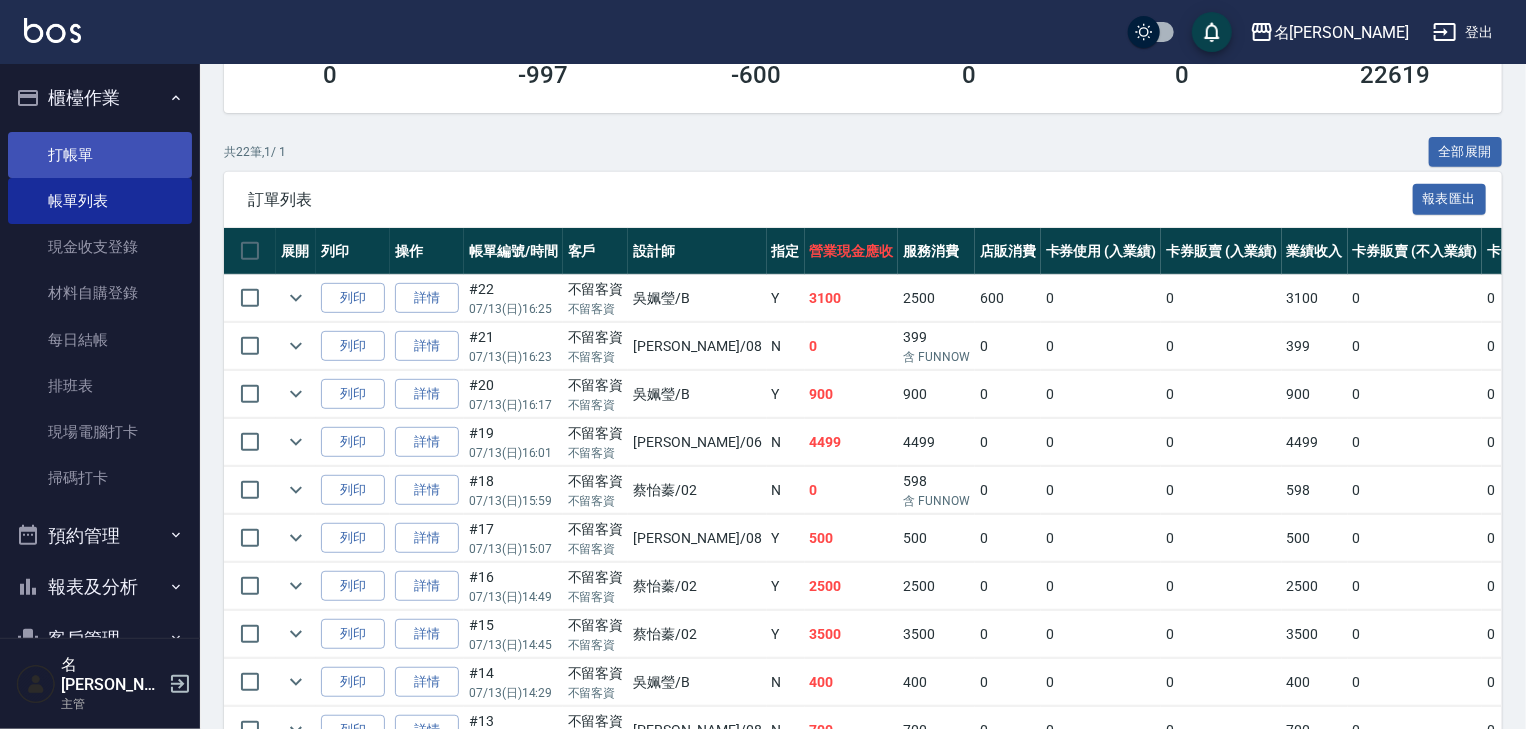 click on "打帳單" at bounding box center [100, 155] 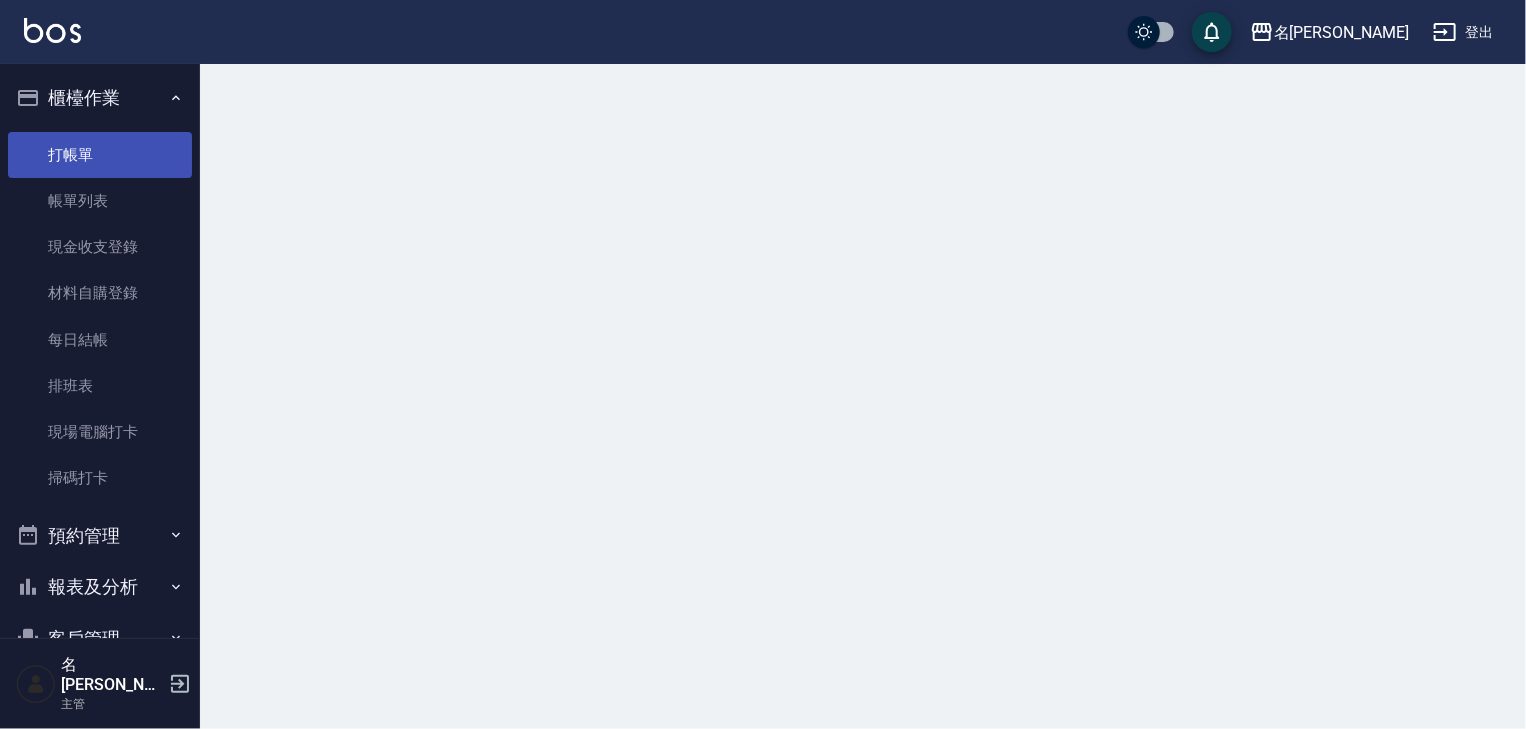 scroll, scrollTop: 0, scrollLeft: 0, axis: both 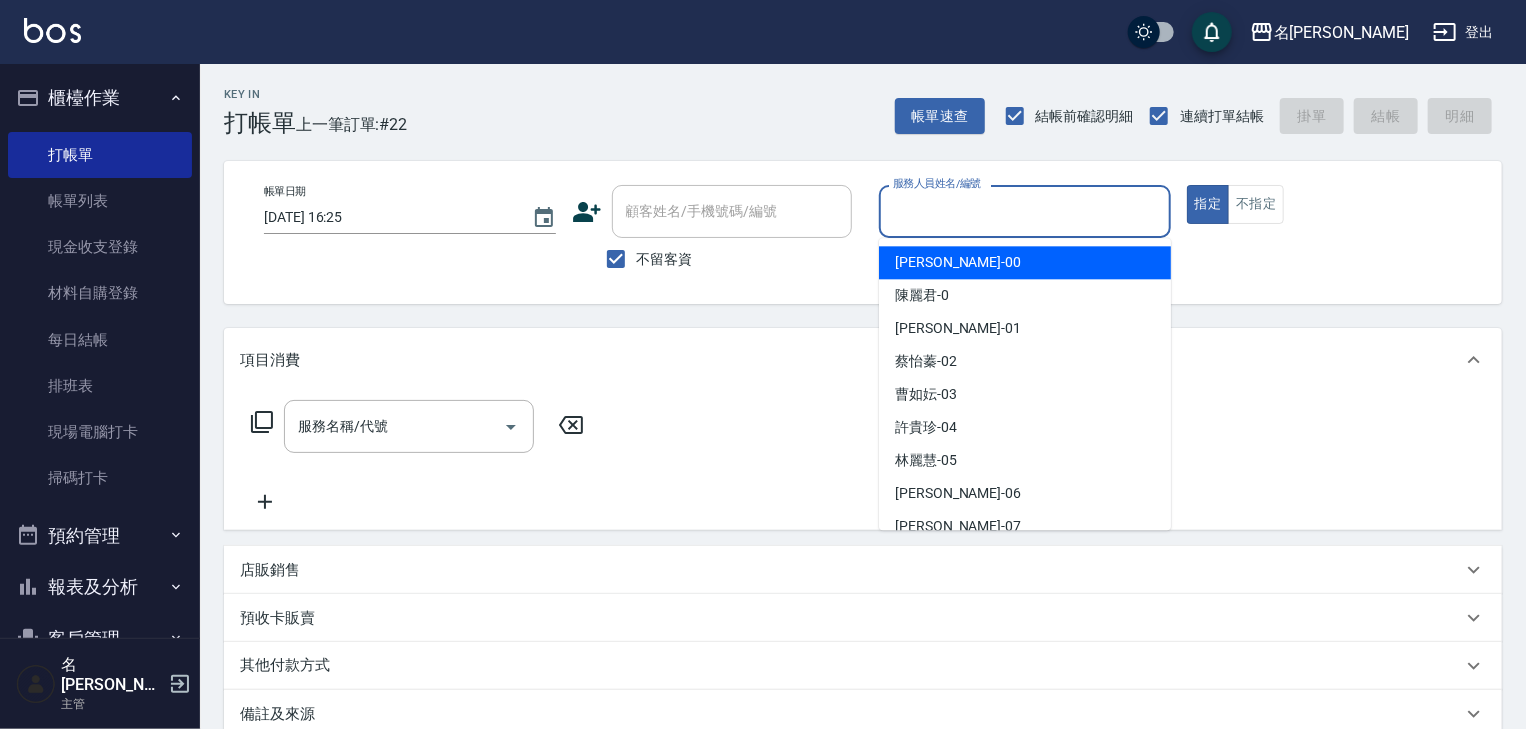 click on "服務人員姓名/編號" at bounding box center [1025, 211] 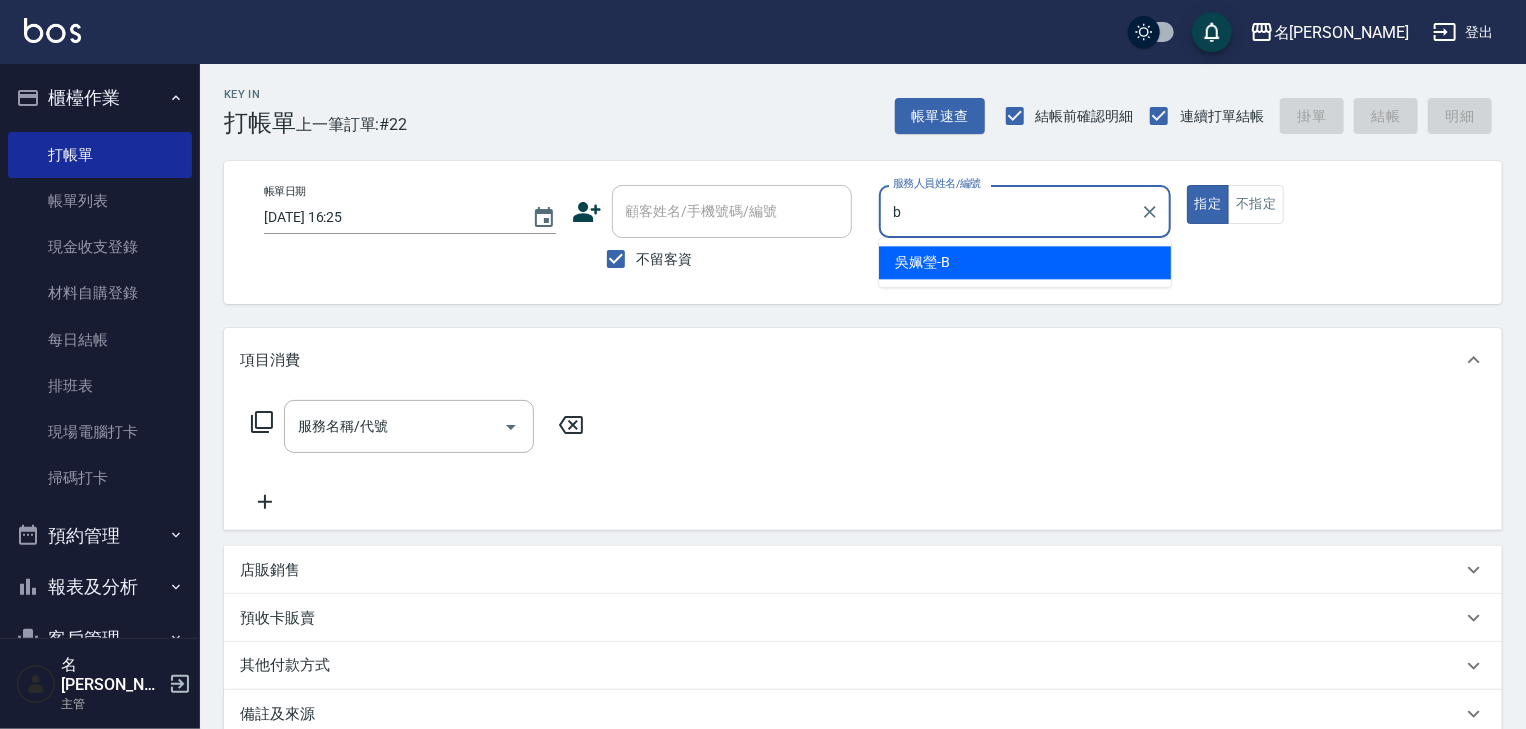 type on "[PERSON_NAME]" 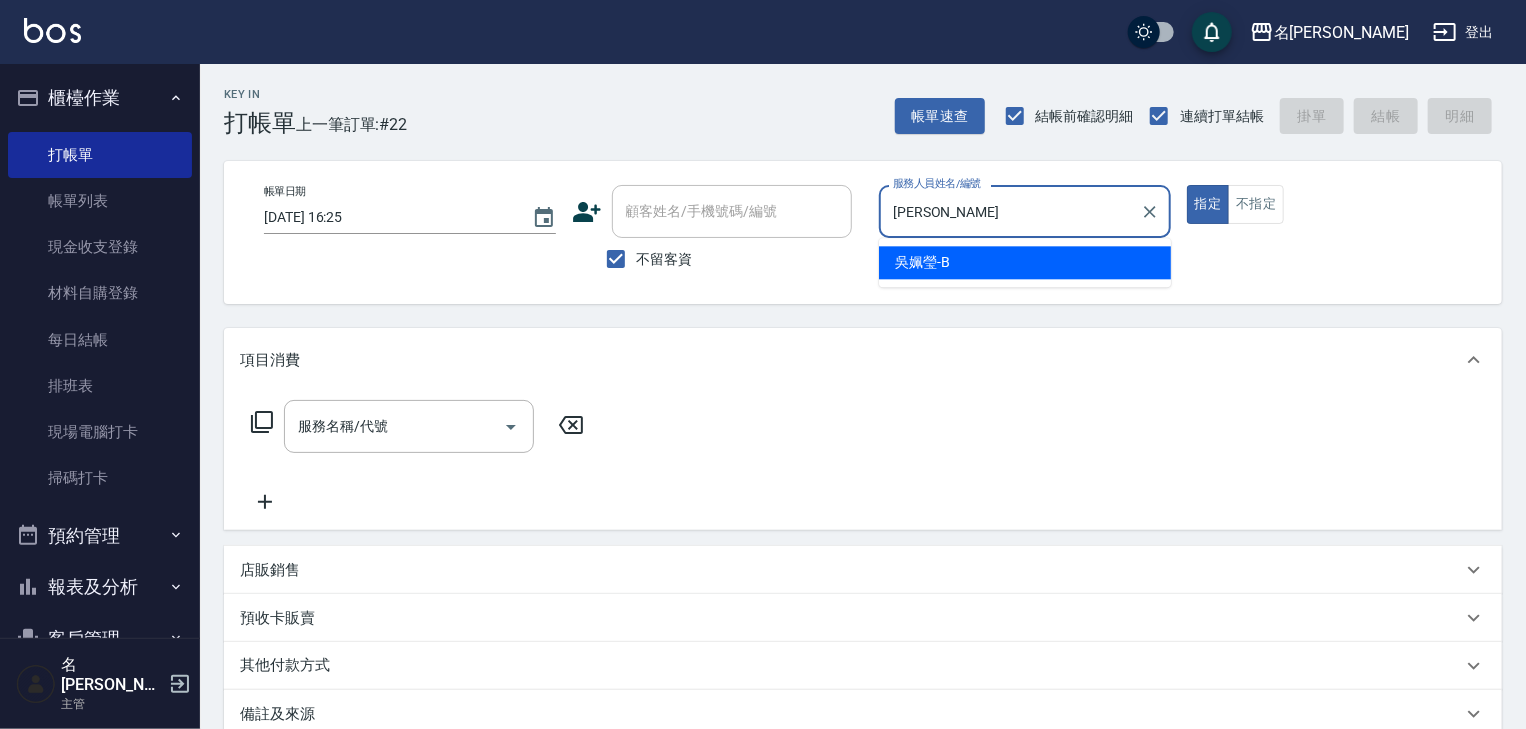 type on "true" 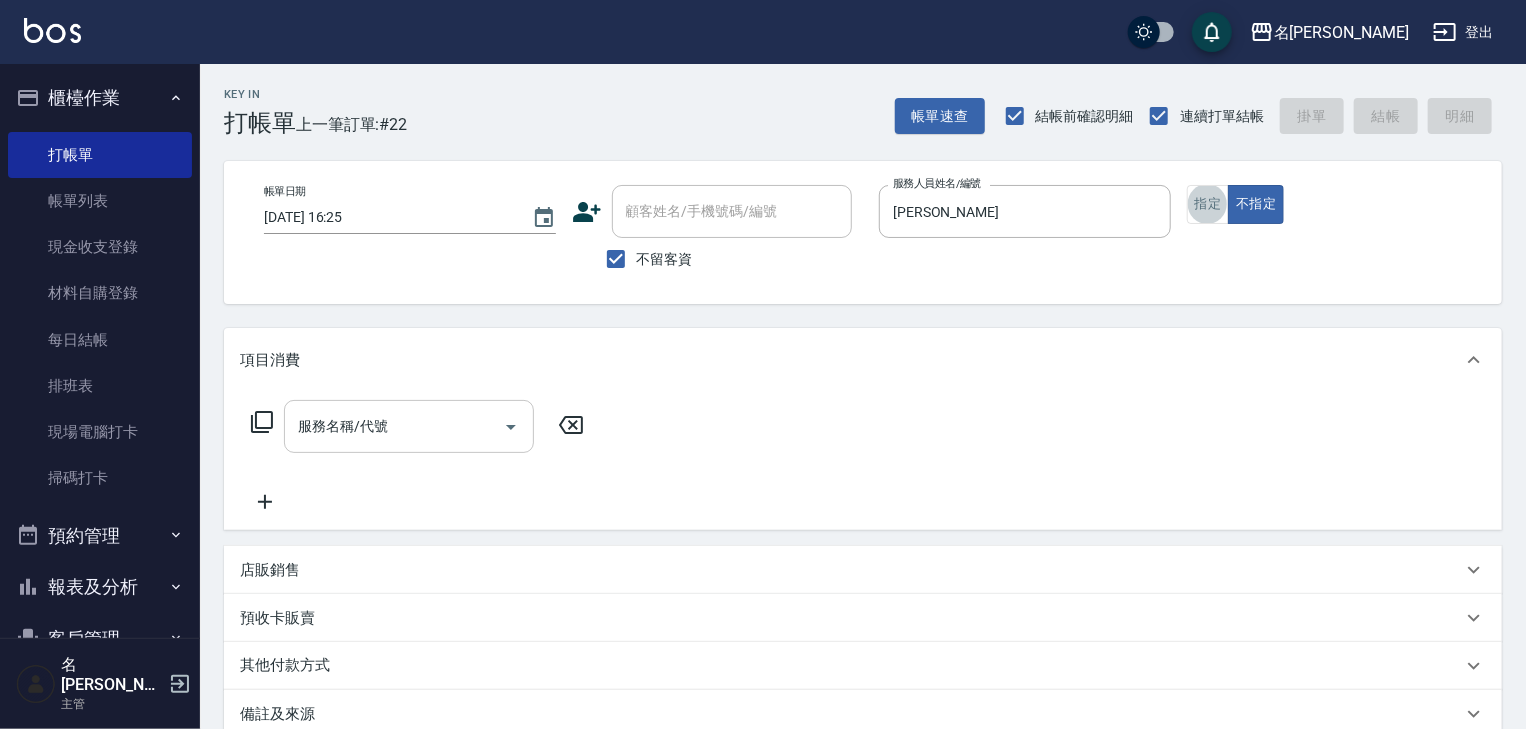 click on "服務名稱/代號" at bounding box center [394, 426] 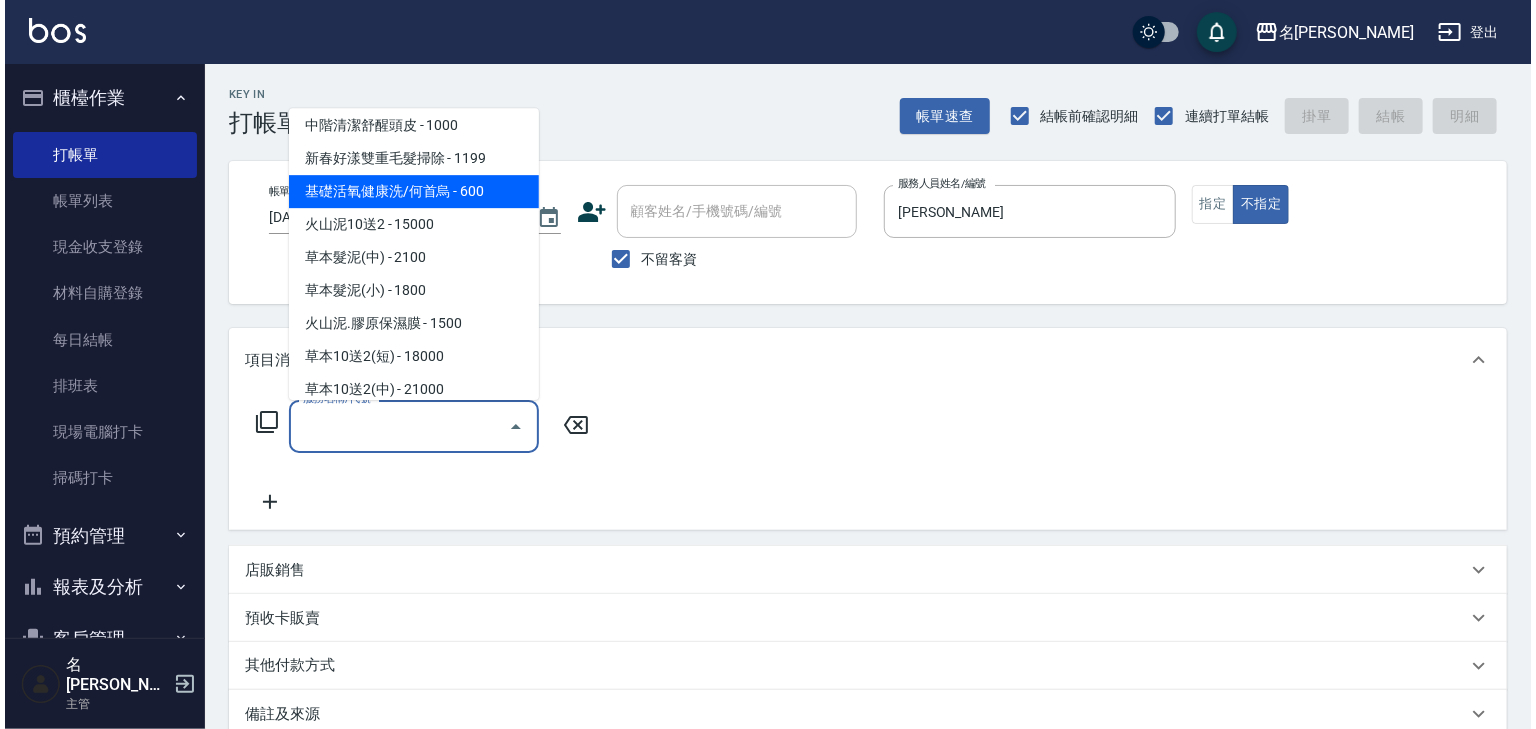 scroll, scrollTop: 213, scrollLeft: 0, axis: vertical 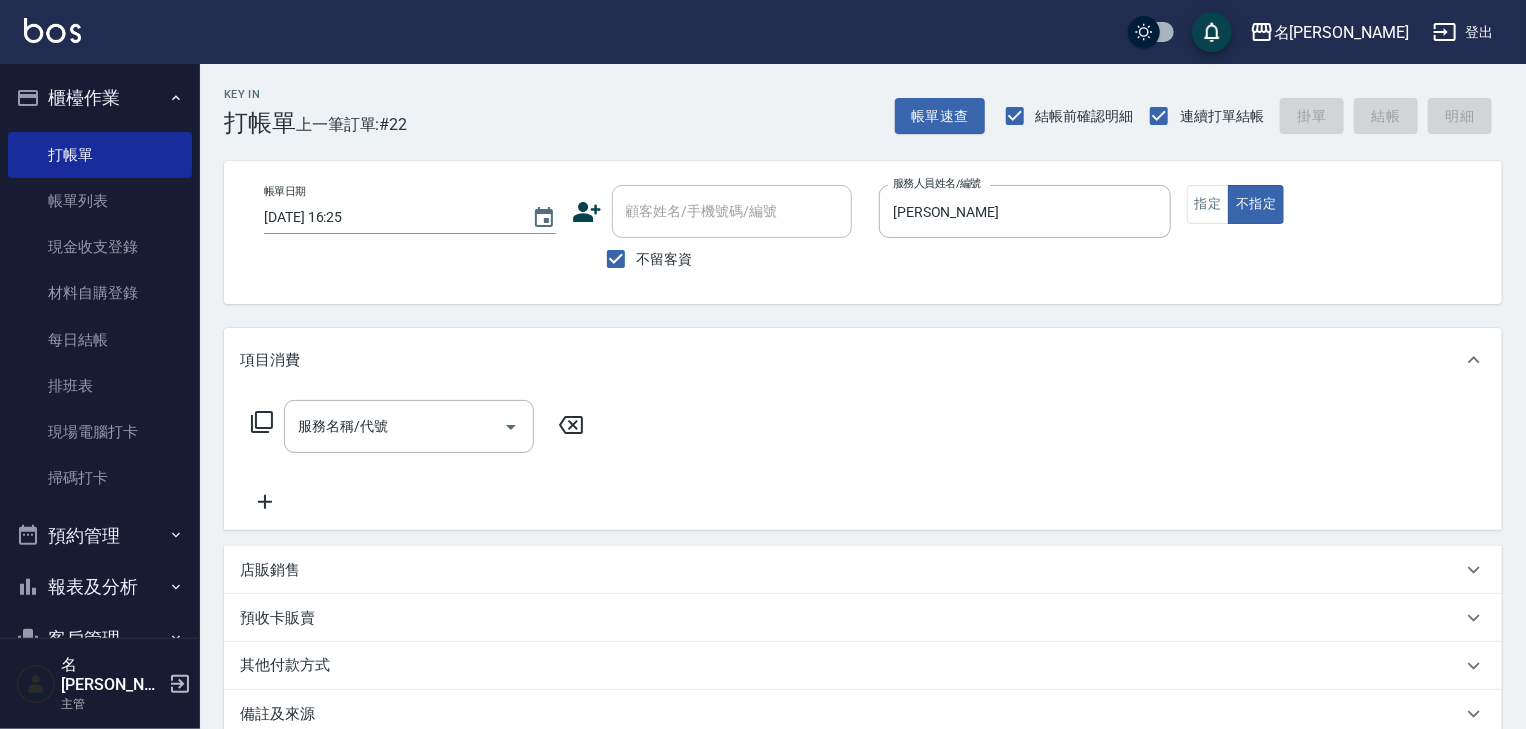 click 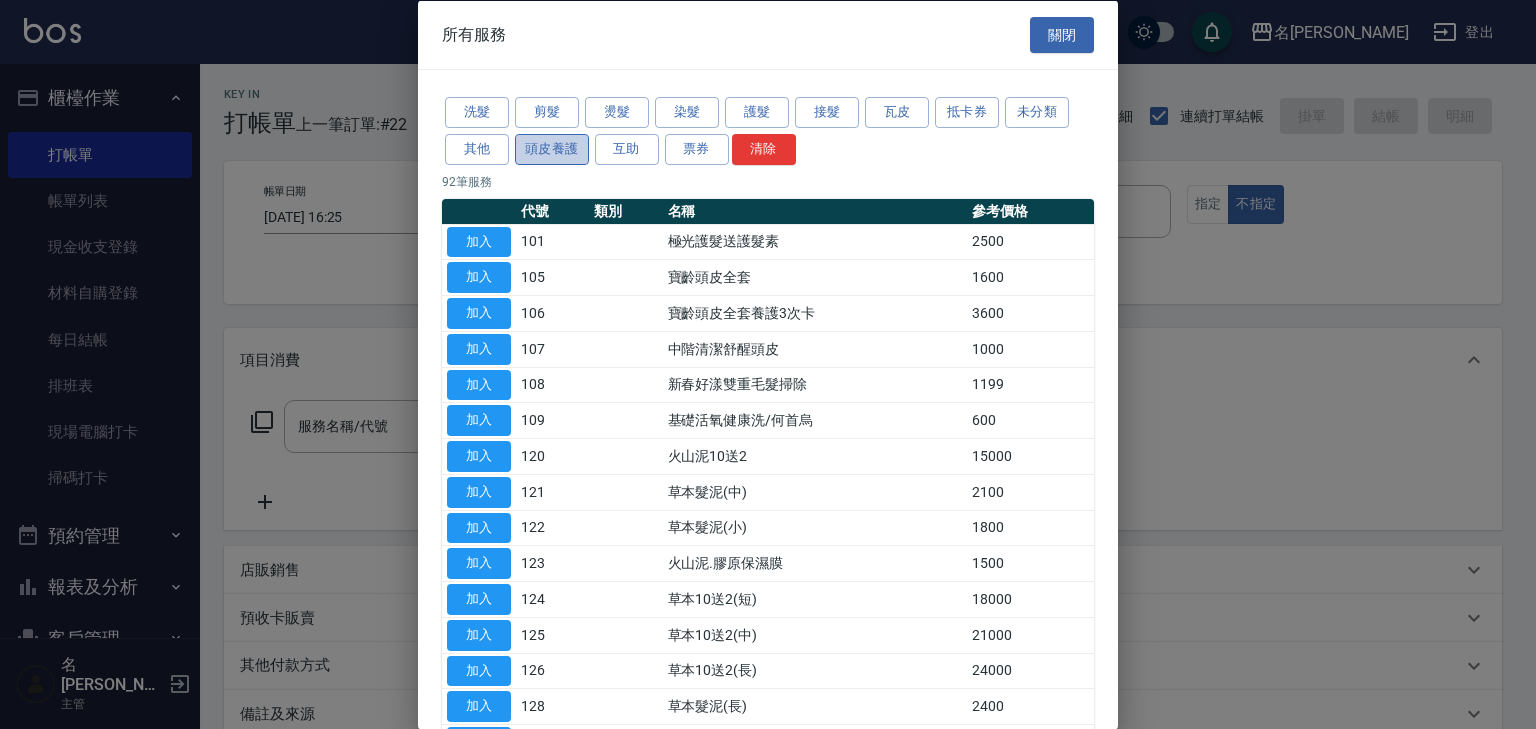 click on "頭皮養護" at bounding box center (552, 148) 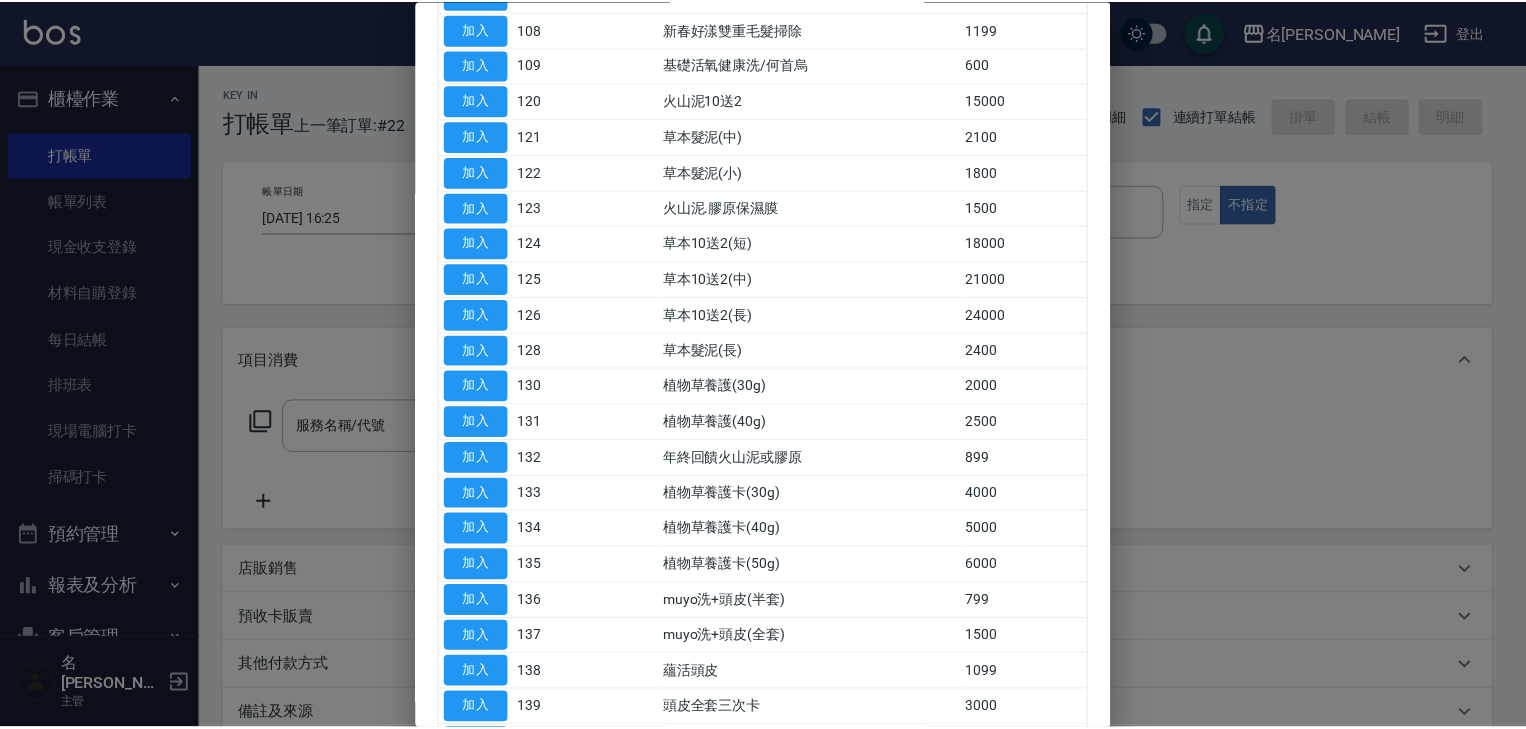 scroll, scrollTop: 426, scrollLeft: 0, axis: vertical 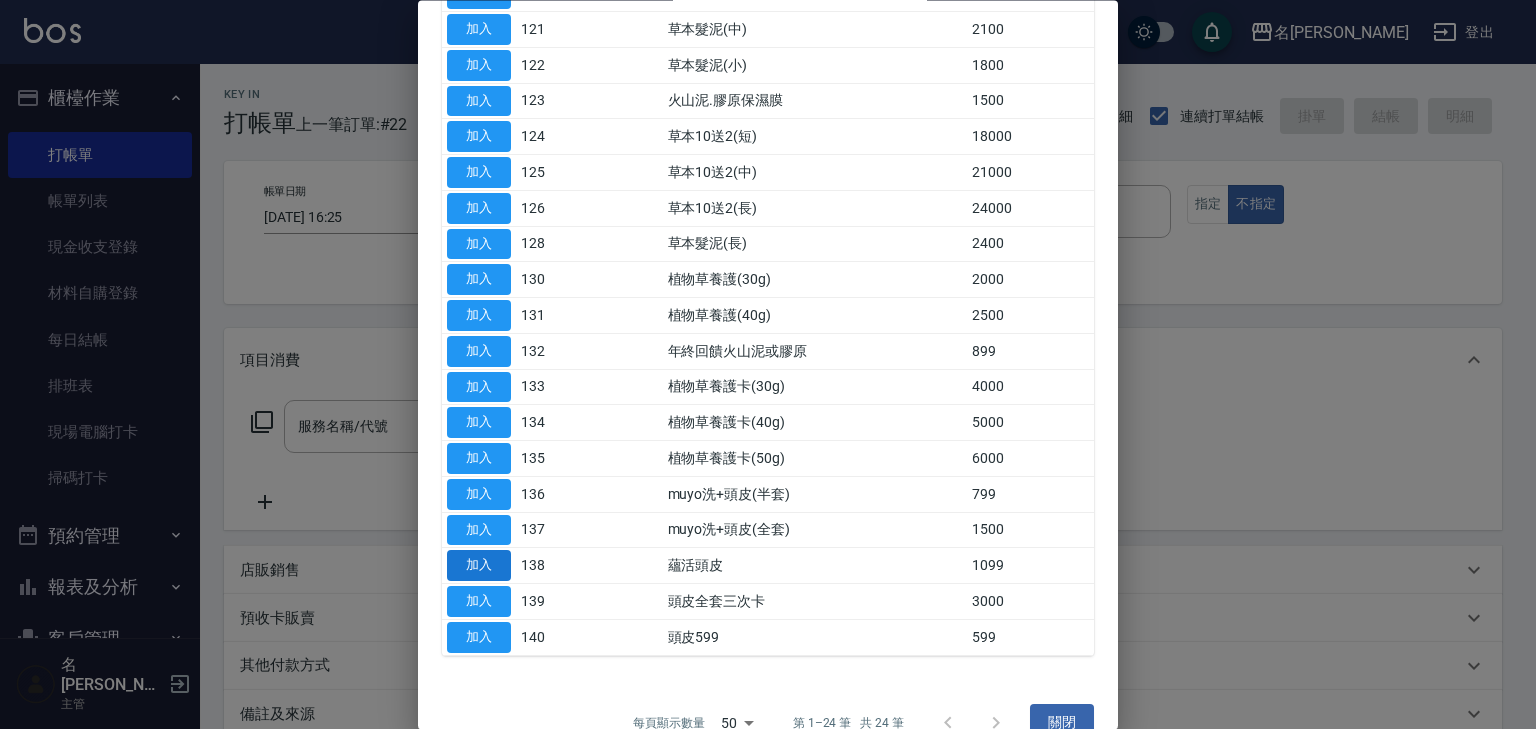 click on "加入" at bounding box center [479, 566] 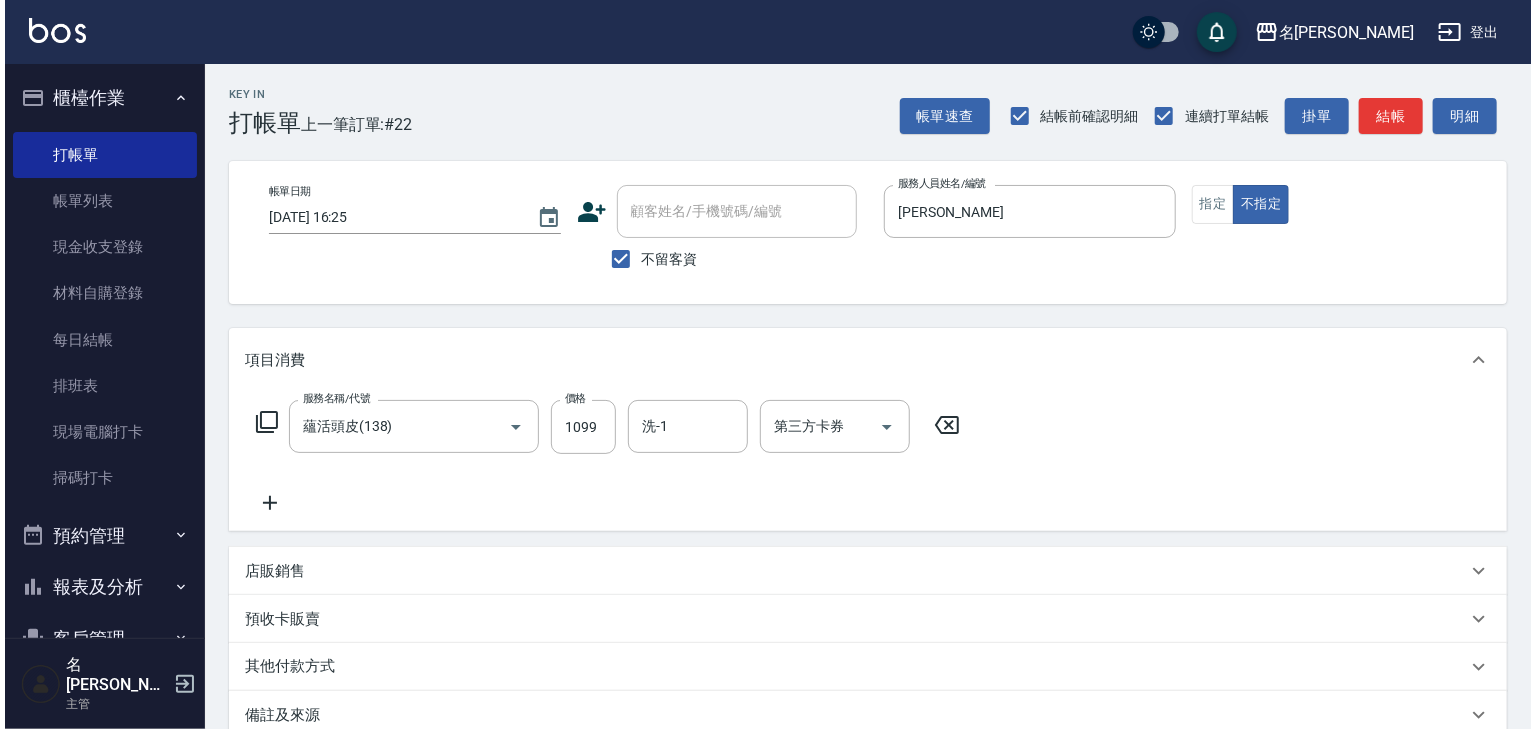 scroll, scrollTop: 234, scrollLeft: 0, axis: vertical 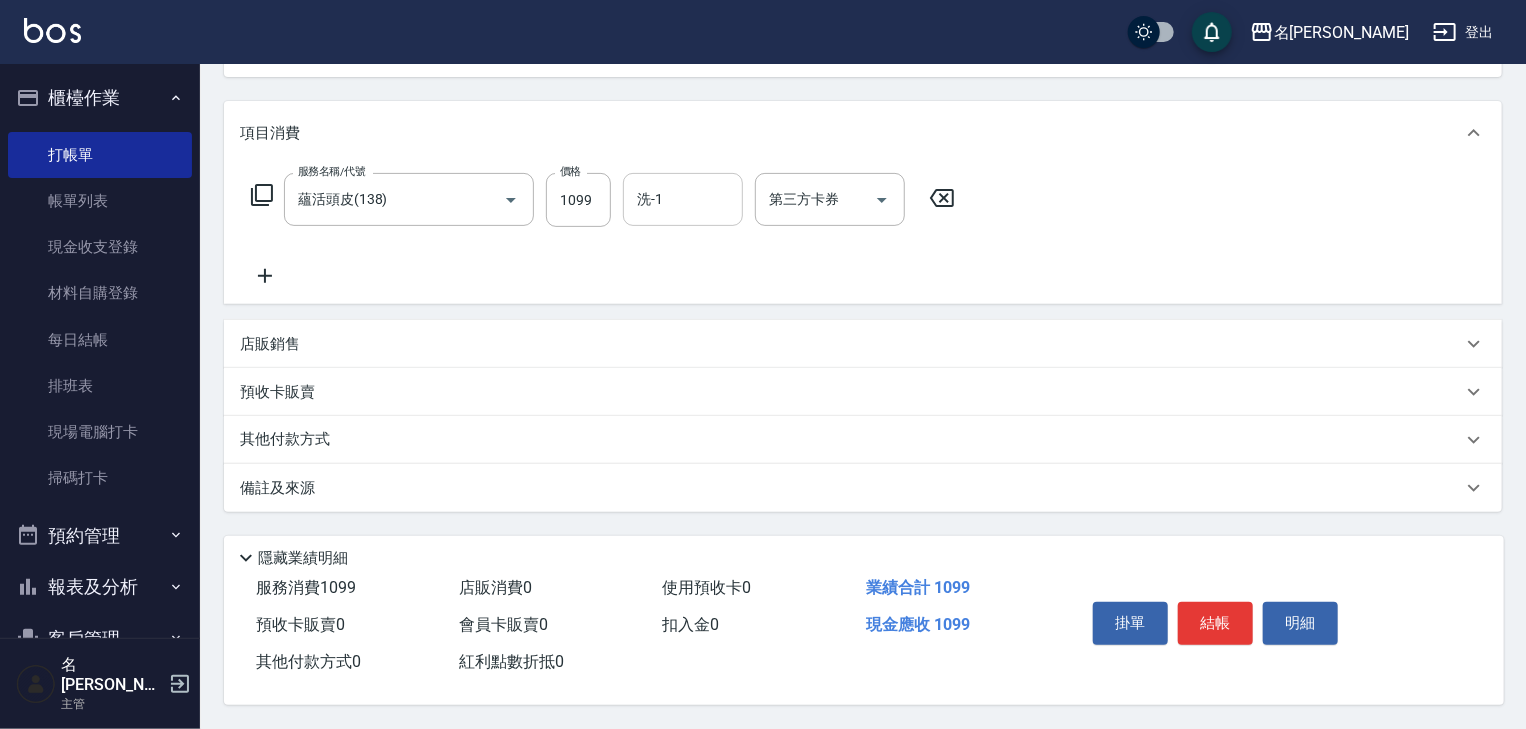 click on "洗-1" at bounding box center (683, 199) 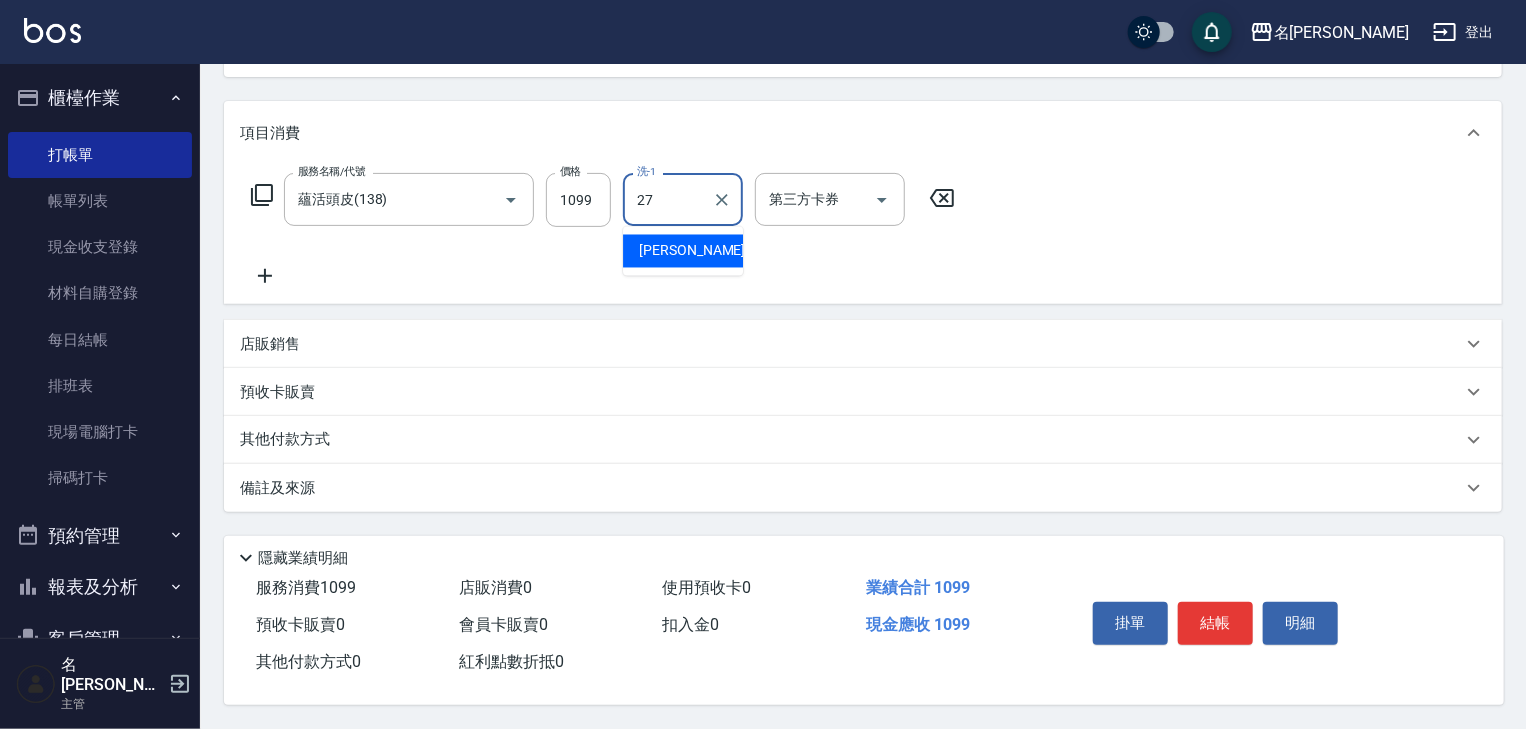 type on "[PERSON_NAME]-27" 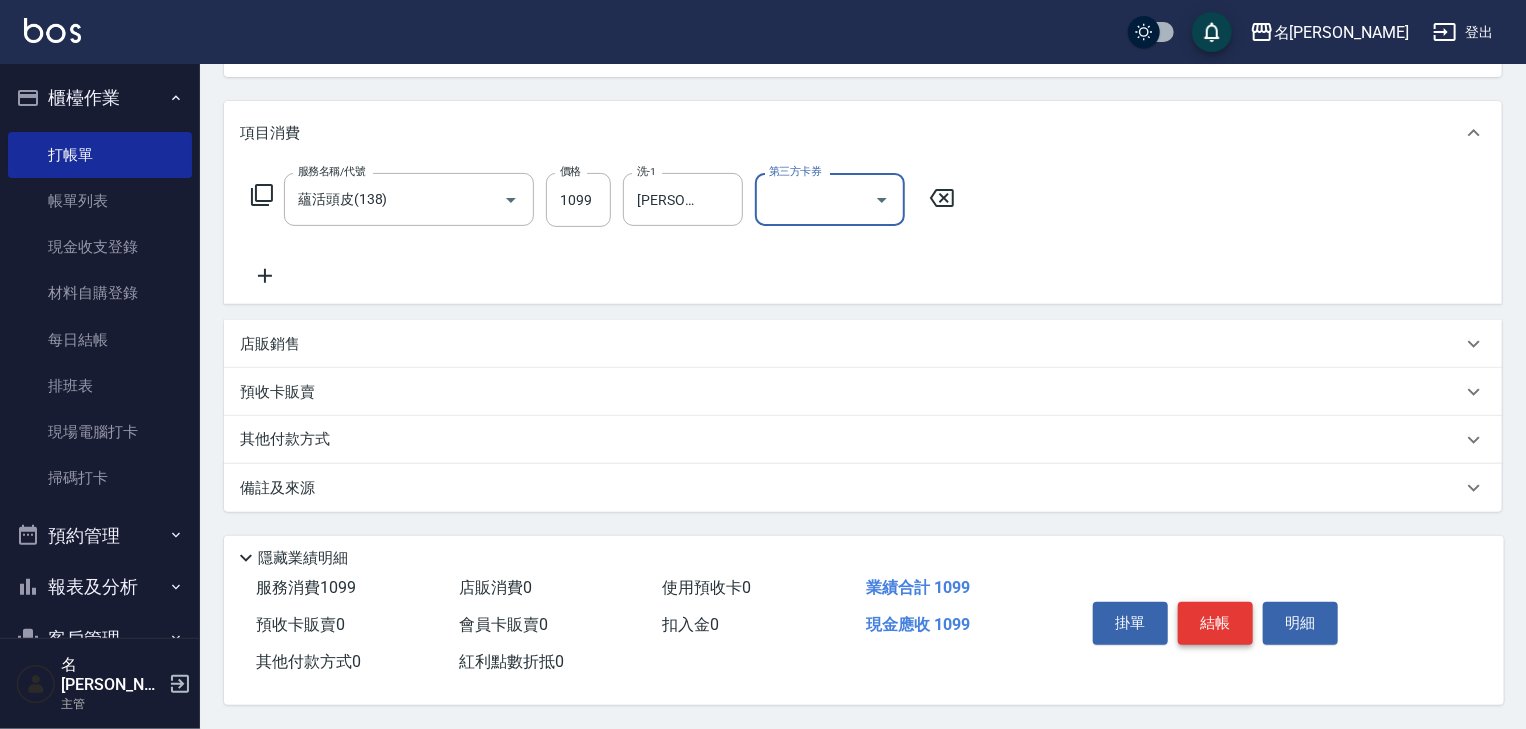 click on "結帳" at bounding box center [1215, 623] 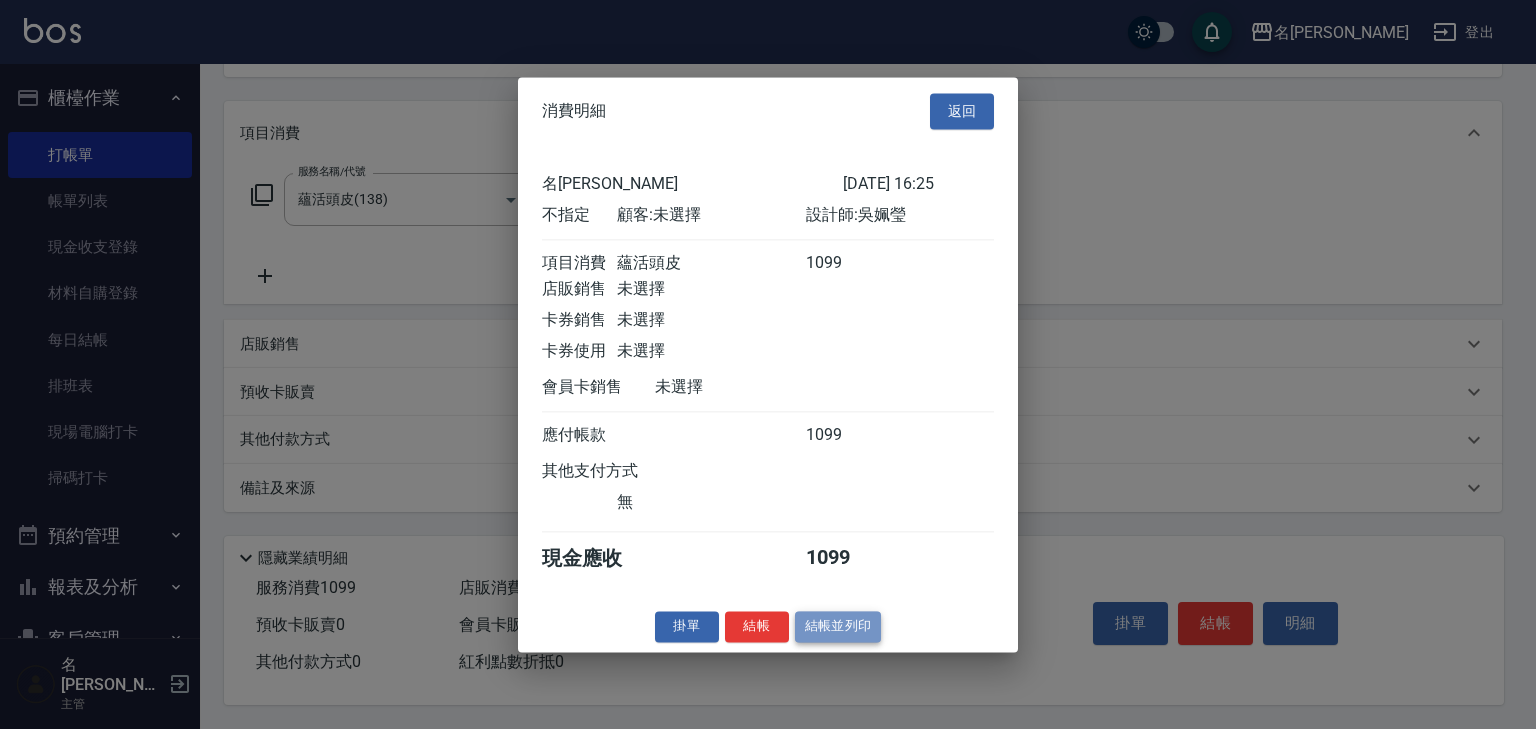 click on "結帳並列印" at bounding box center [838, 626] 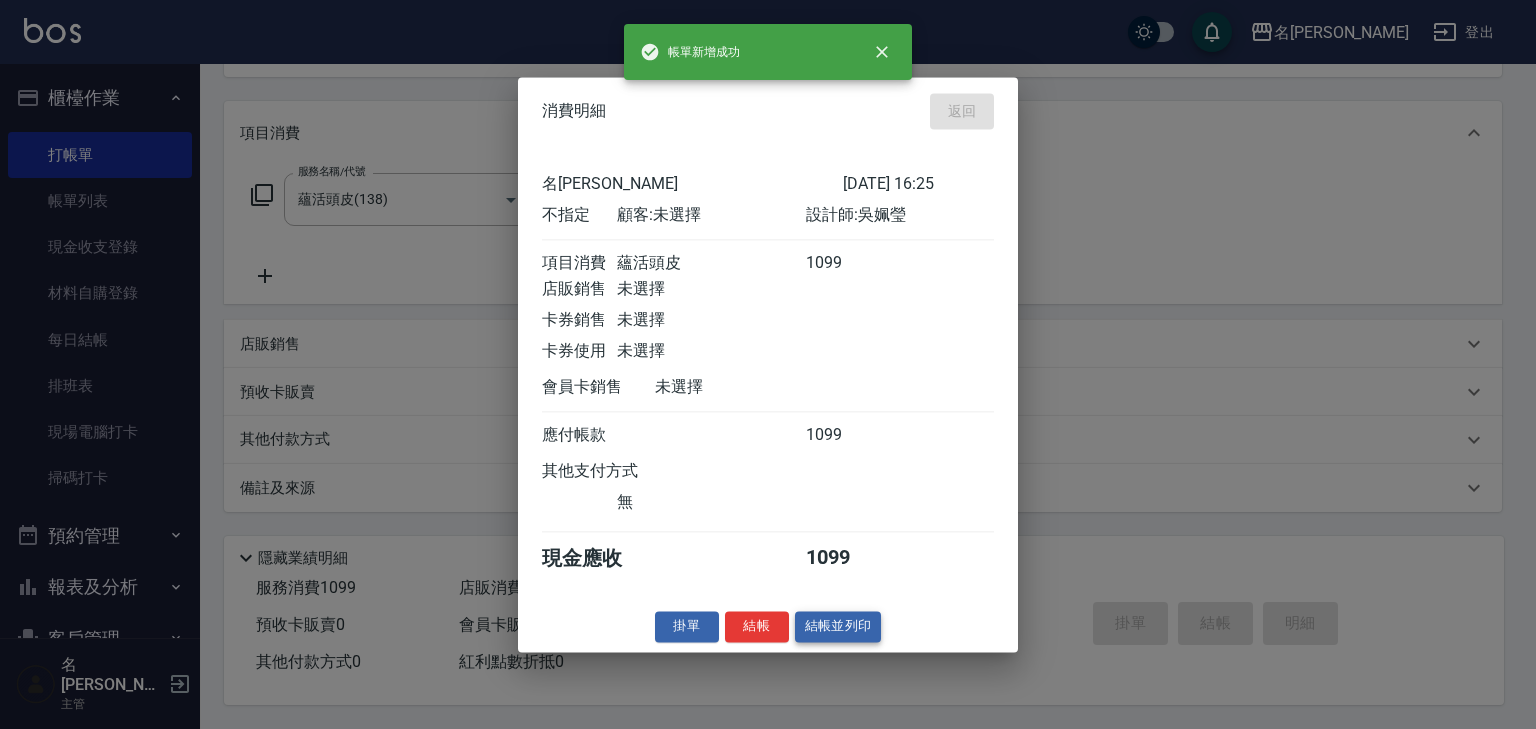 type on "[DATE] 16:26" 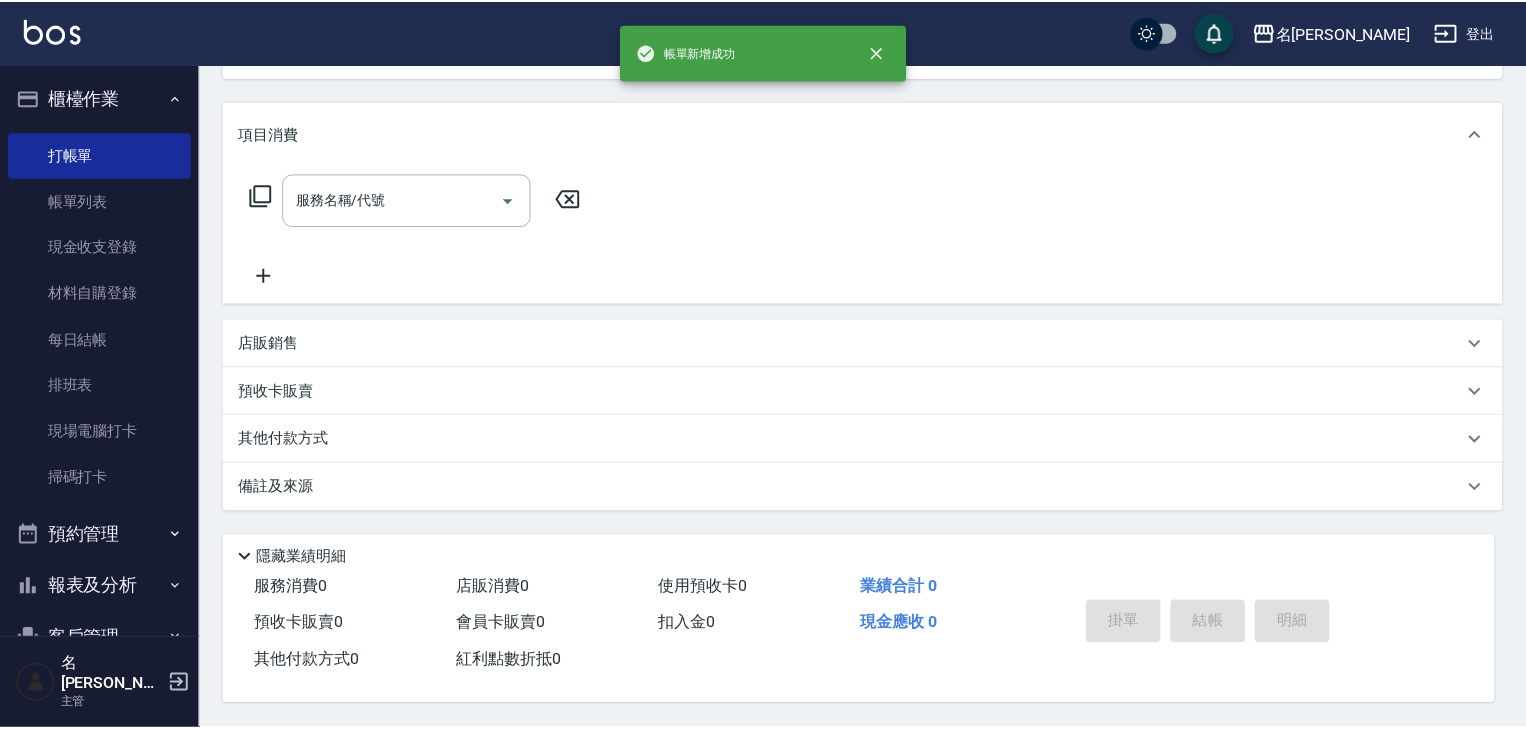 scroll, scrollTop: 0, scrollLeft: 0, axis: both 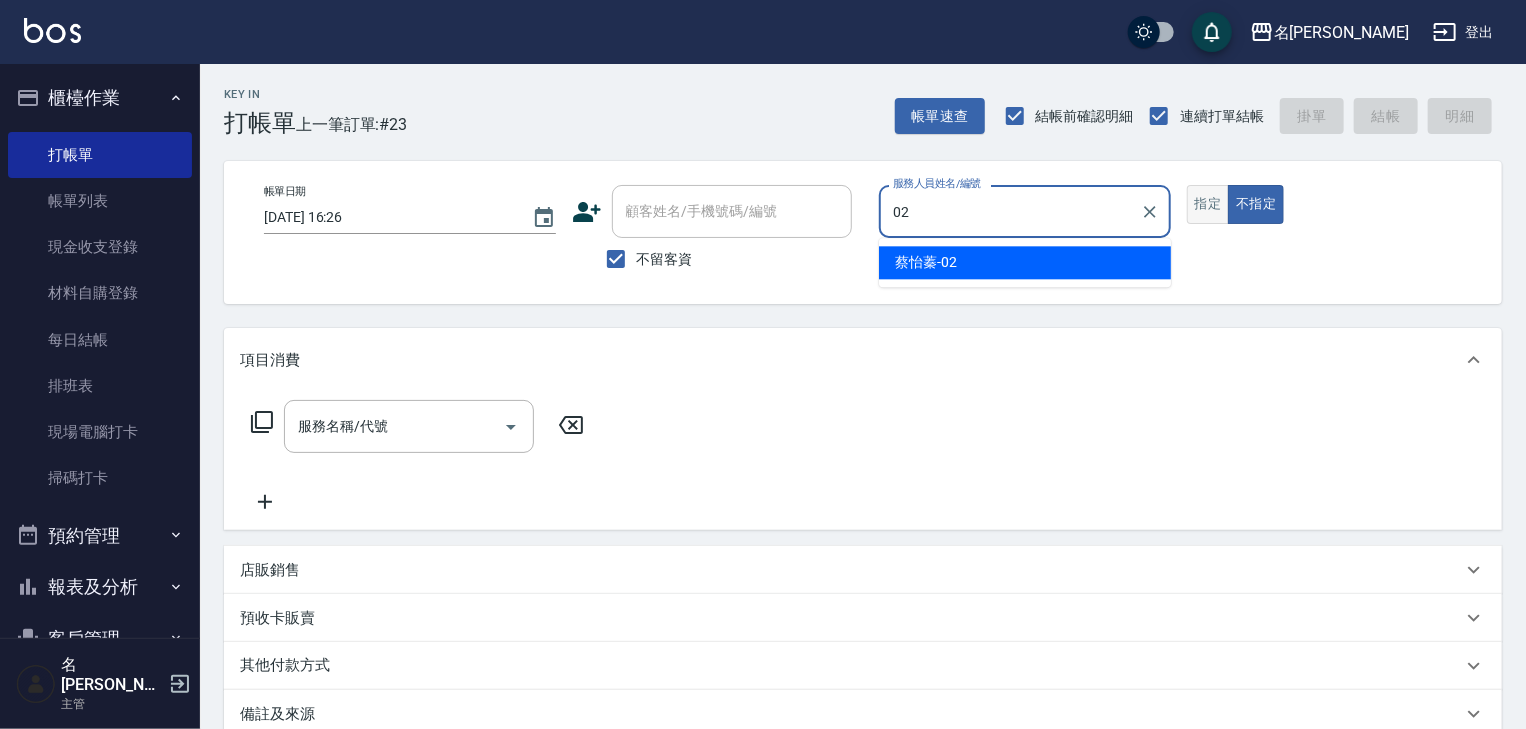 type on "[PERSON_NAME]-02" 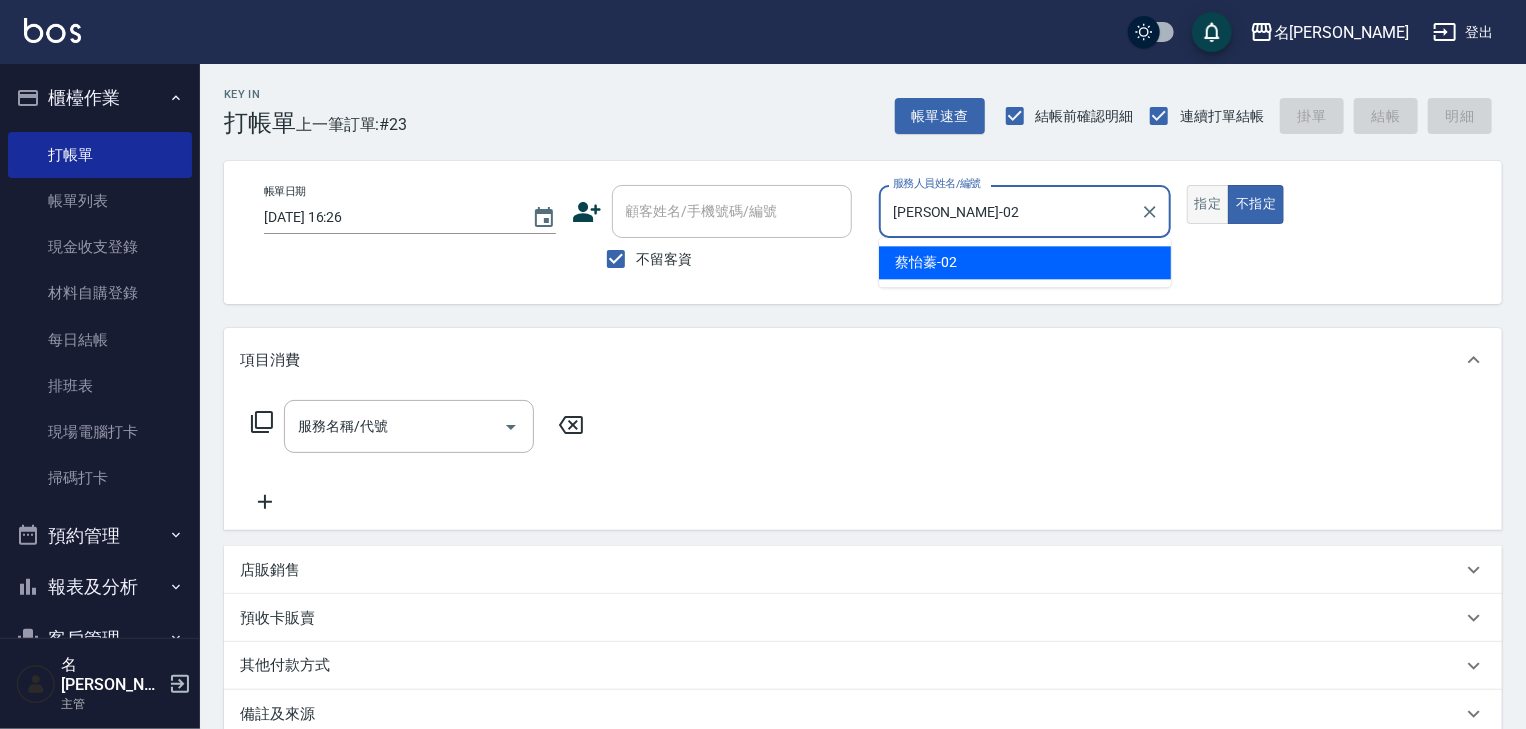 type on "false" 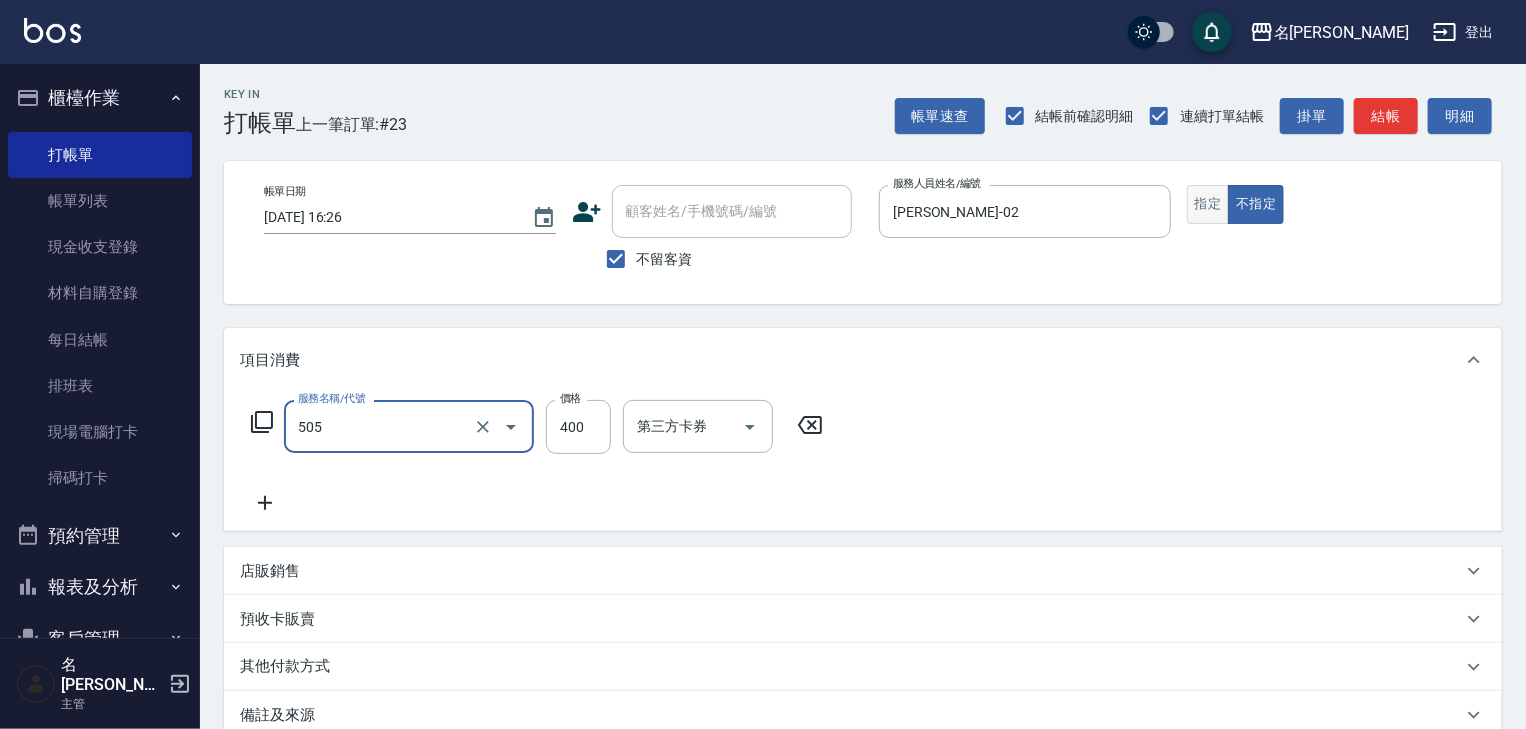 type on "洗髮(505)" 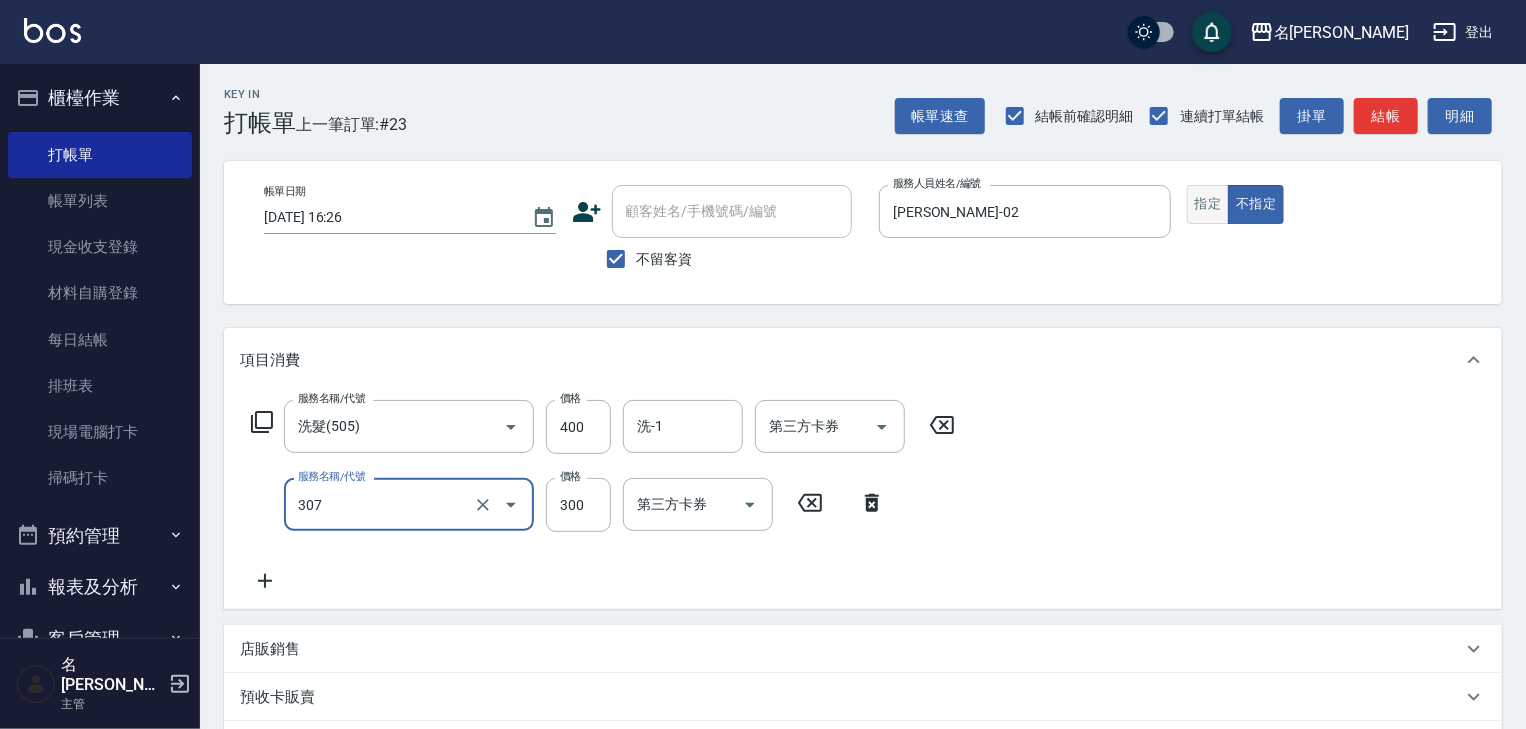 type on "剪髮(307)" 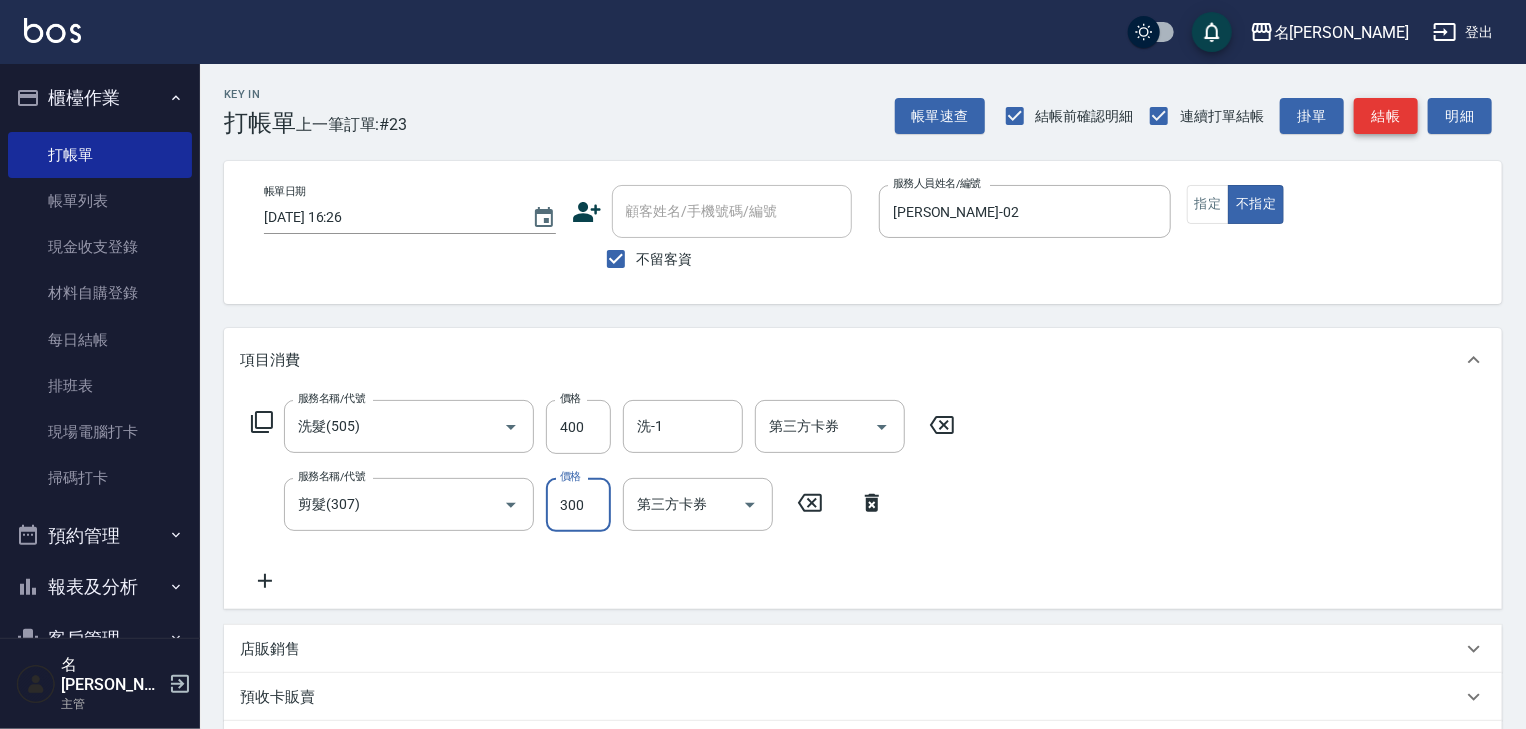 click on "結帳" at bounding box center [1386, 116] 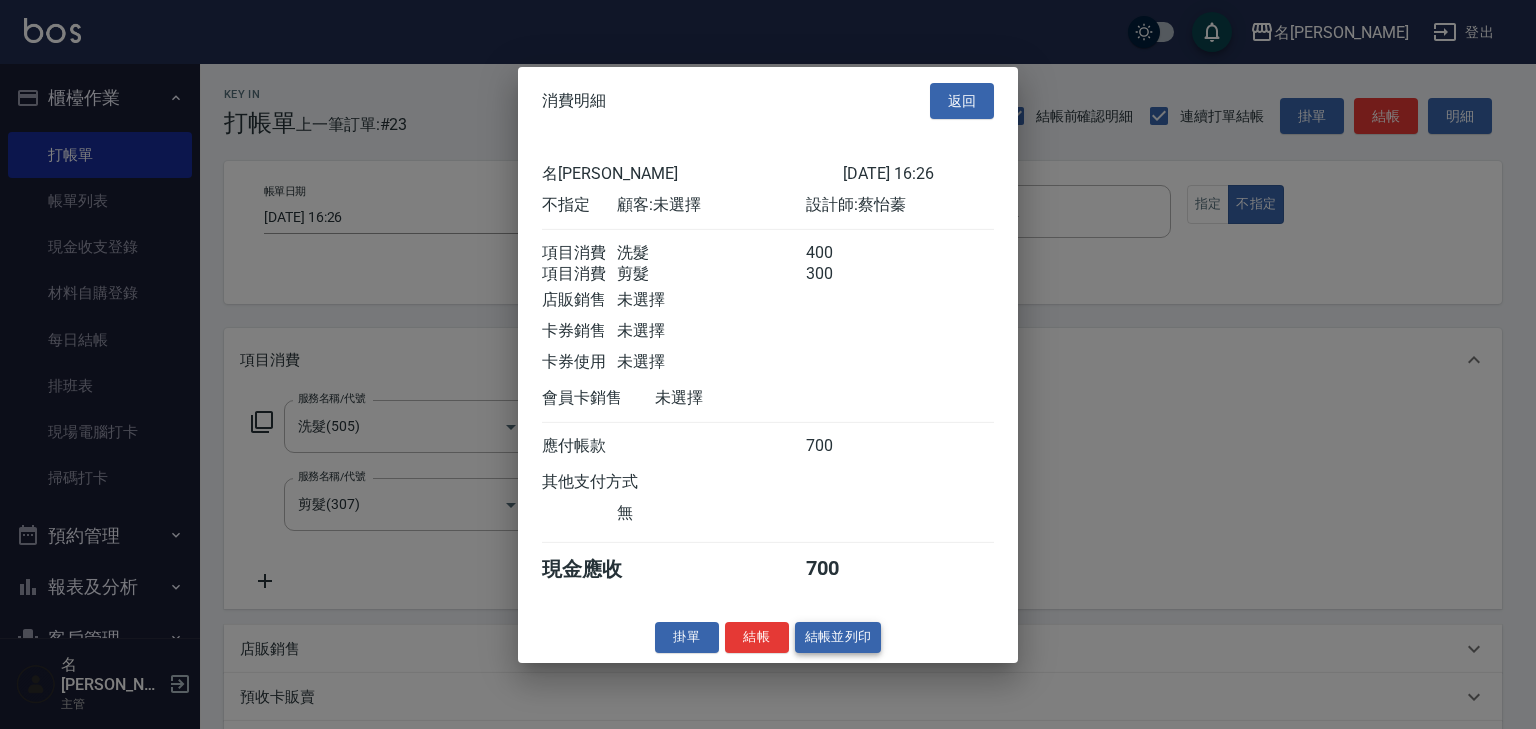 click on "結帳並列印" at bounding box center (838, 637) 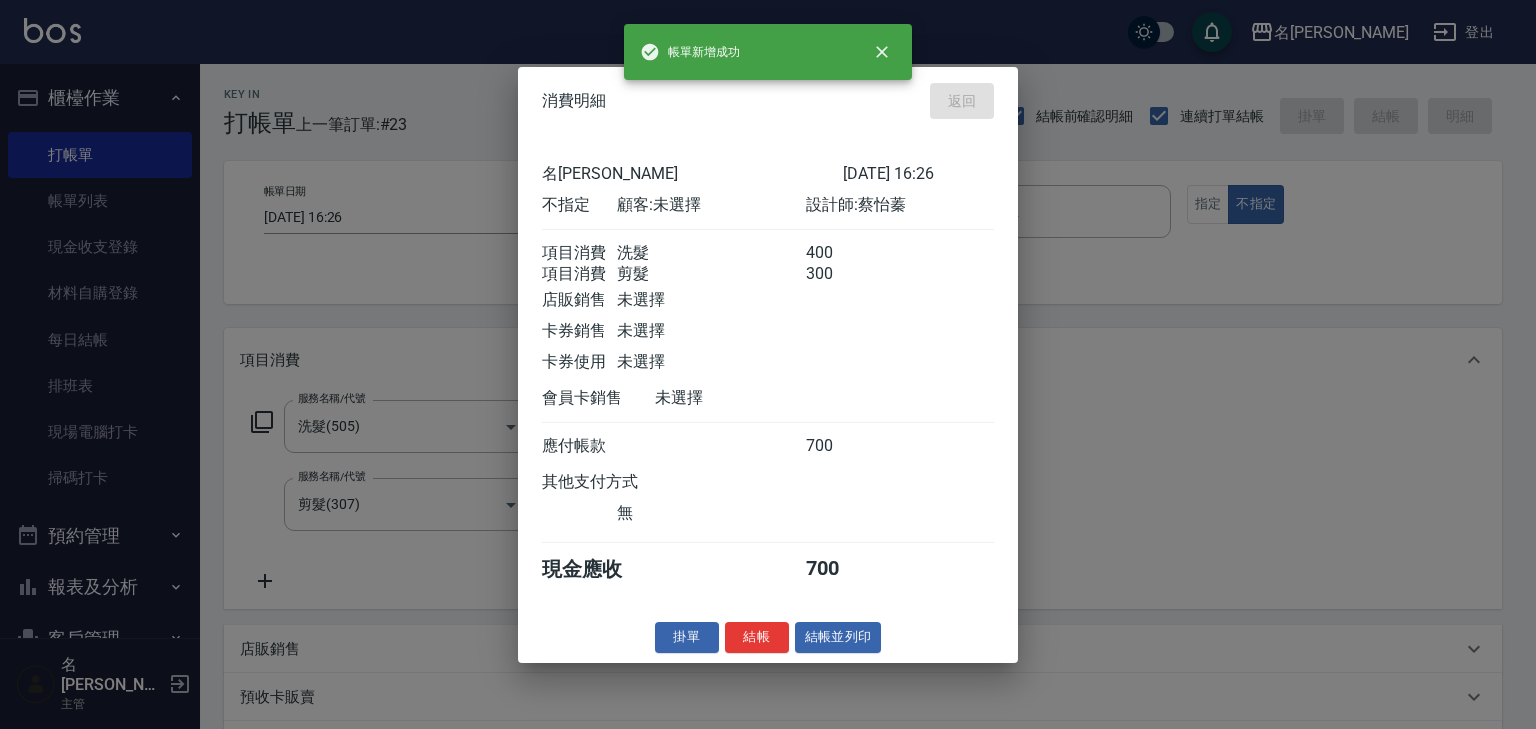 type on "[DATE] 16:37" 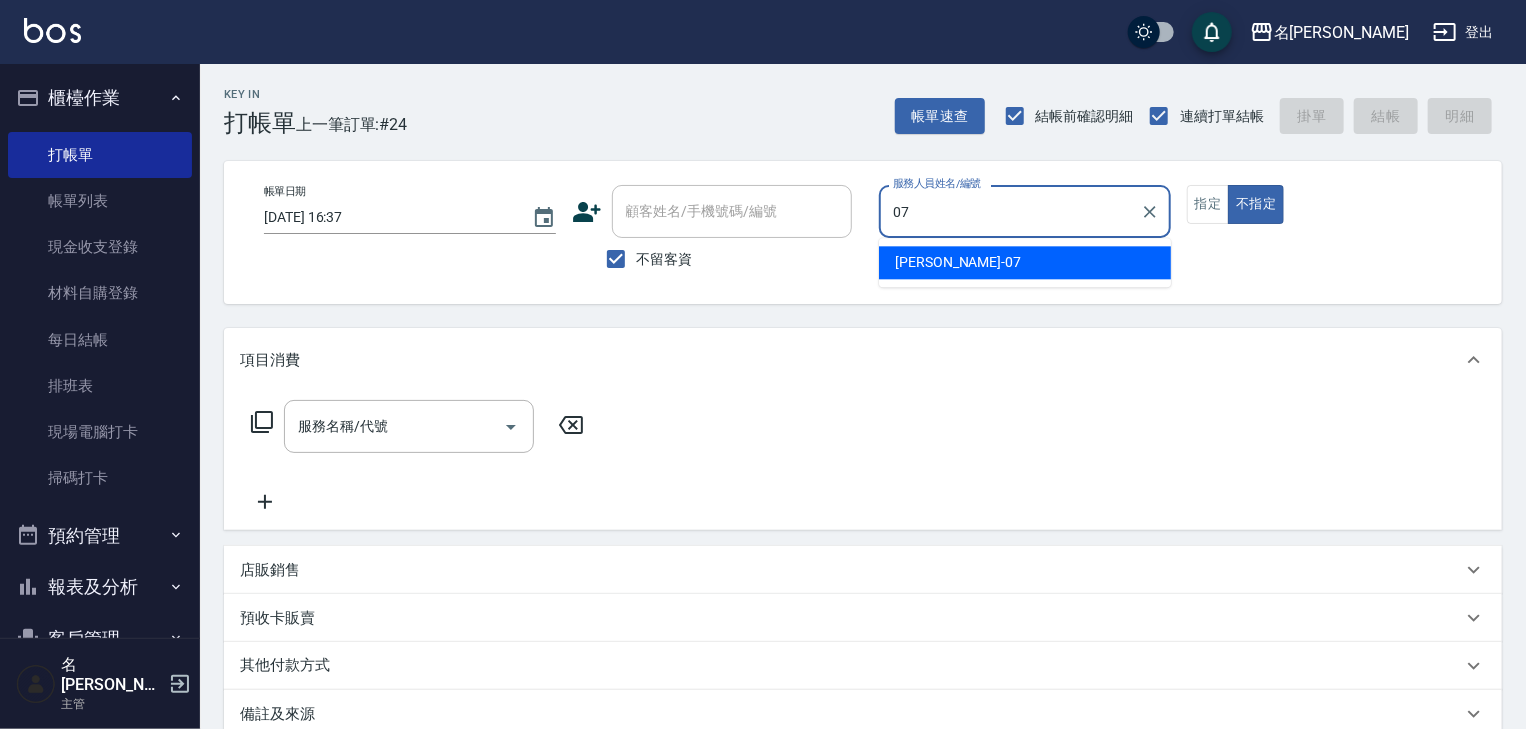 type on "[PERSON_NAME]-07" 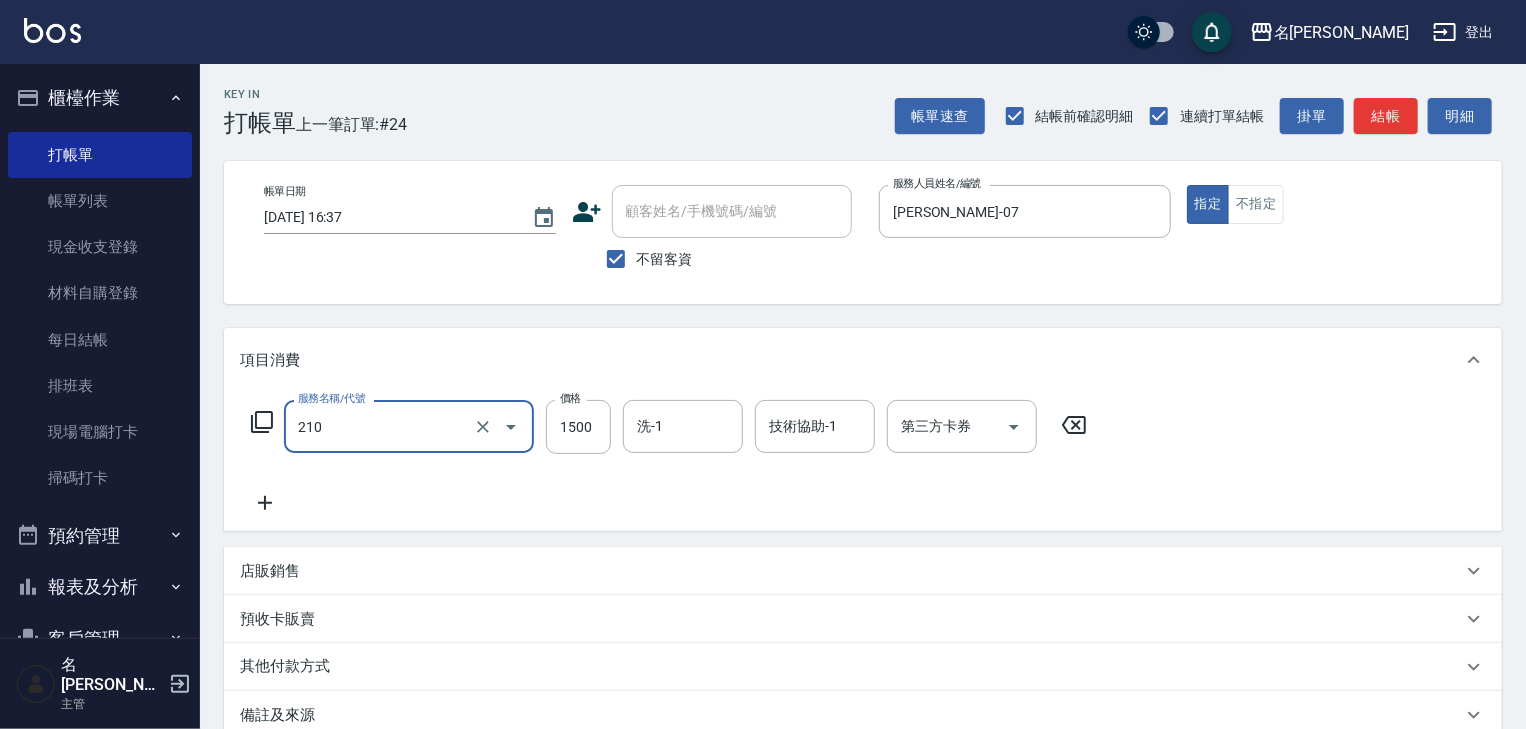 type on "離子燙(自備)(210)" 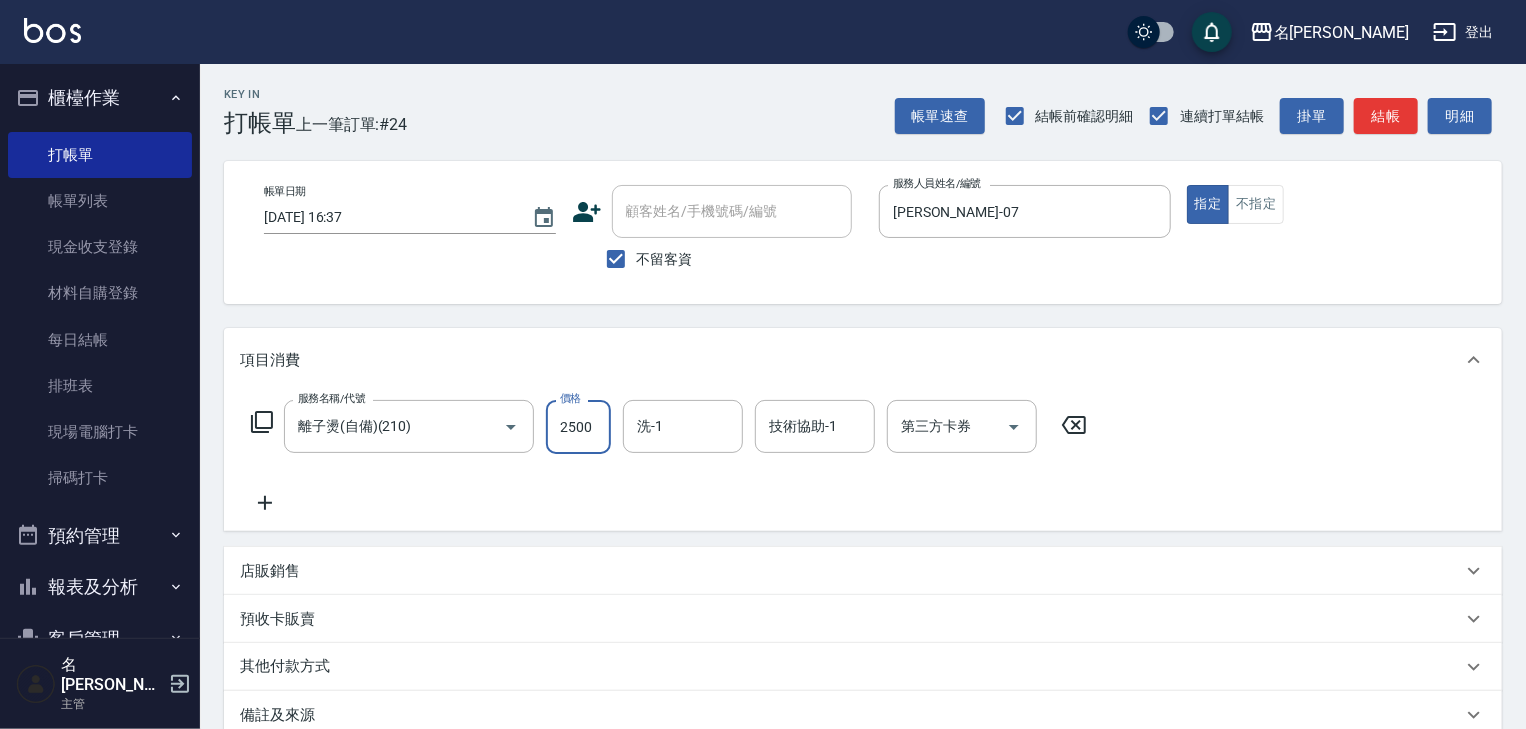 type on "2500" 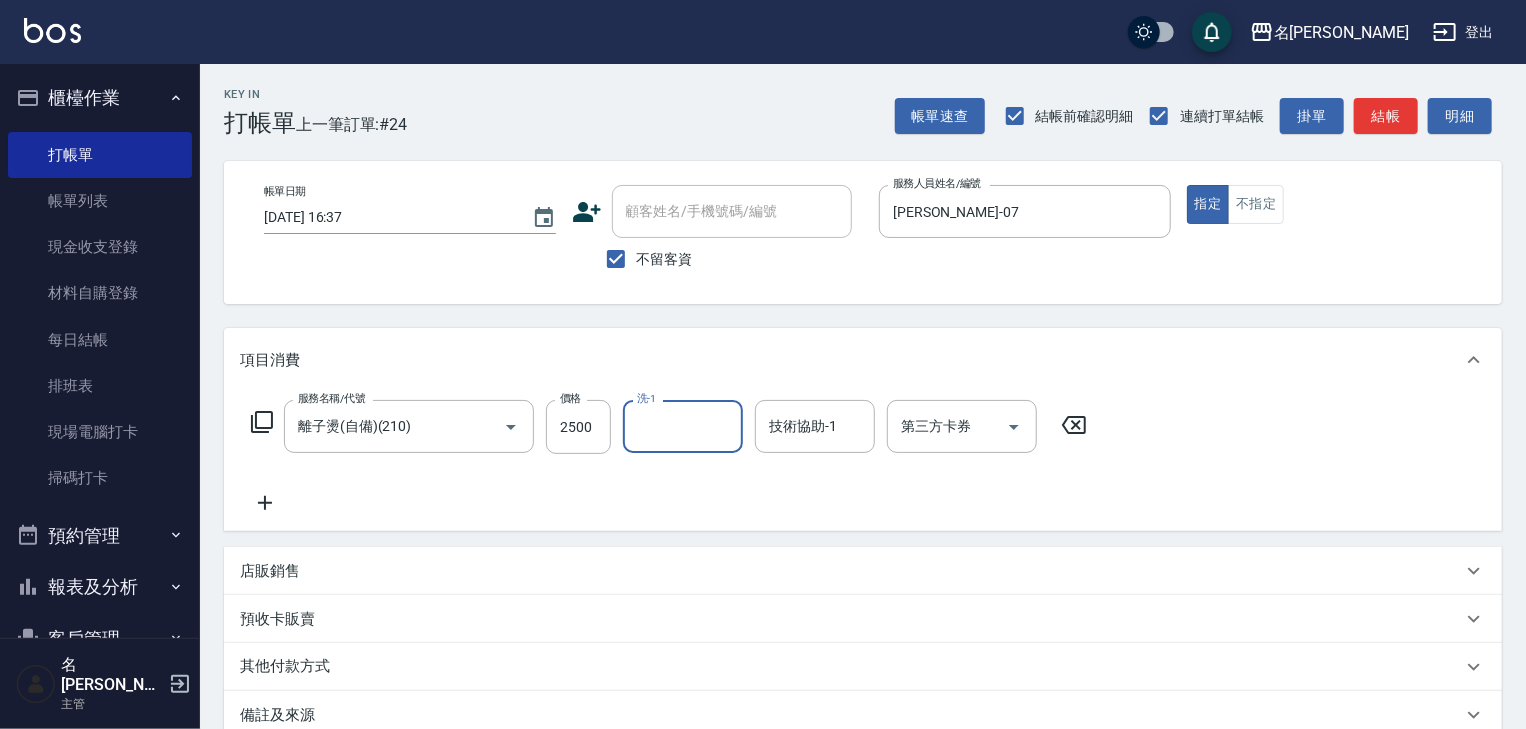 click 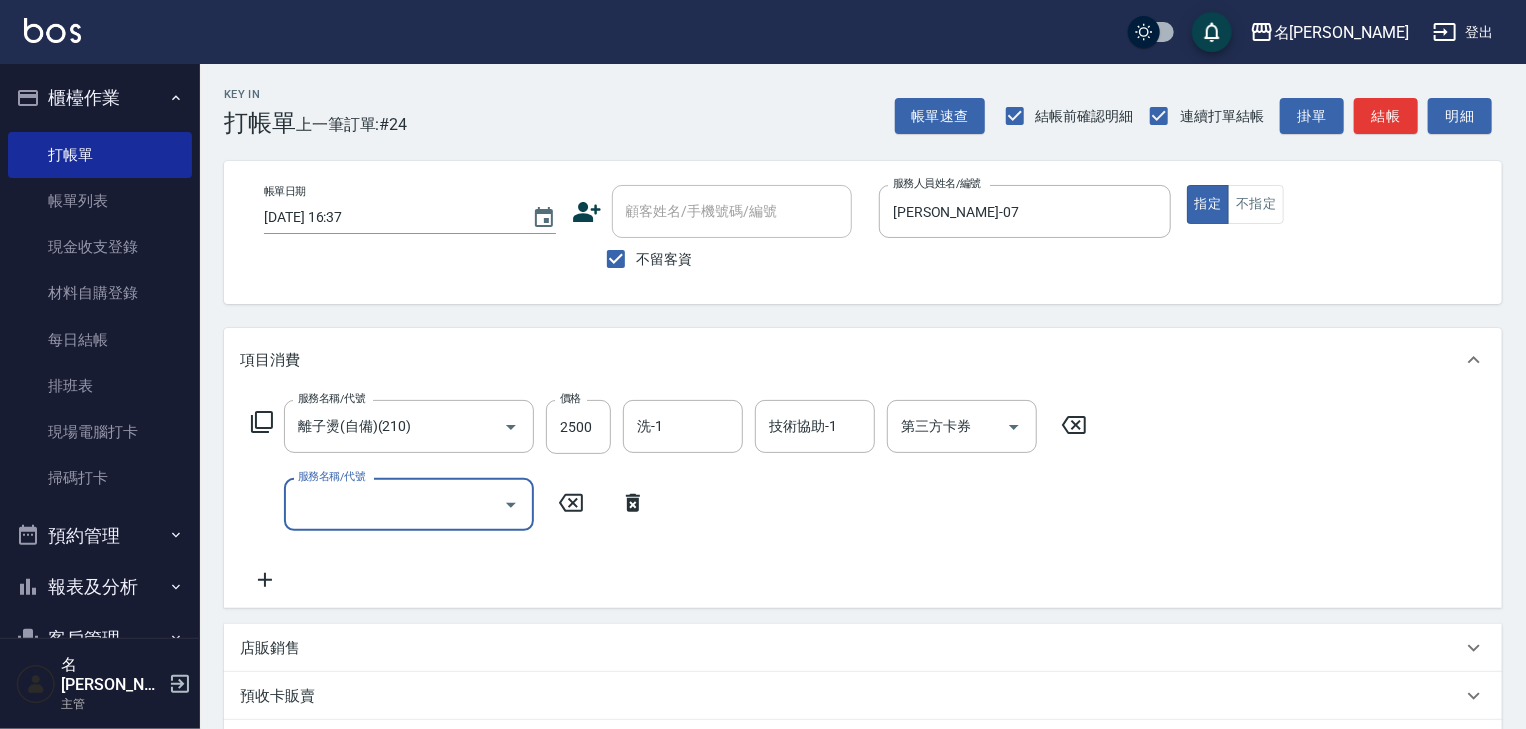 click on "服務名稱/代號" at bounding box center (394, 504) 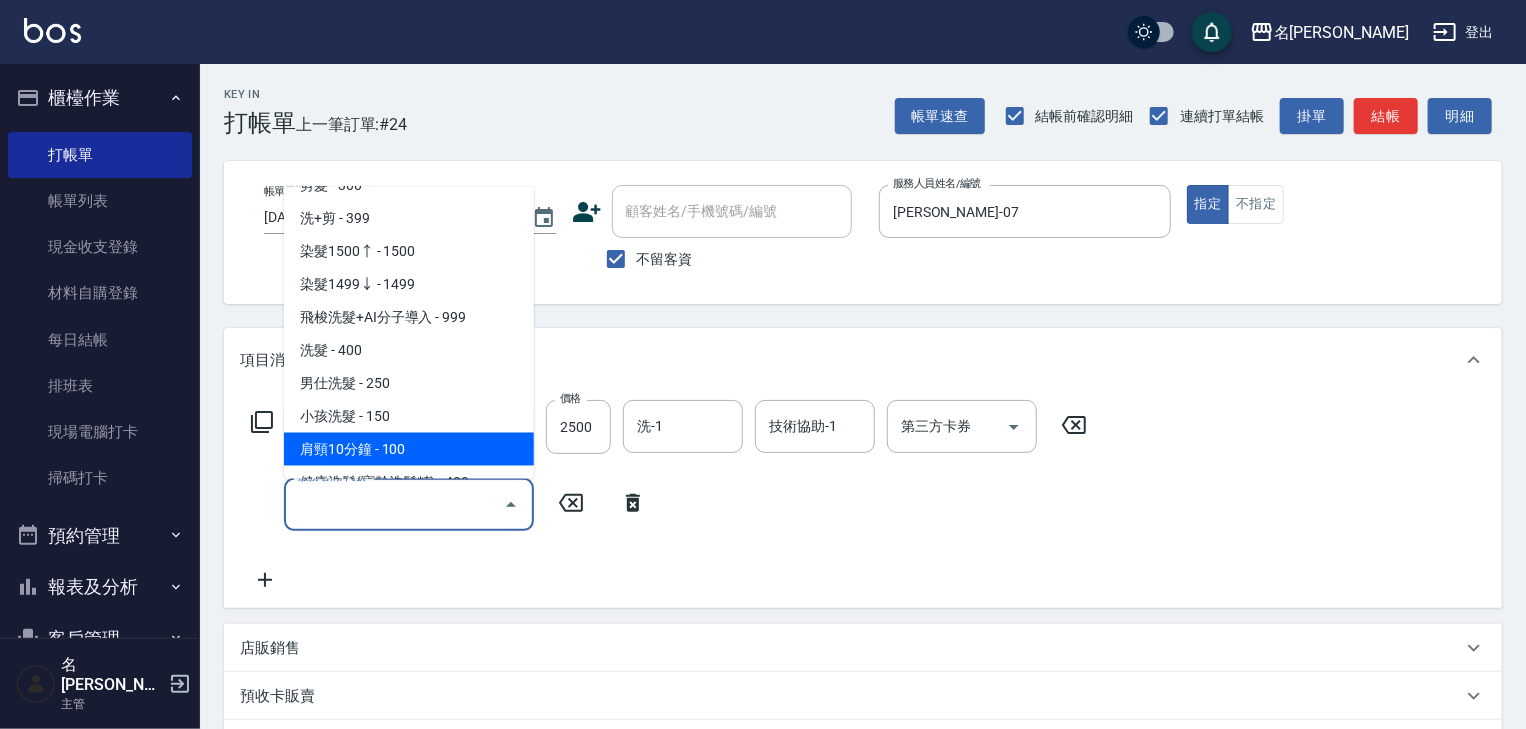 scroll, scrollTop: 1600, scrollLeft: 0, axis: vertical 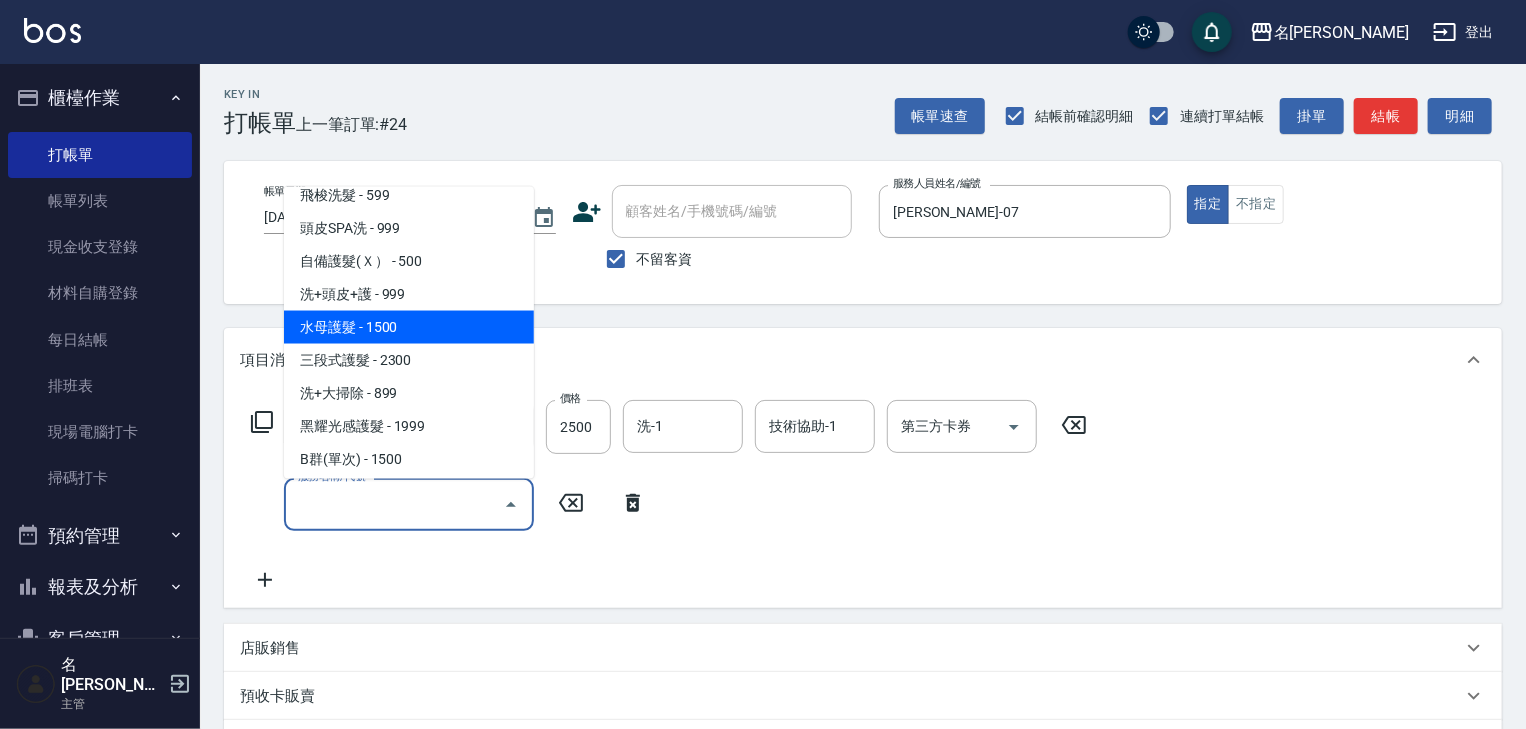 click on "水母護髮 - 1500" at bounding box center [409, 327] 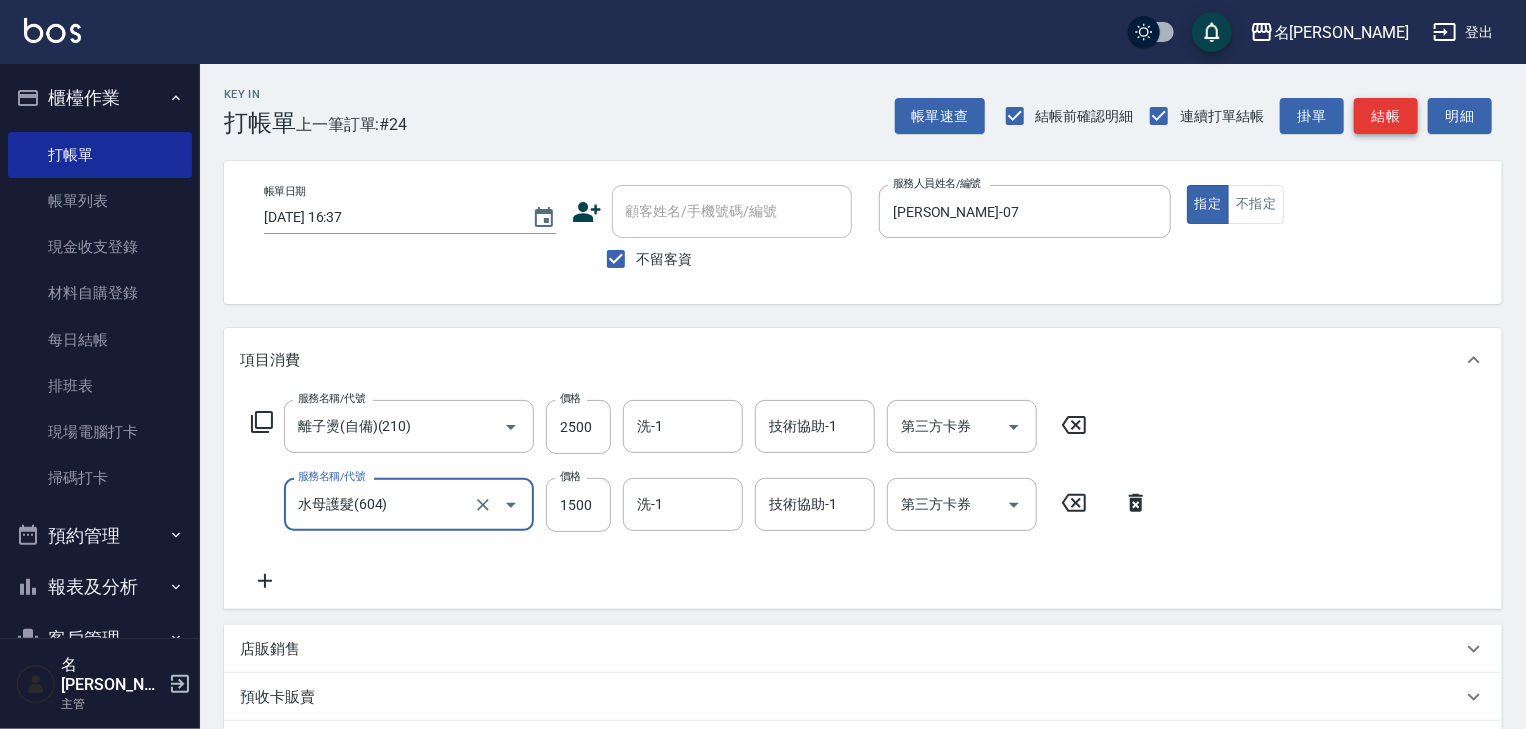 click on "結帳" at bounding box center [1386, 116] 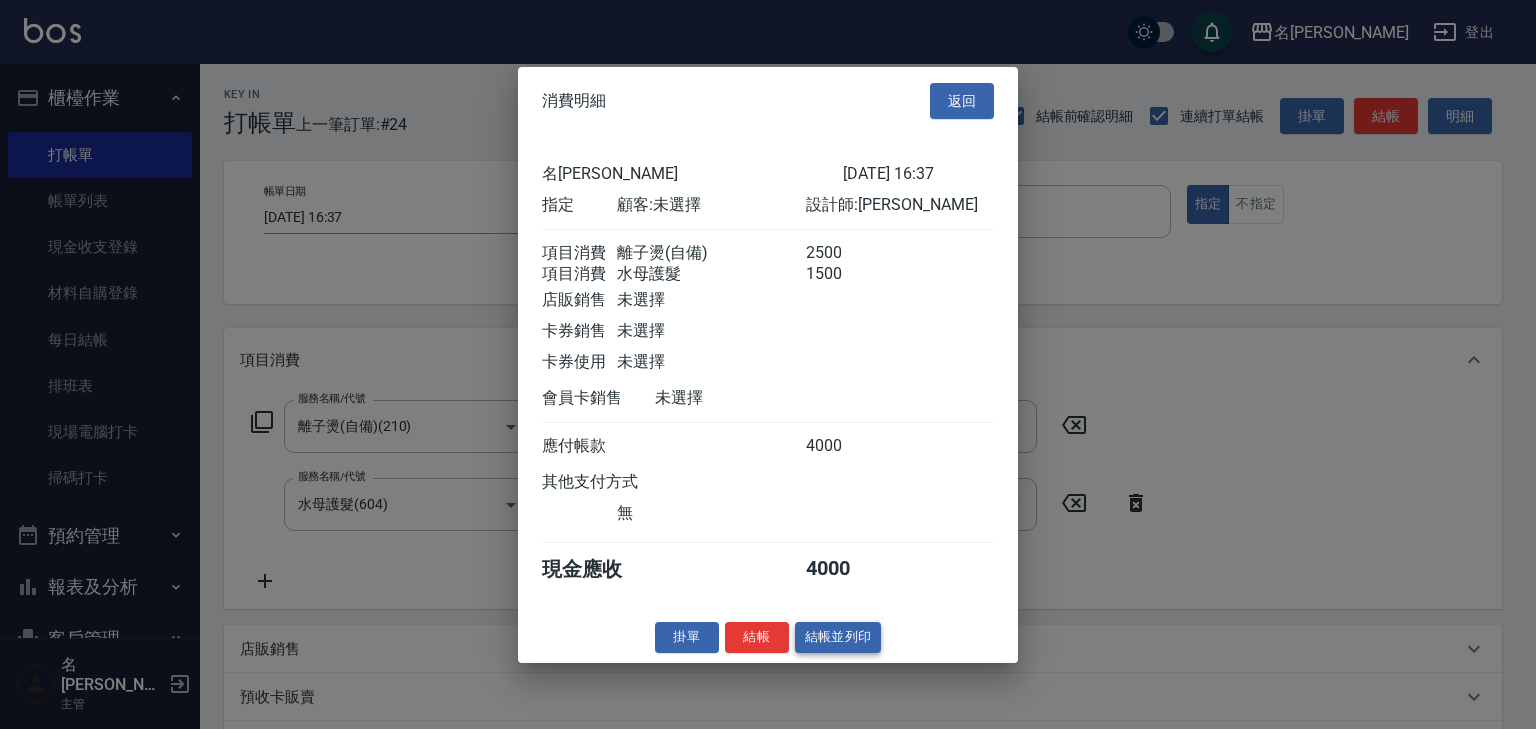 click on "結帳並列印" at bounding box center (838, 637) 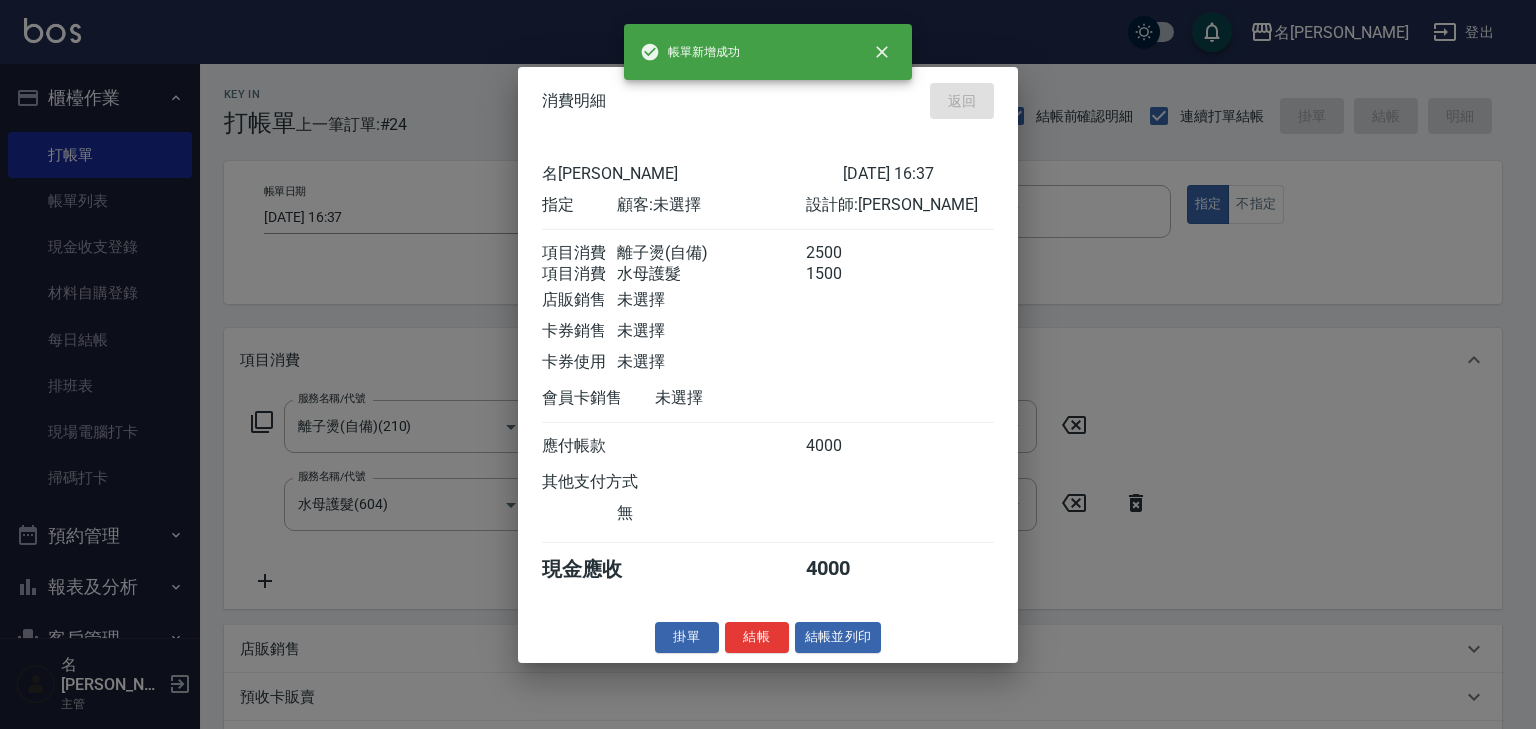 type on "[DATE] 16:59" 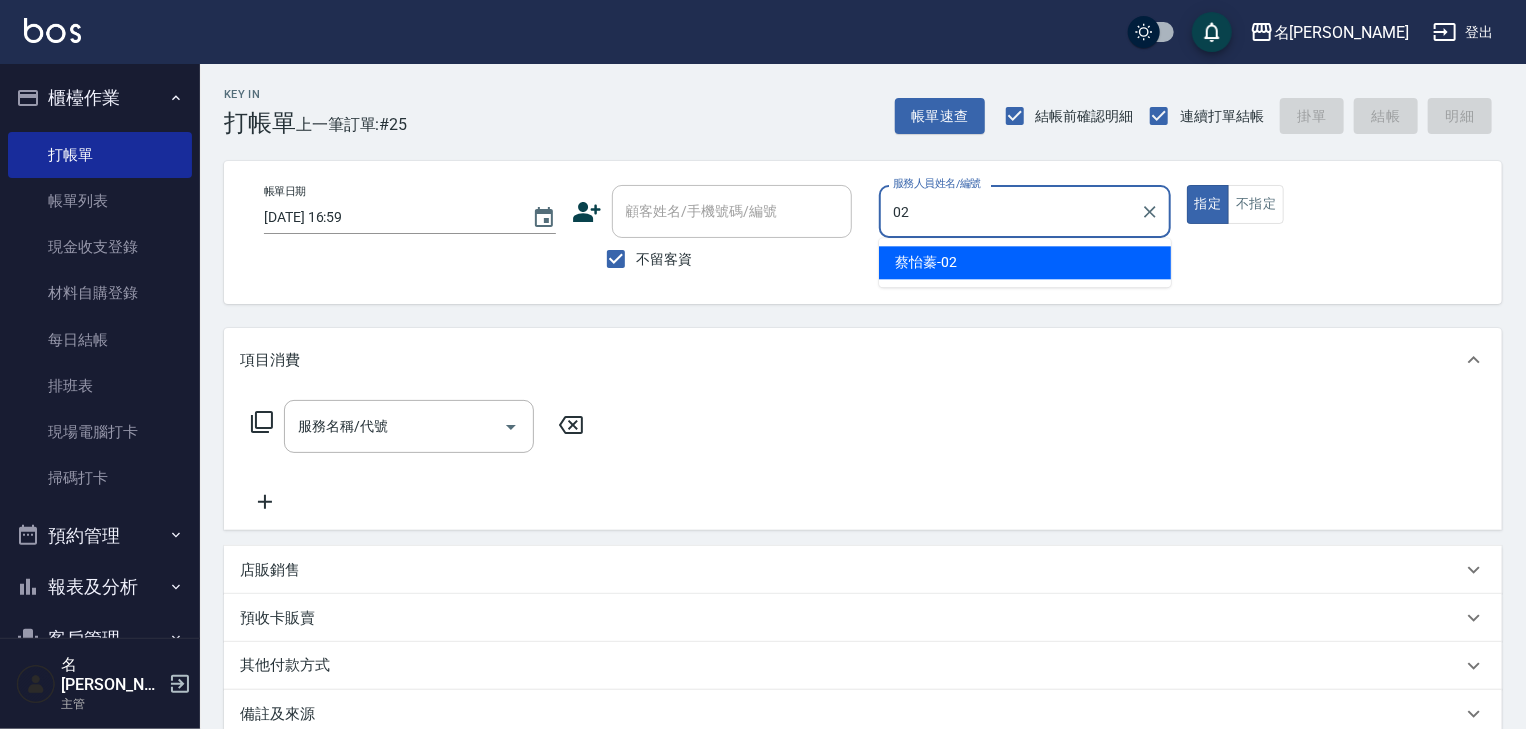 type on "[PERSON_NAME]-02" 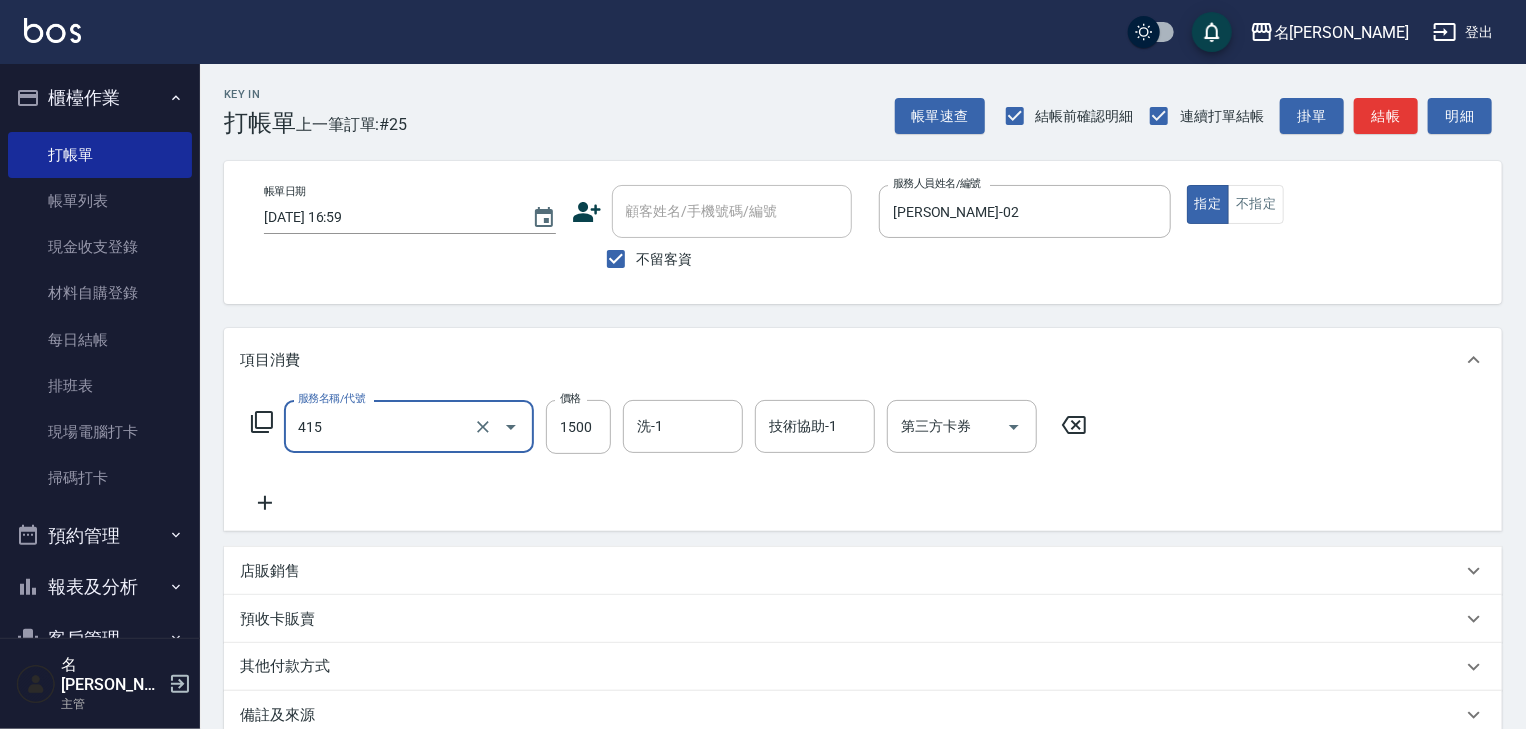 type on "染髮1500↑(415)" 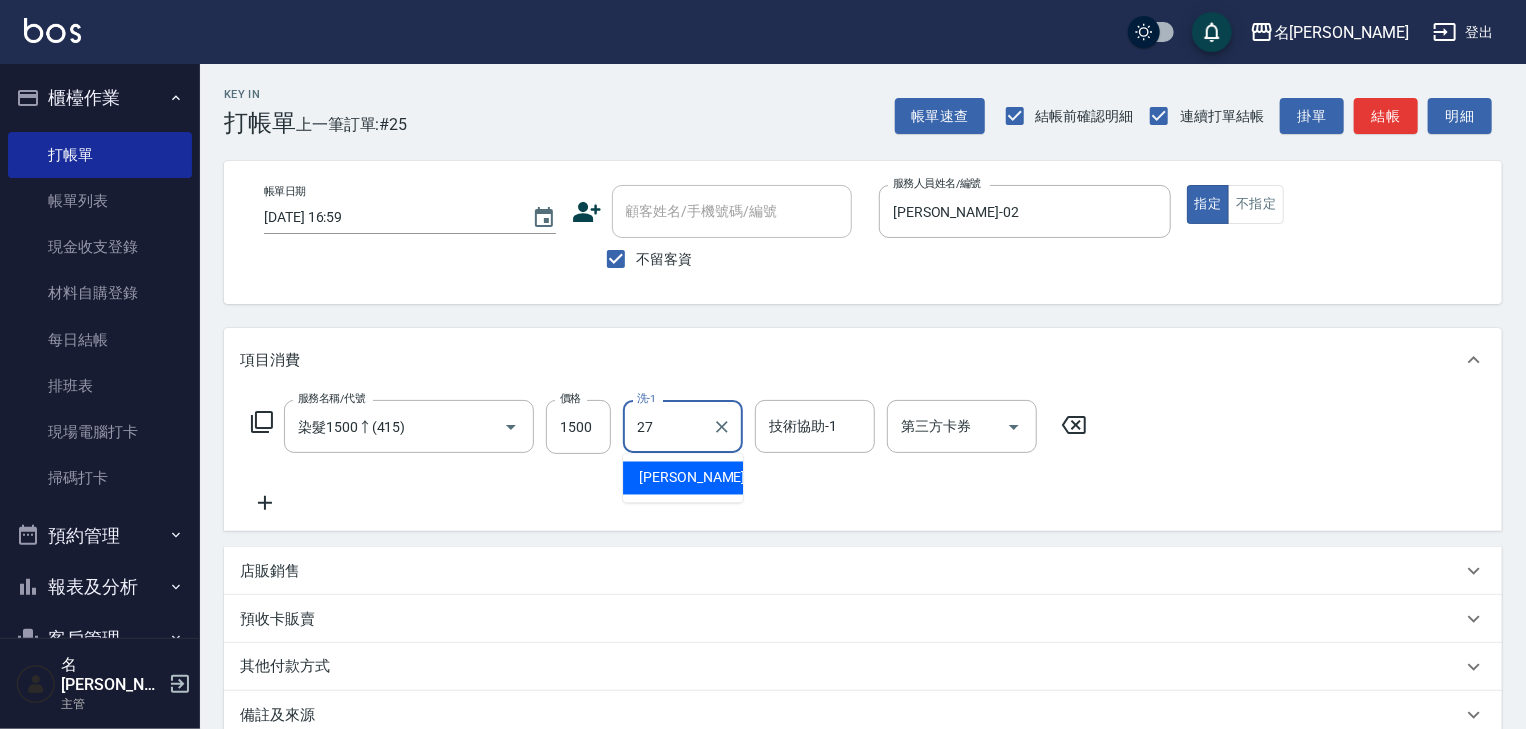 type on "[PERSON_NAME]-27" 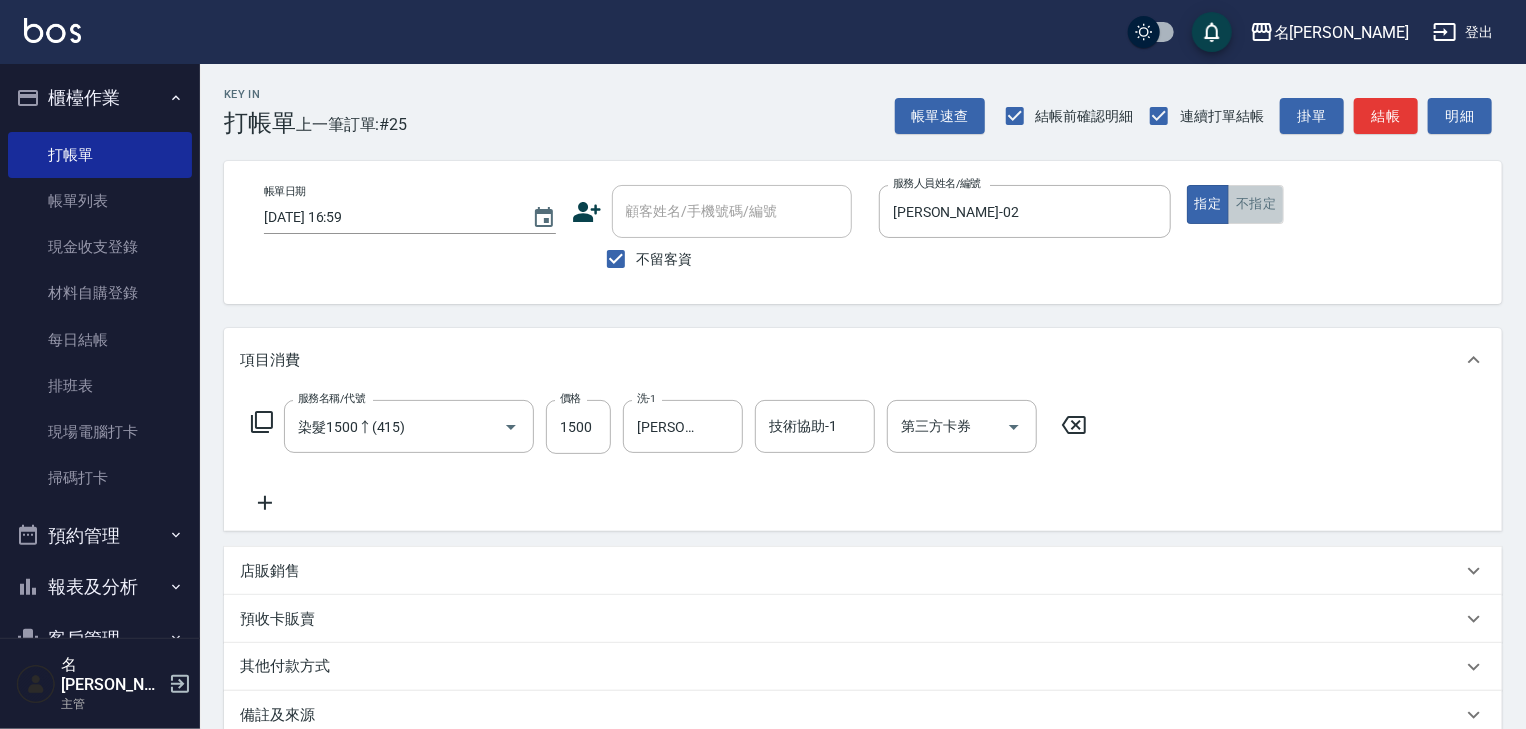 click on "不指定" at bounding box center [1256, 204] 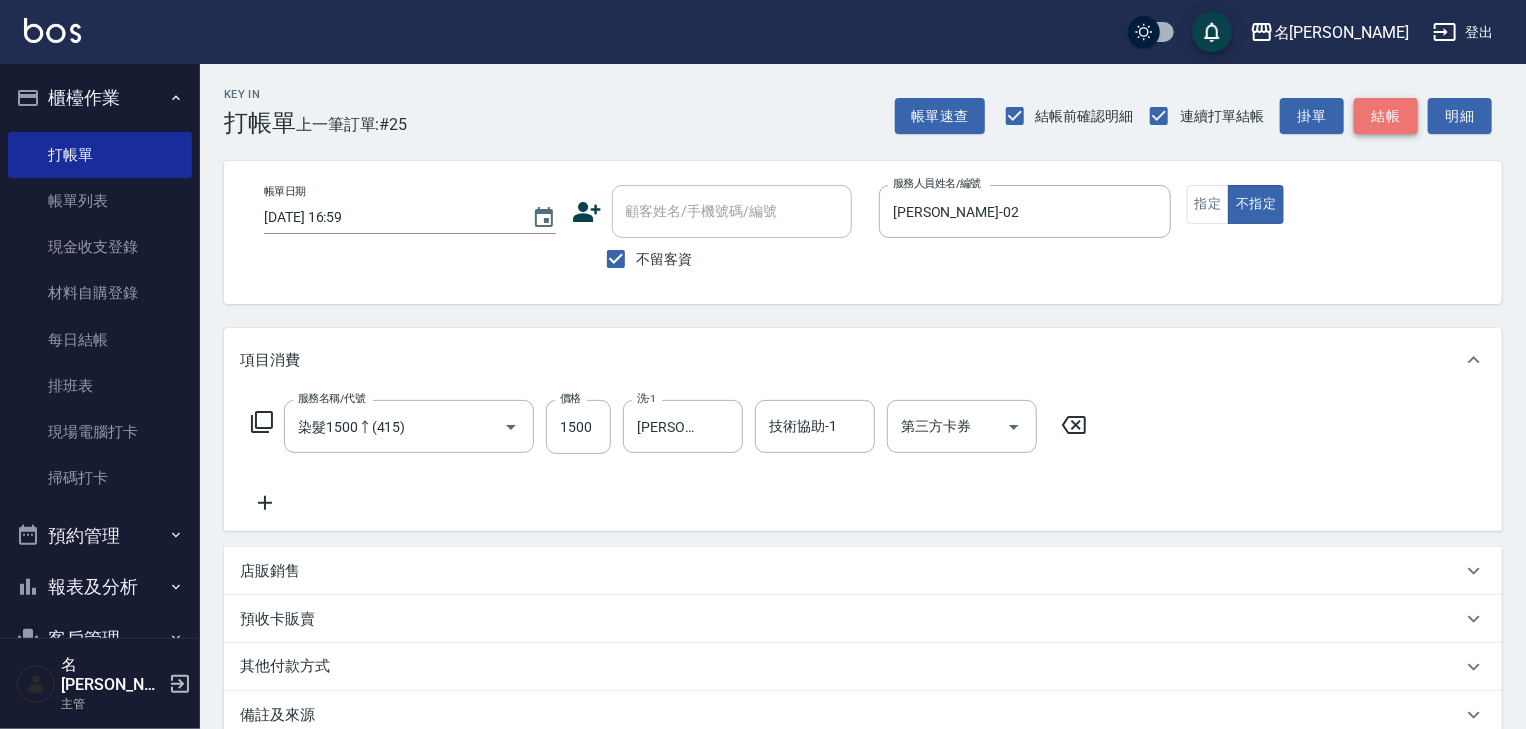 click on "結帳" at bounding box center [1386, 116] 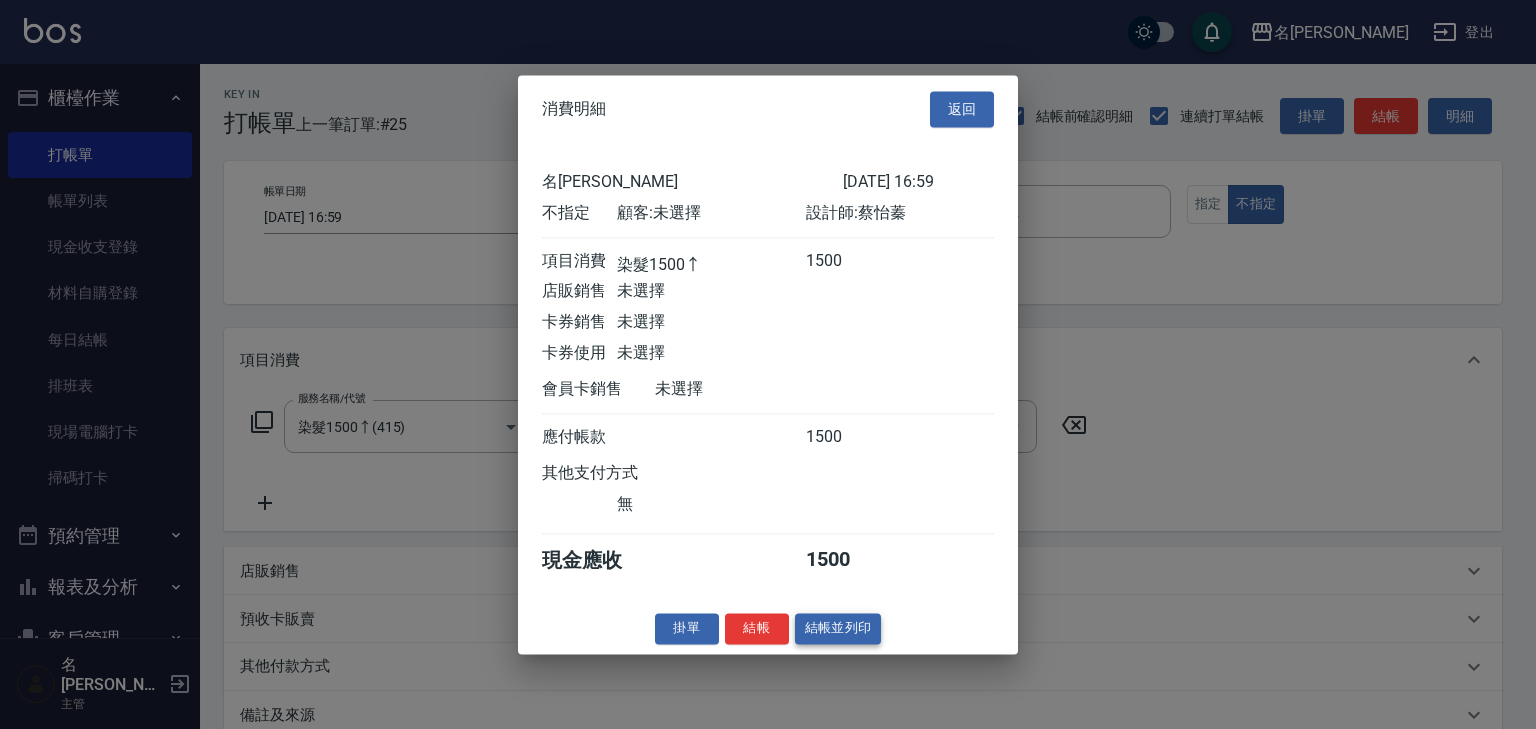 click on "結帳並列印" at bounding box center (838, 628) 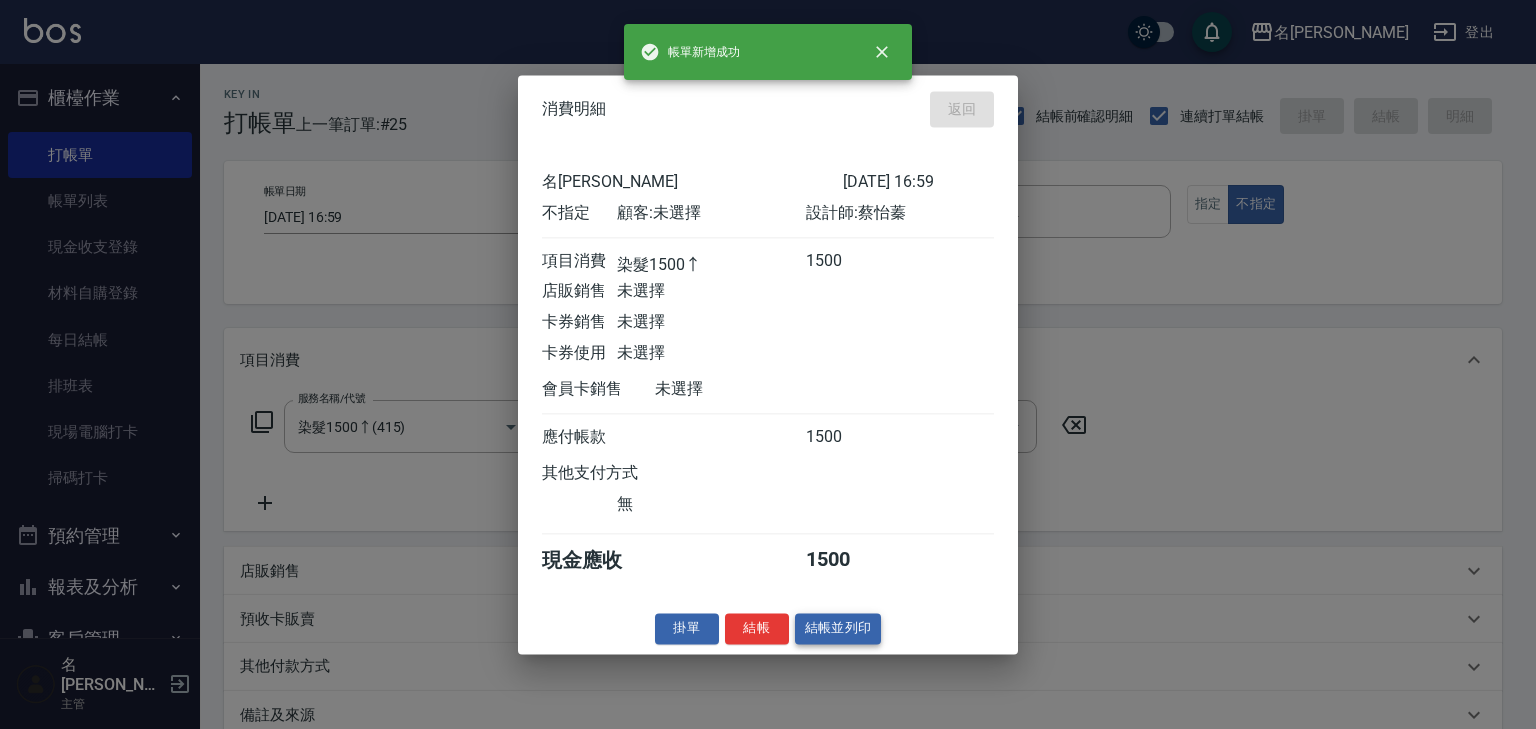 type on "[DATE] 18:03" 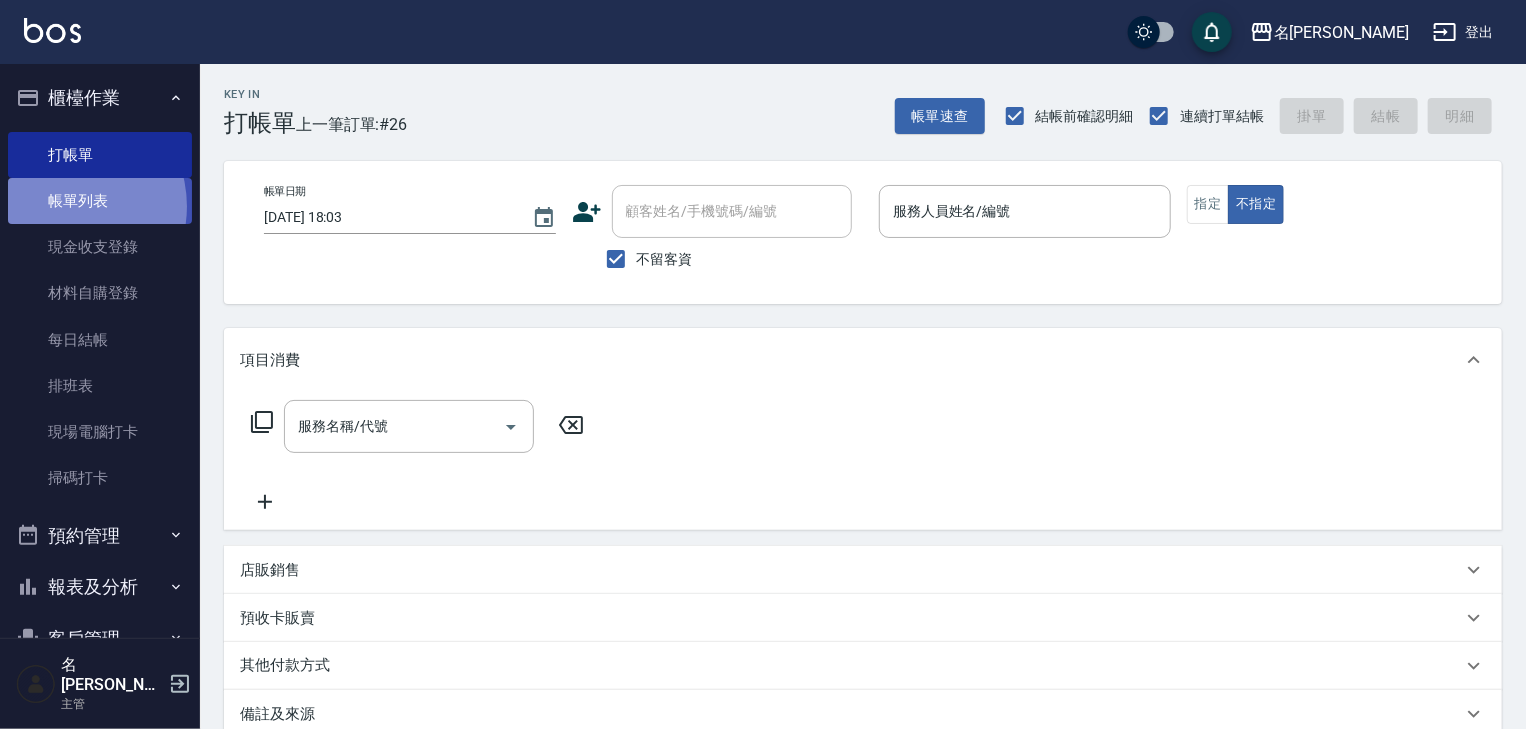 click on "帳單列表" at bounding box center (100, 201) 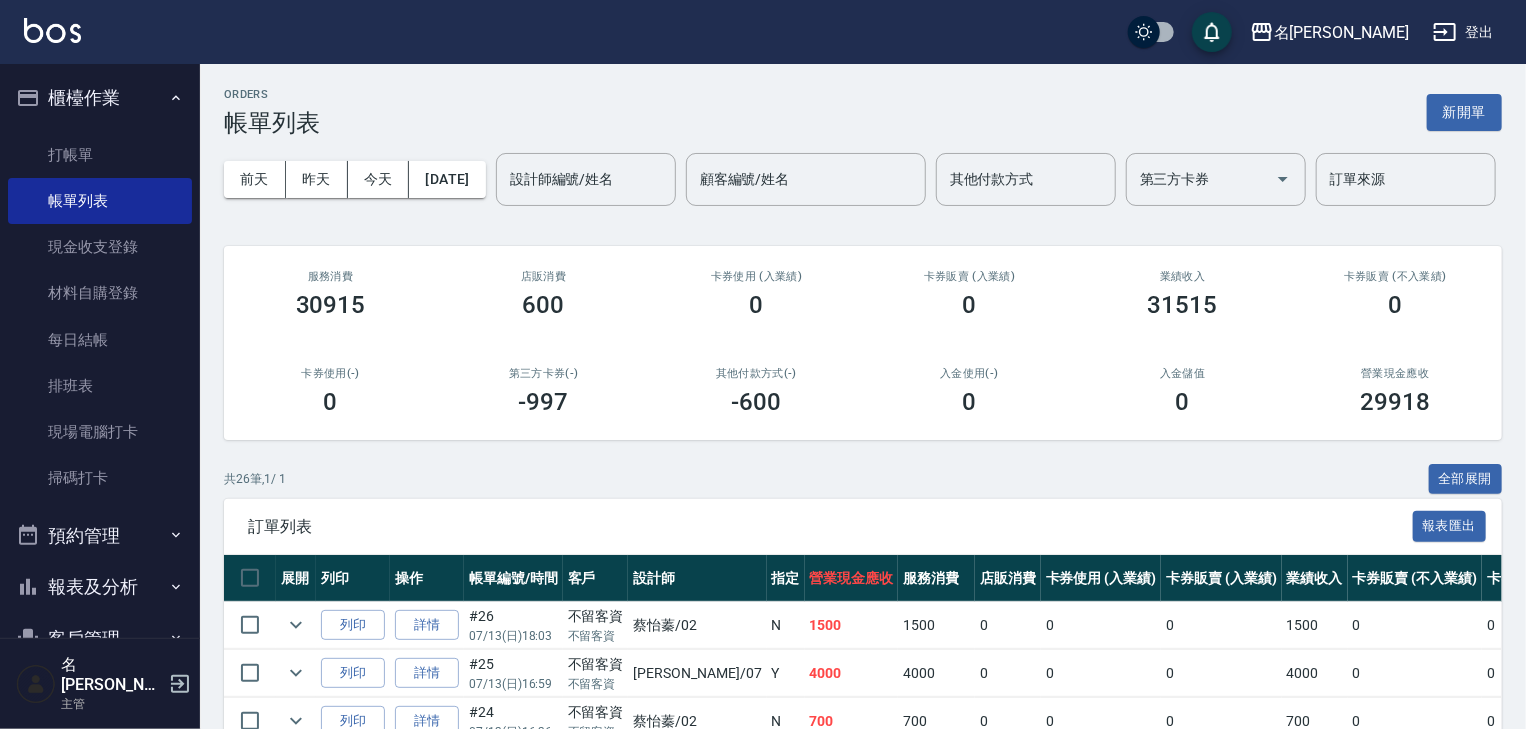 scroll, scrollTop: 213, scrollLeft: 0, axis: vertical 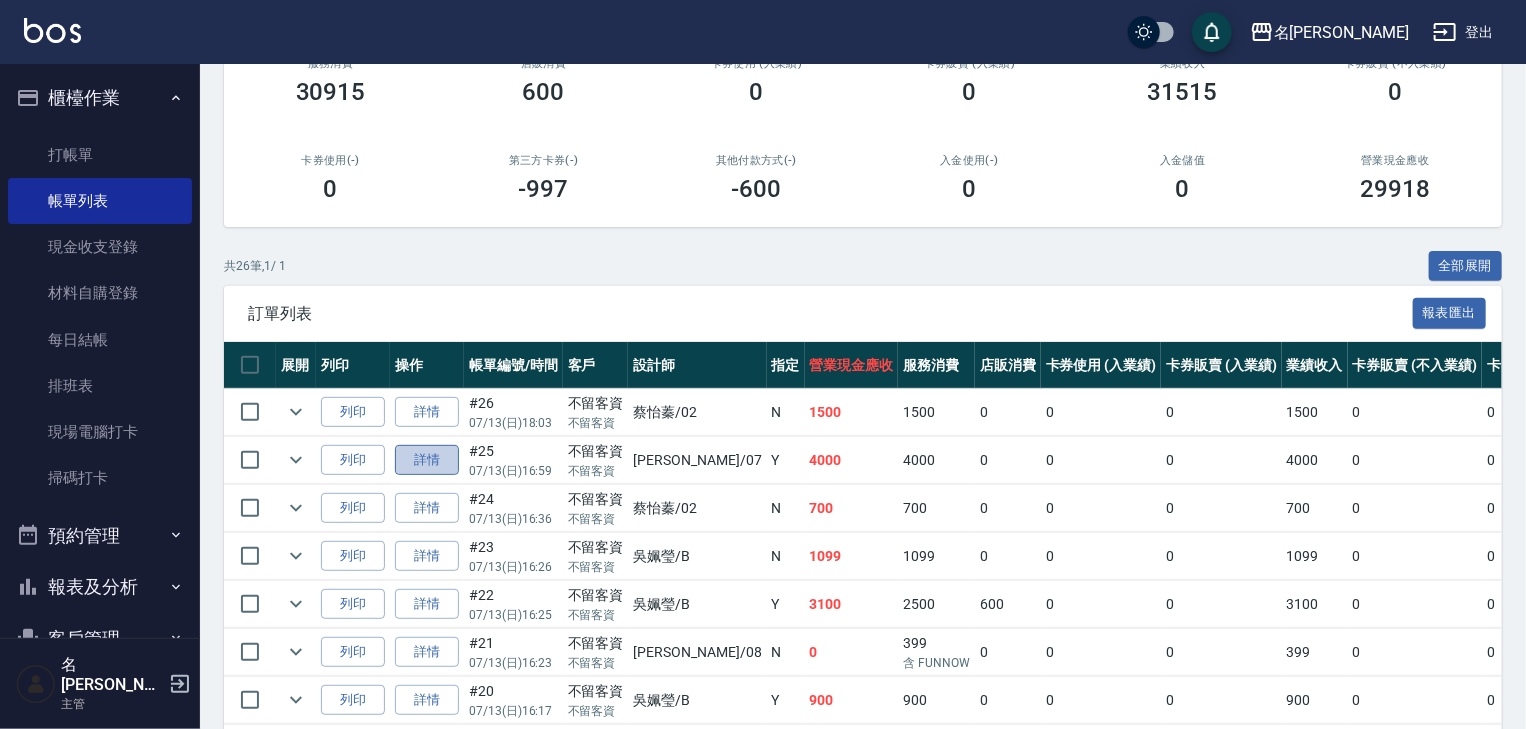 click on "詳情" at bounding box center (427, 460) 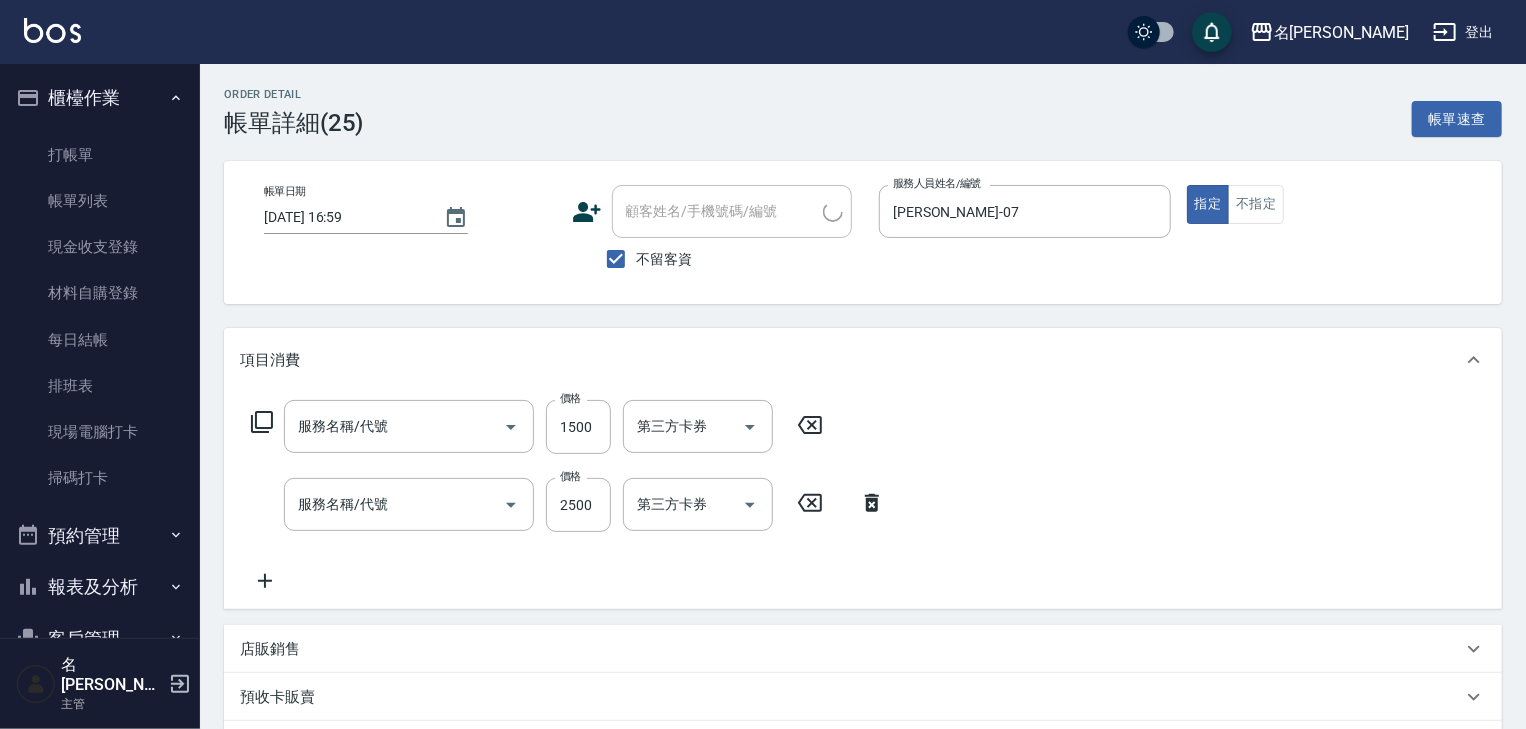 type on "[DATE] 16:59" 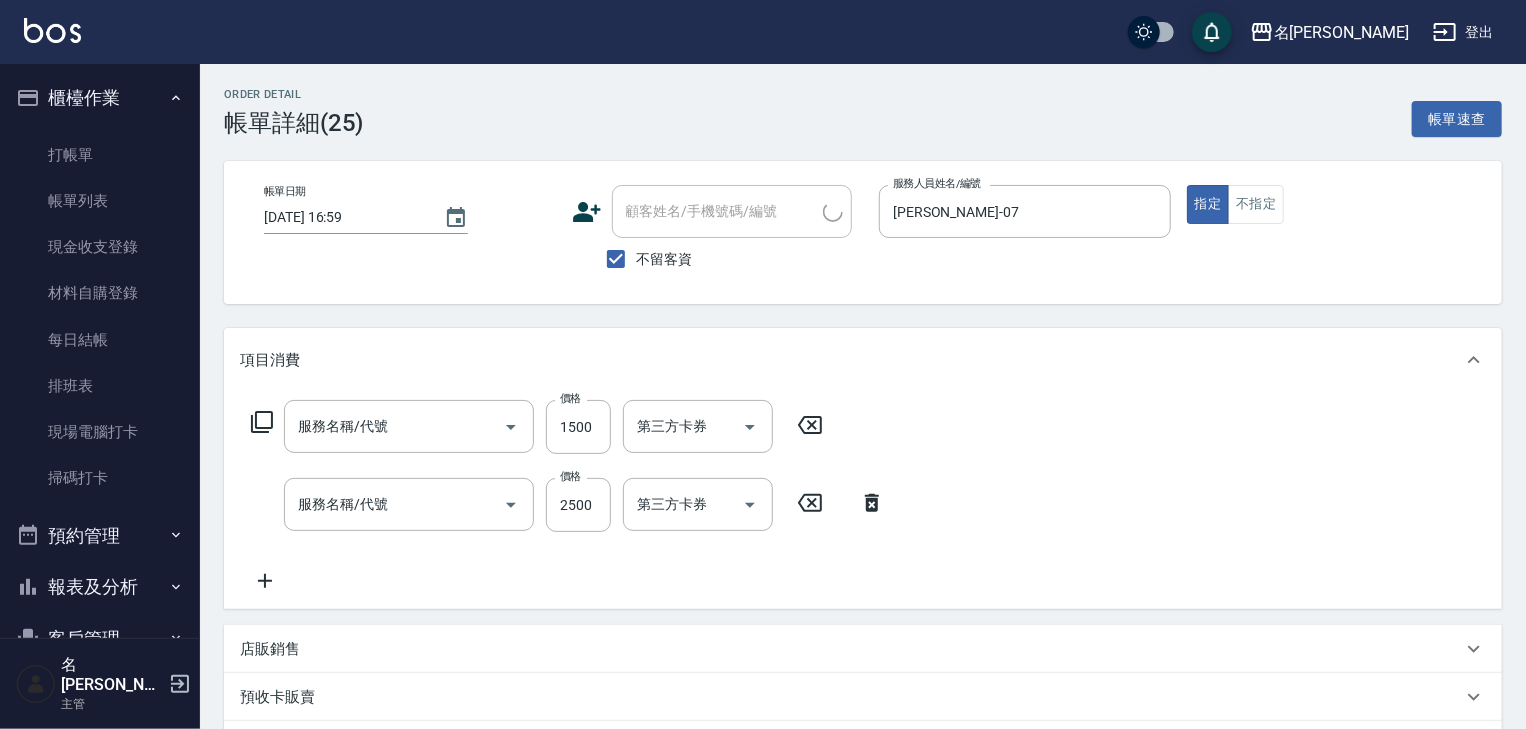 checkbox on "true" 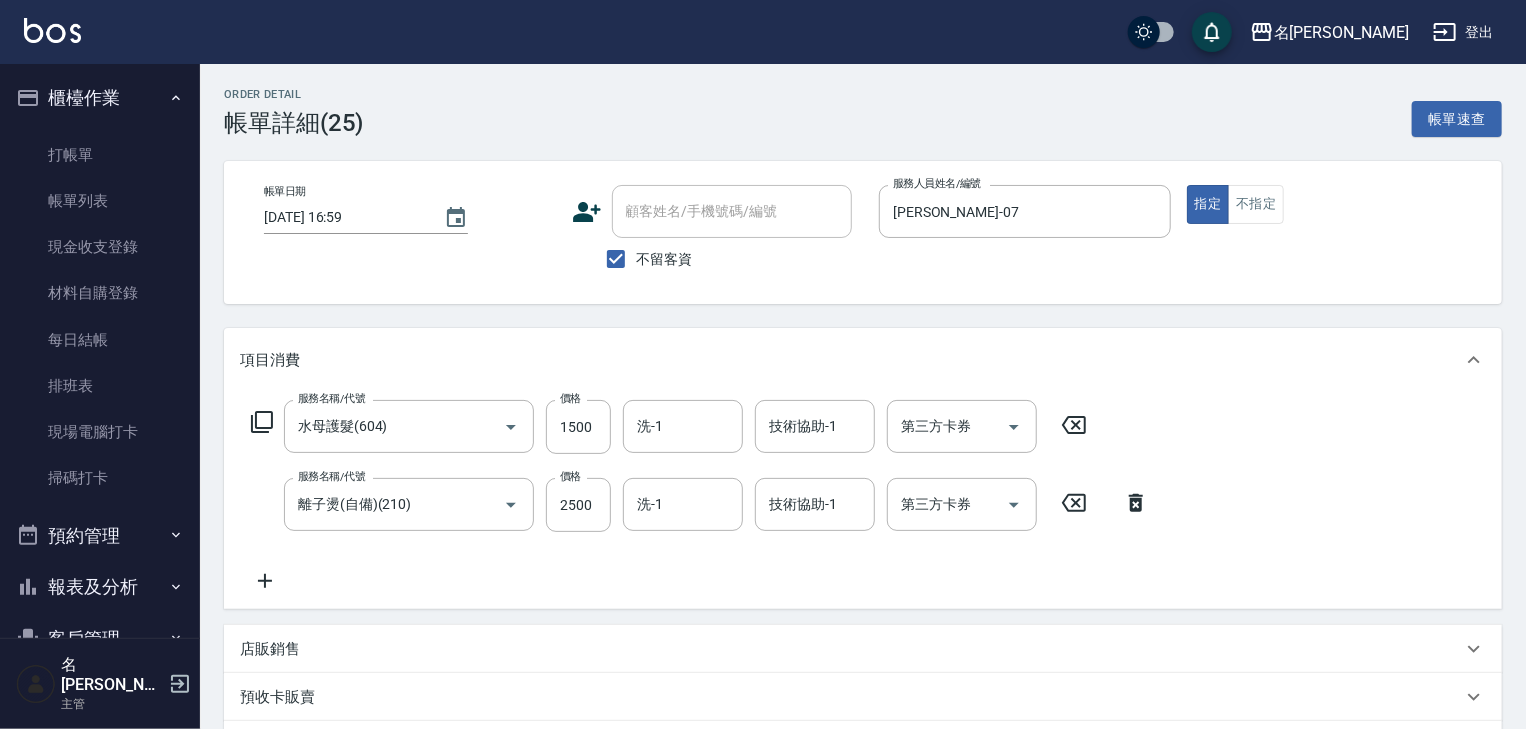scroll, scrollTop: 213, scrollLeft: 0, axis: vertical 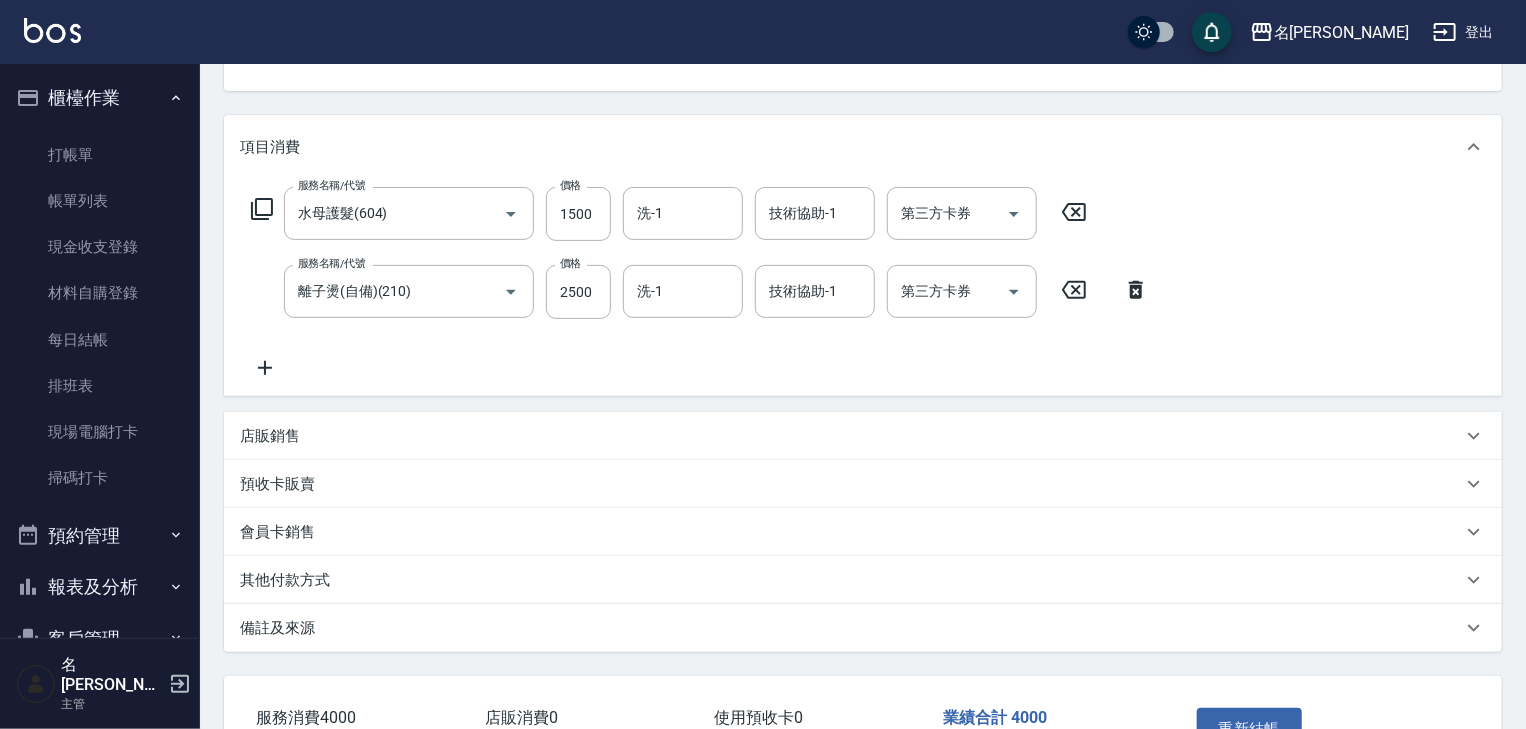 click on "其他付款方式" at bounding box center [285, 580] 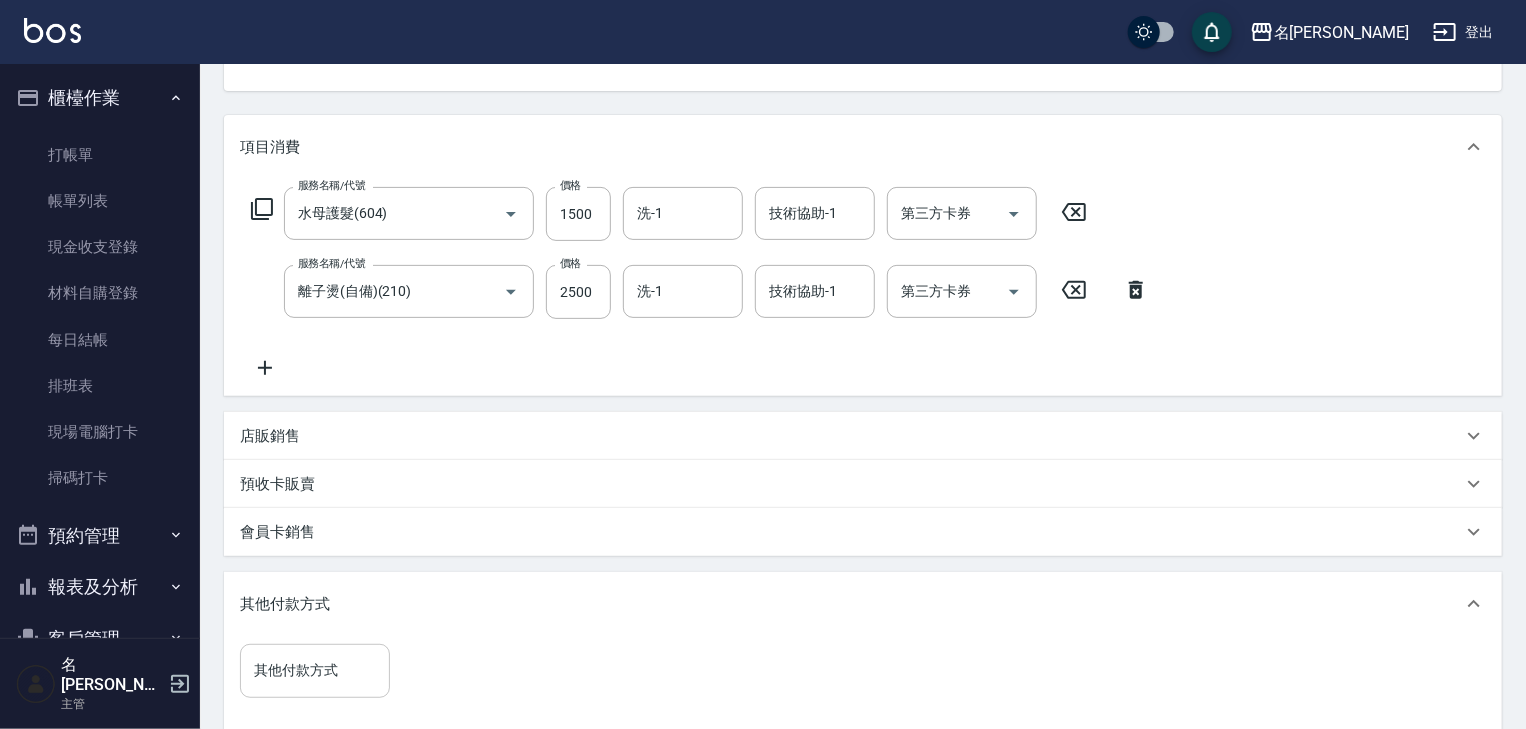 click on "其他付款方式 其他付款方式" at bounding box center [315, 670] 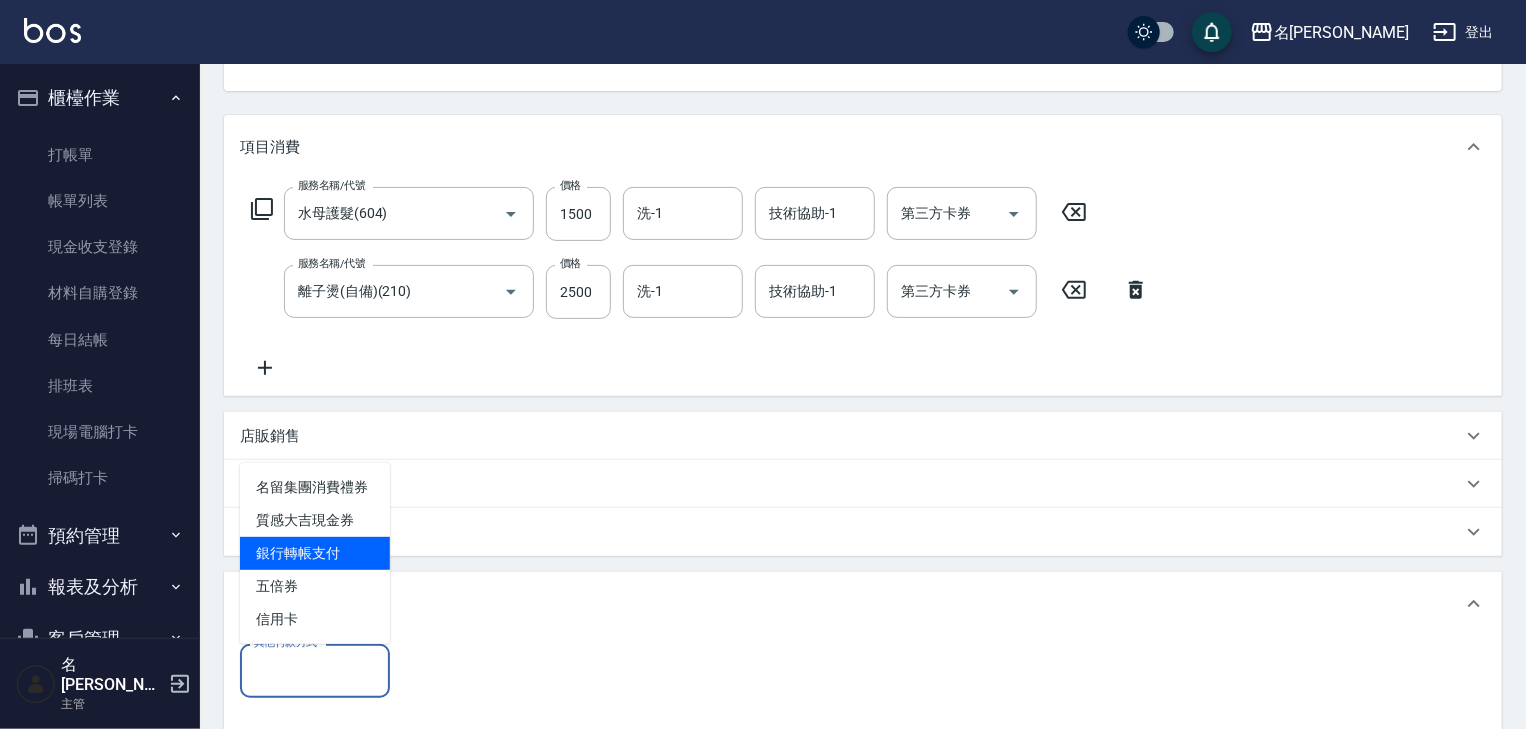 click on "銀行轉帳支付" at bounding box center (315, 553) 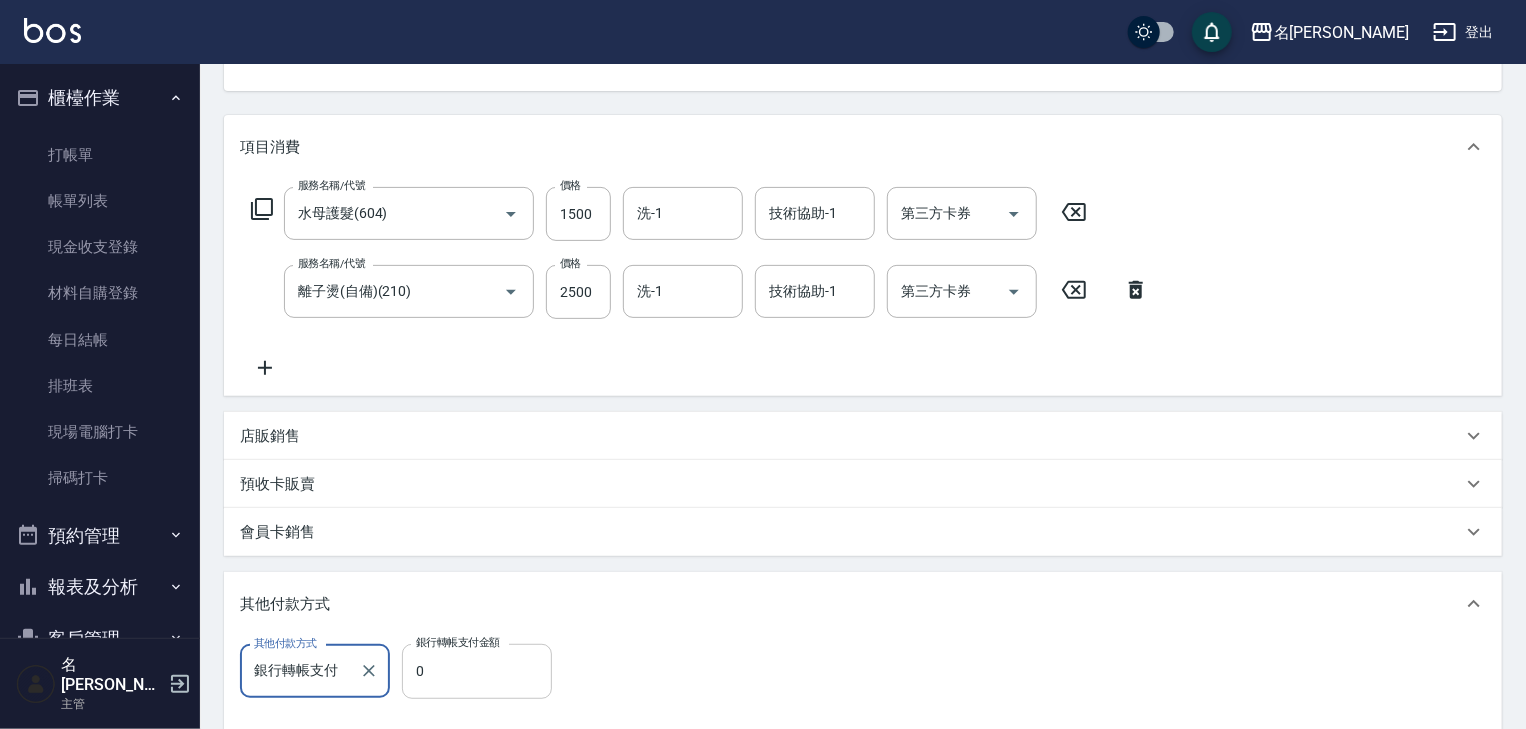 click on "0" at bounding box center (477, 671) 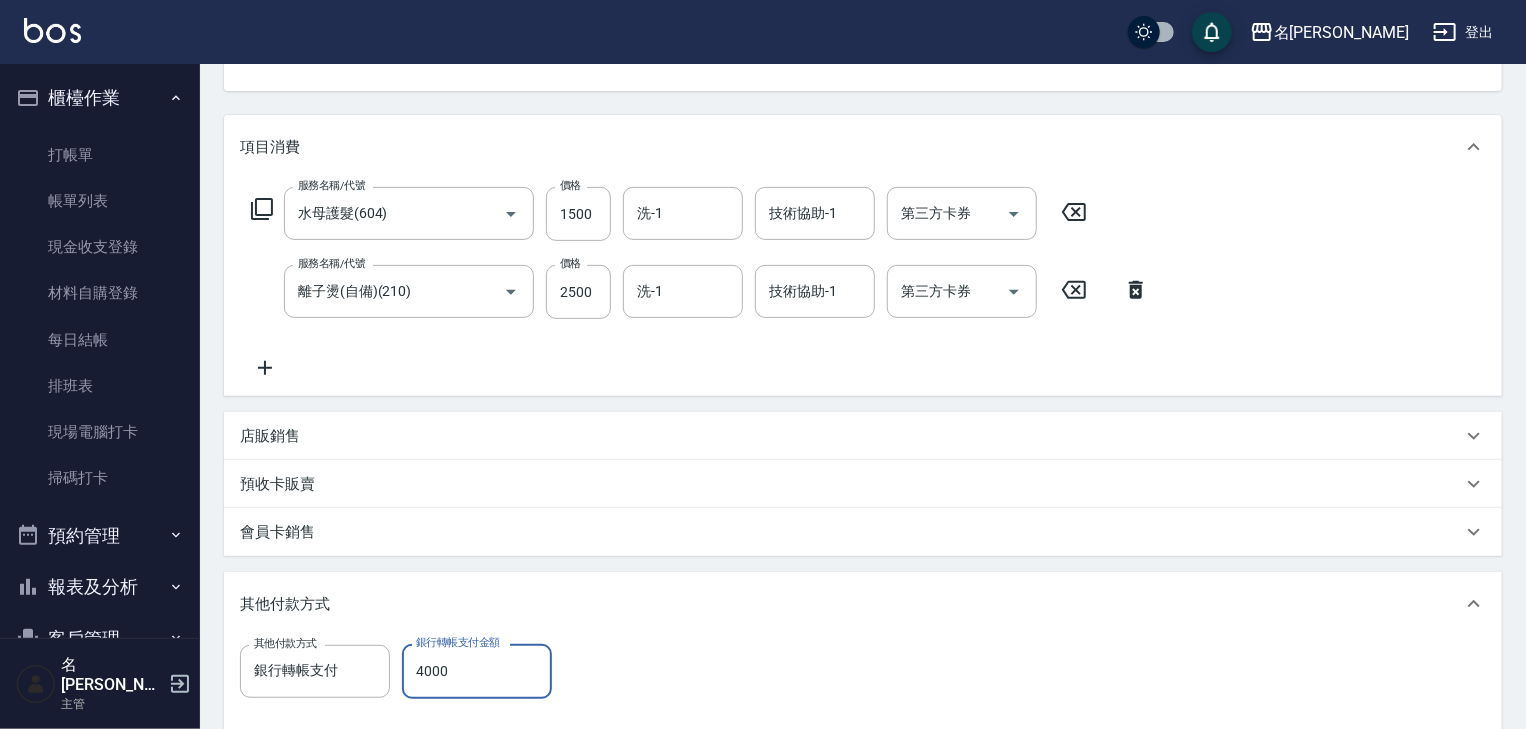 scroll, scrollTop: 500, scrollLeft: 0, axis: vertical 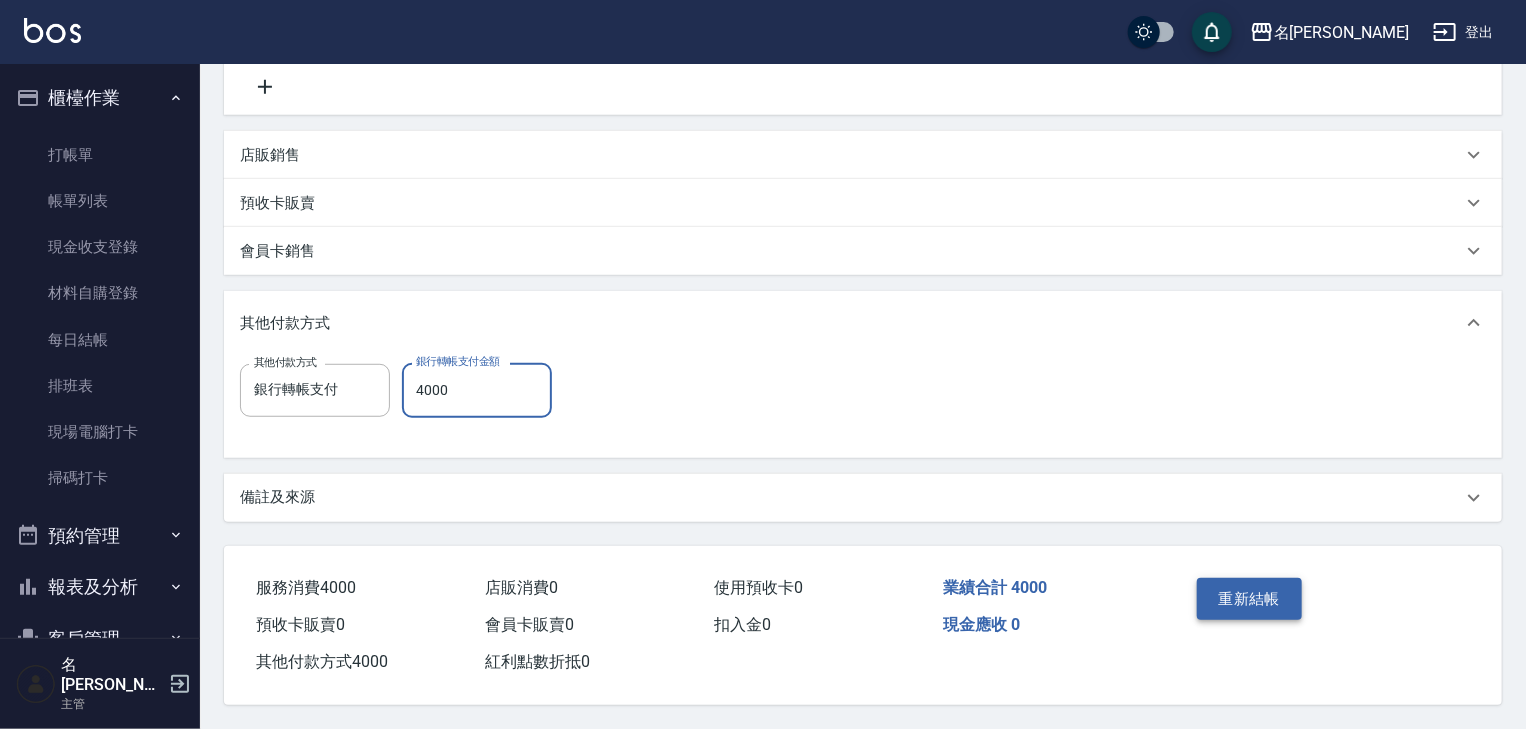 type on "4000" 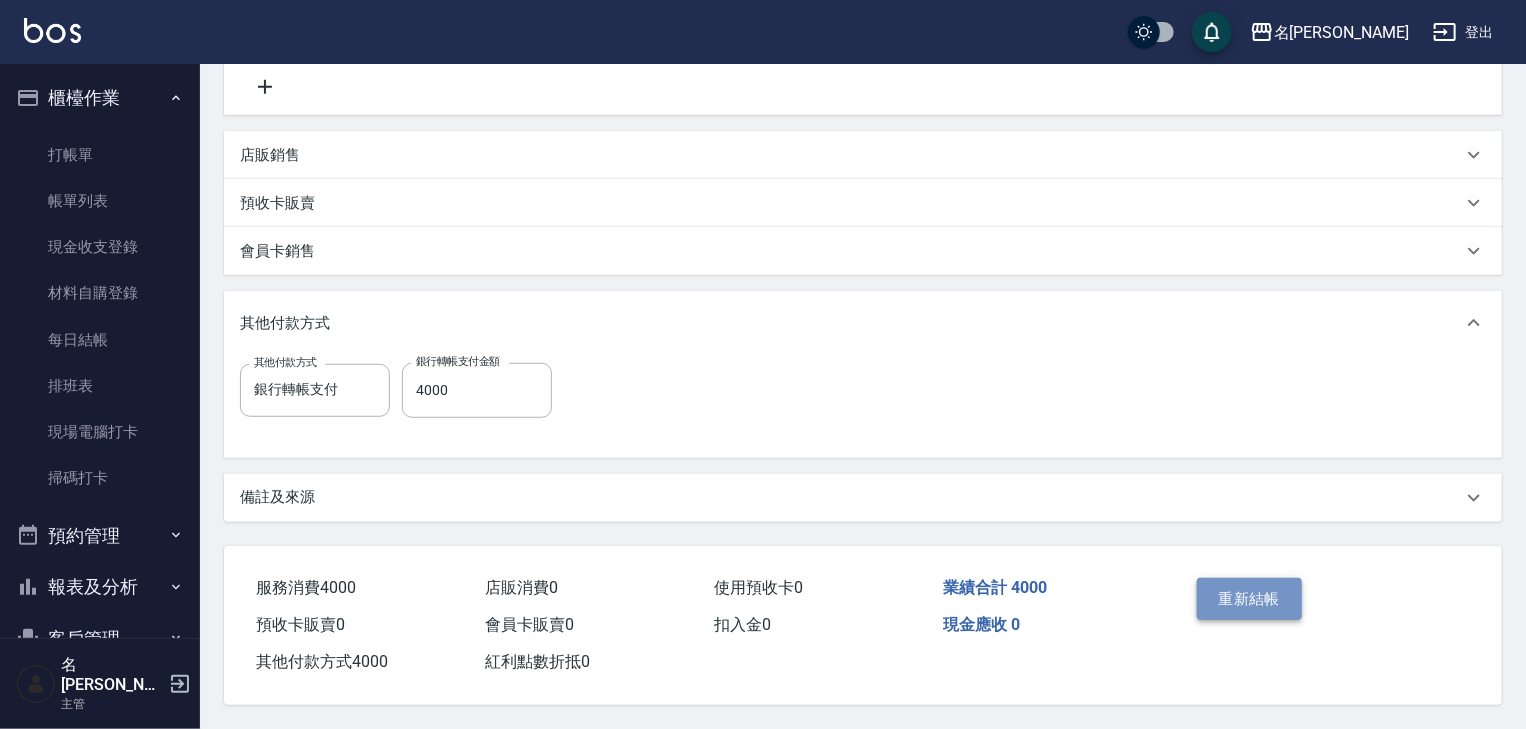 click on "重新結帳" at bounding box center [1250, 599] 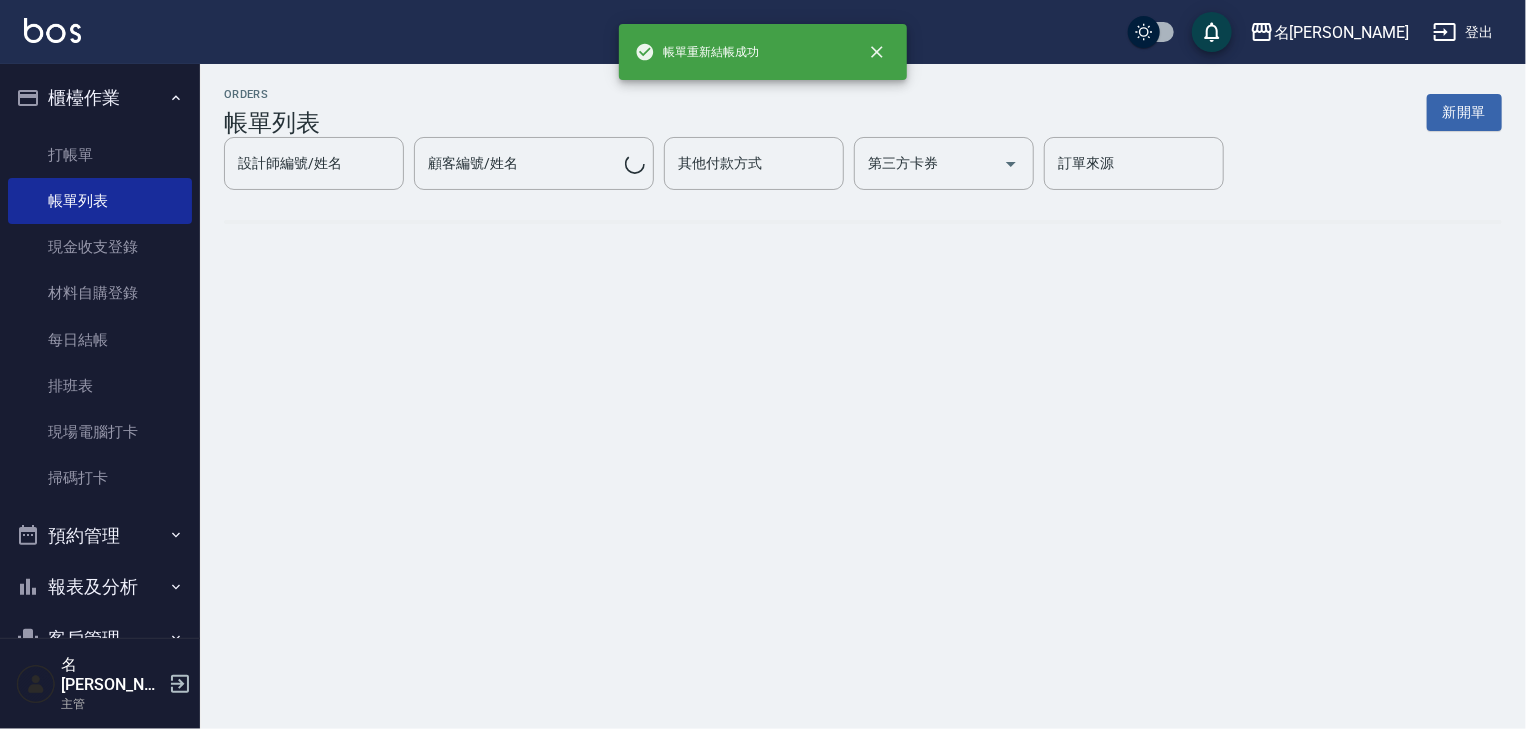 scroll, scrollTop: 0, scrollLeft: 0, axis: both 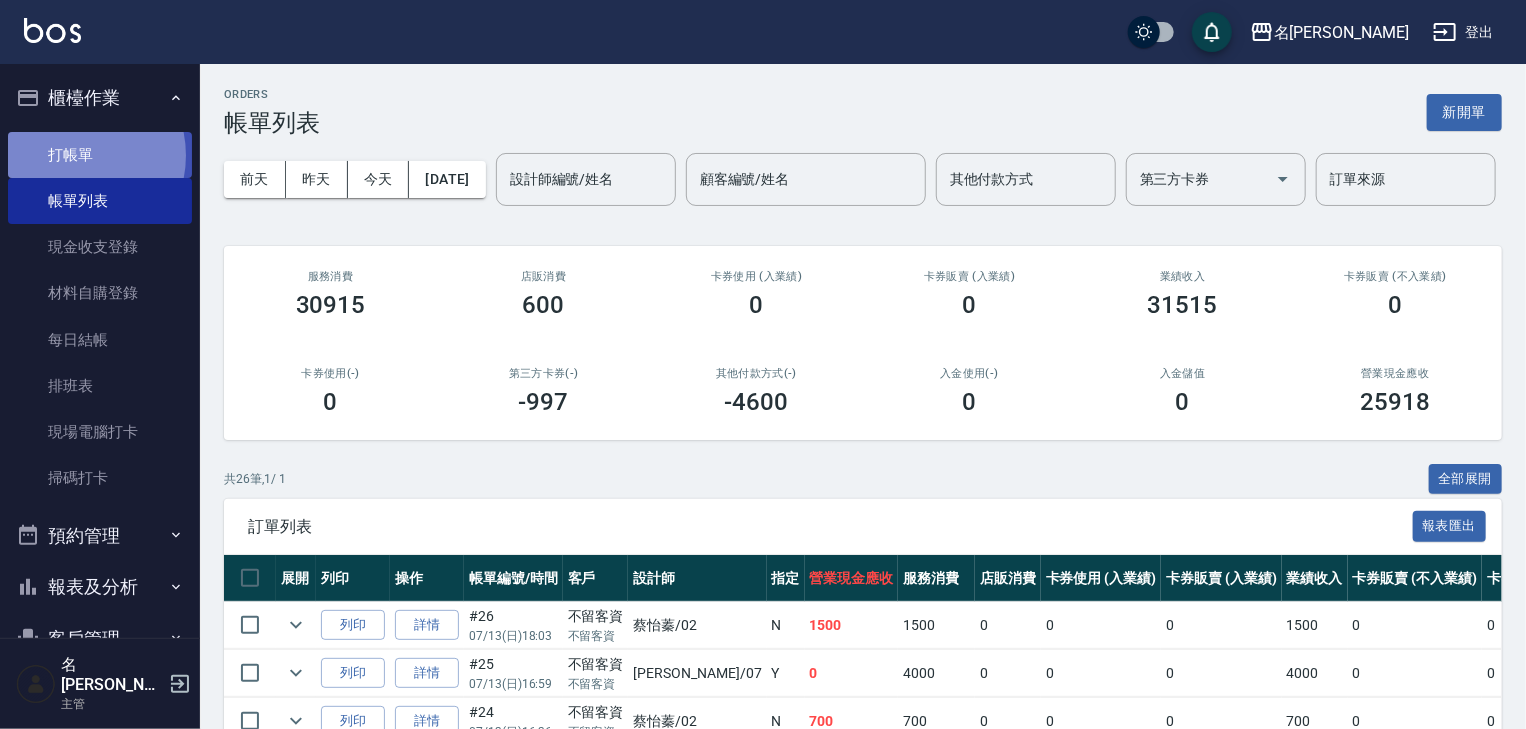 click on "打帳單" at bounding box center (100, 155) 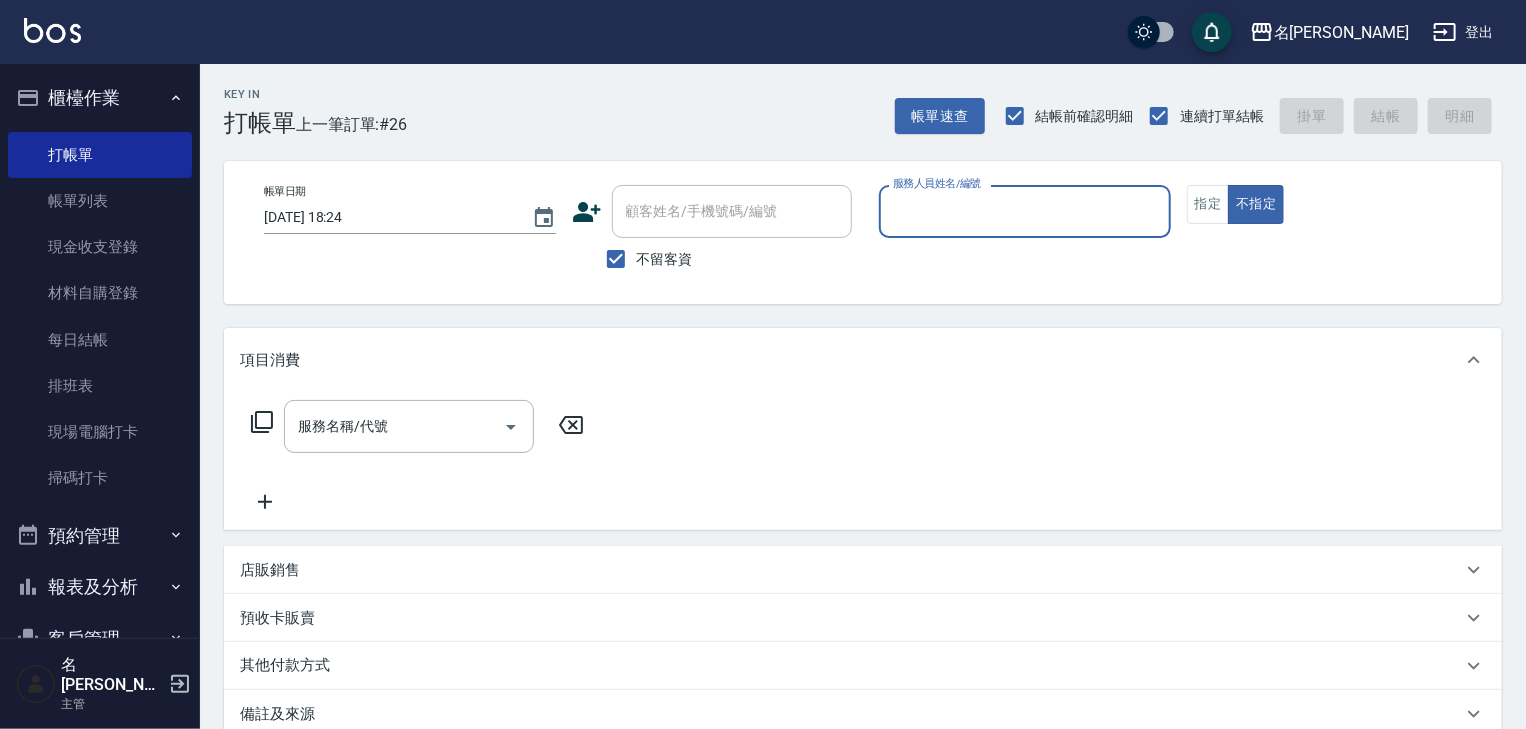 click on "服務人員姓名/編號" at bounding box center (1025, 211) 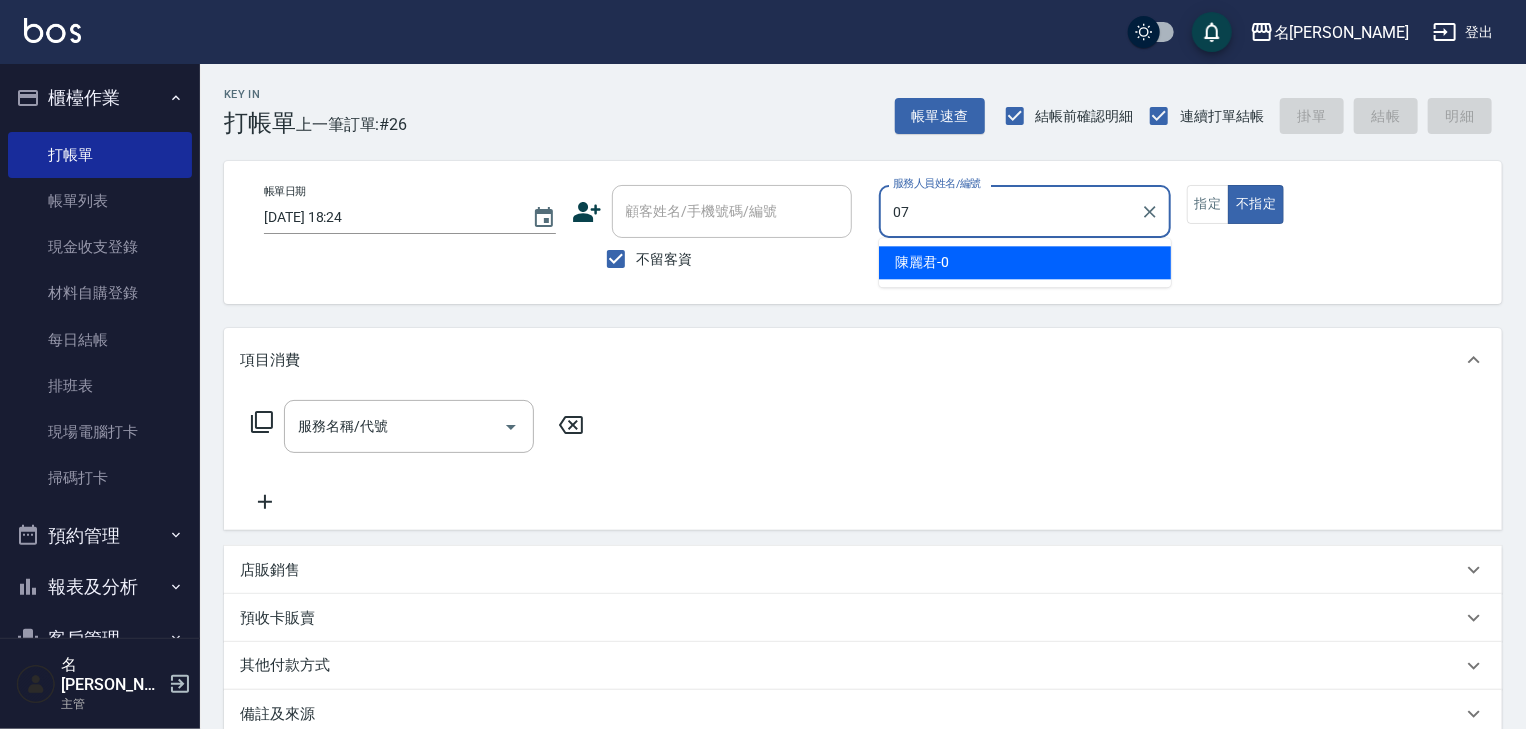 type on "[PERSON_NAME]-07" 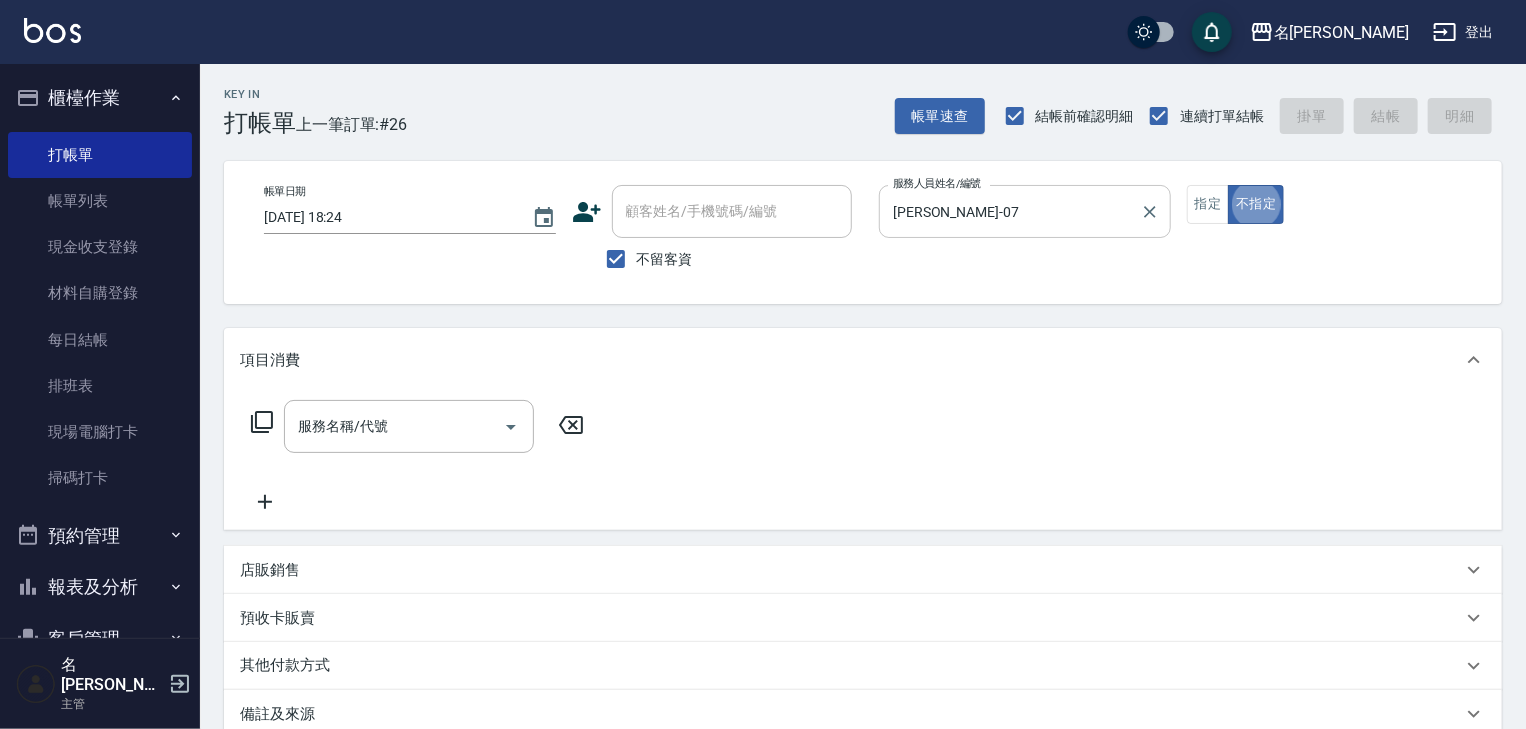 type on "false" 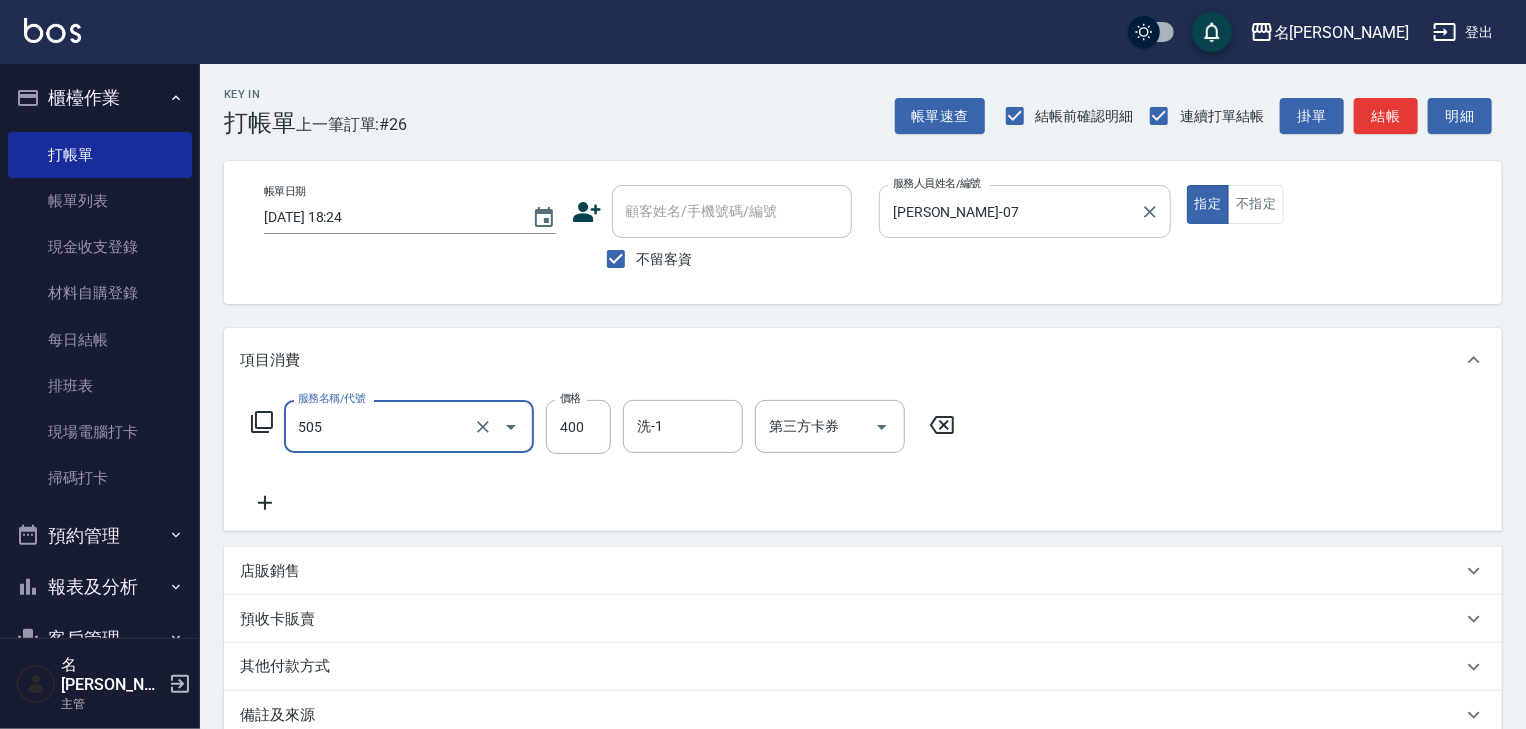 type on "洗髮(505)" 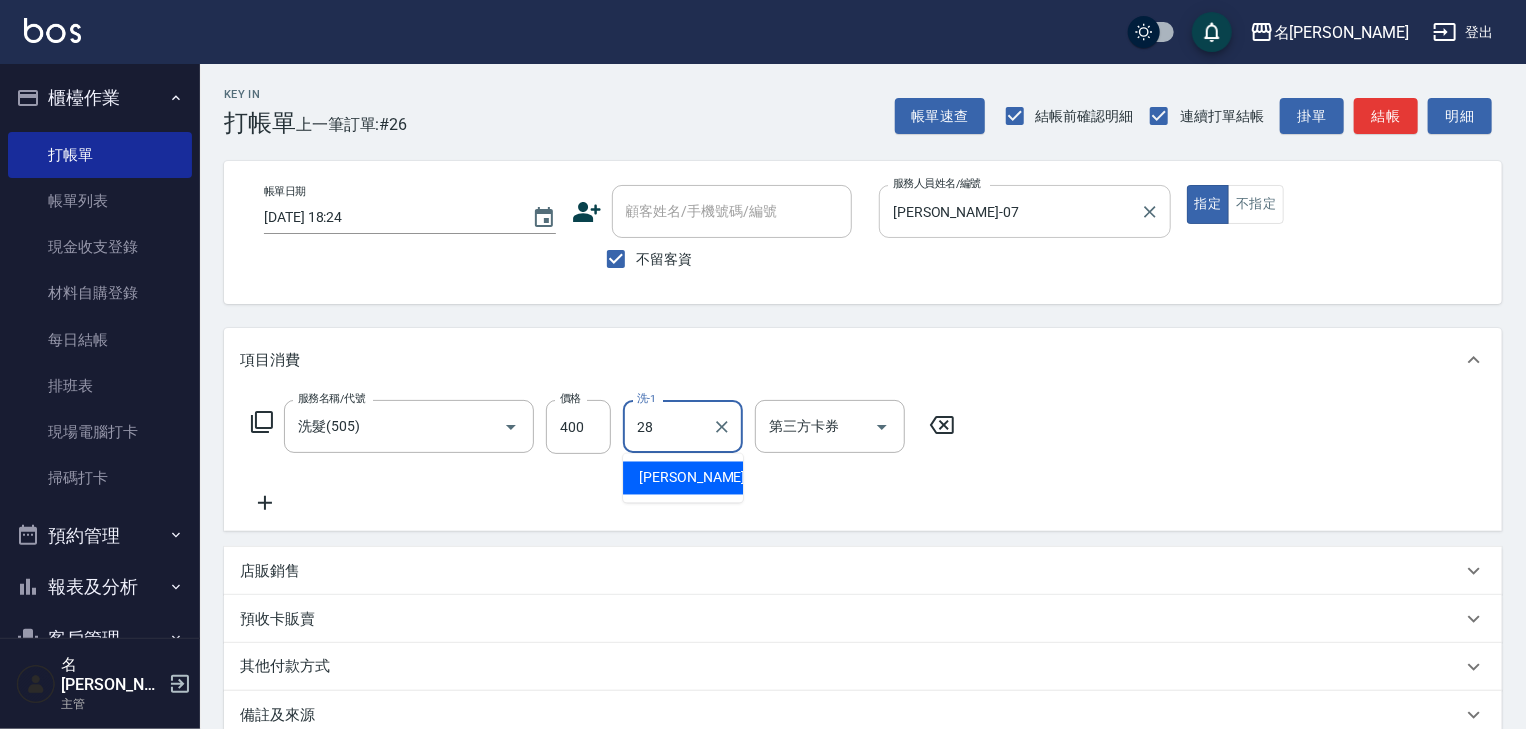 type on "[PERSON_NAME]-28" 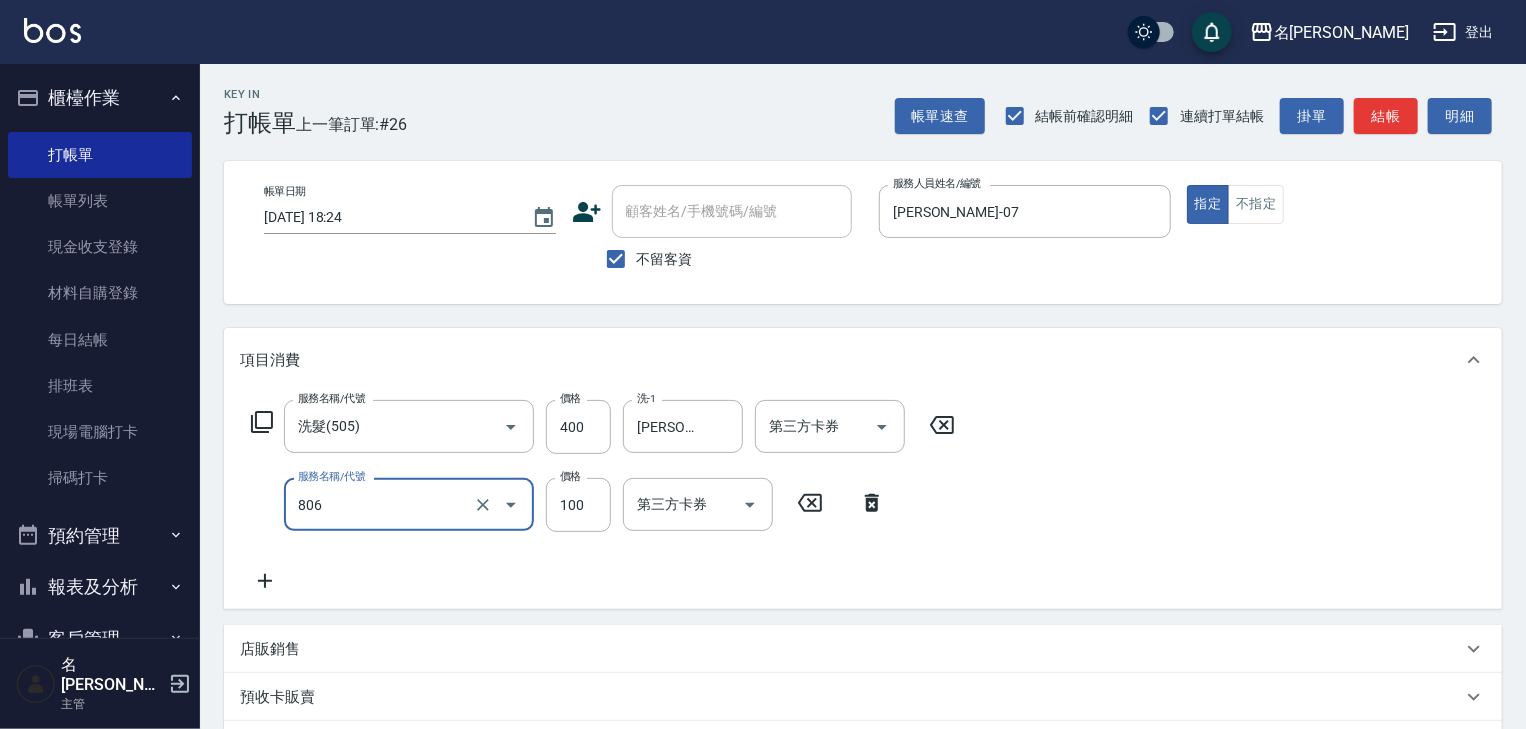type on "電棒(806)" 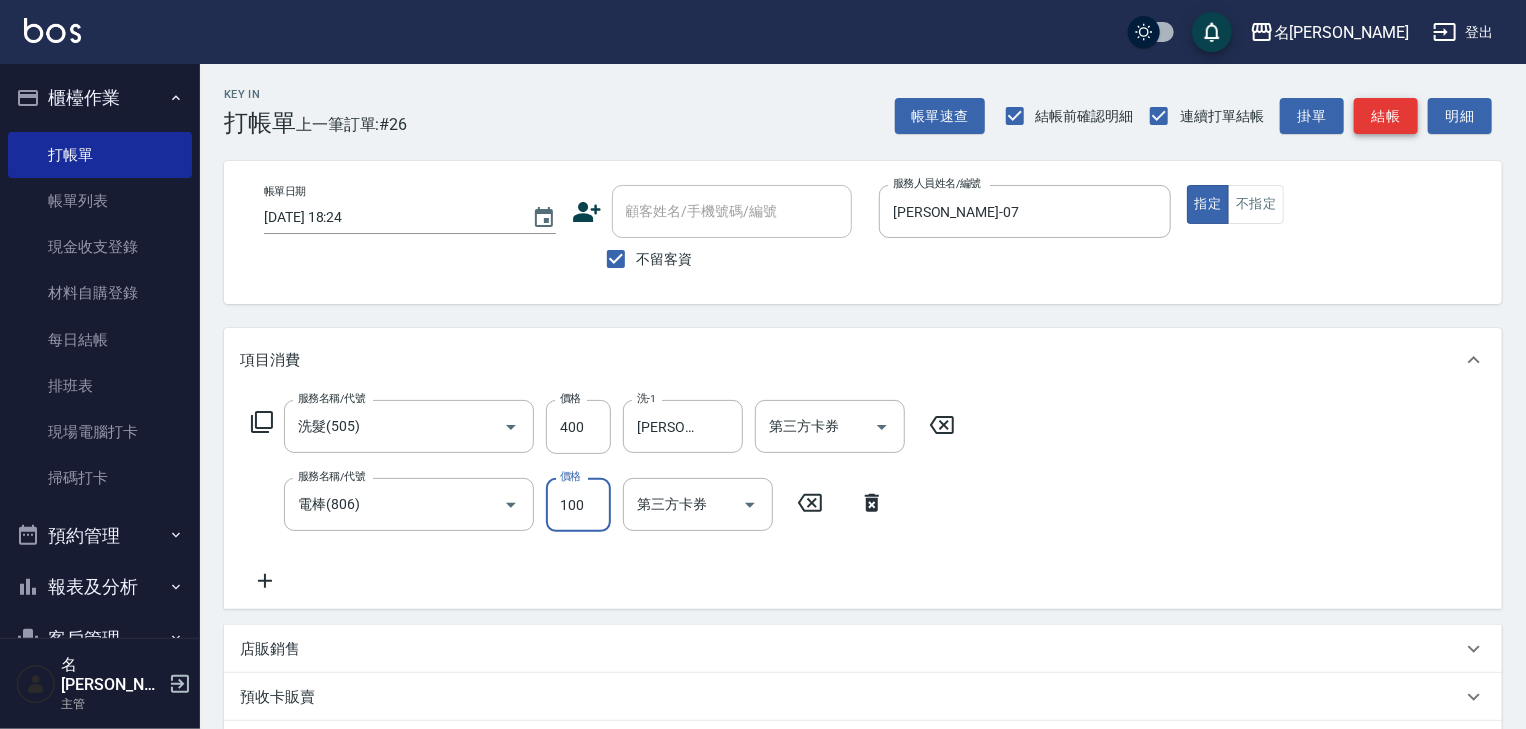click on "結帳" at bounding box center [1386, 116] 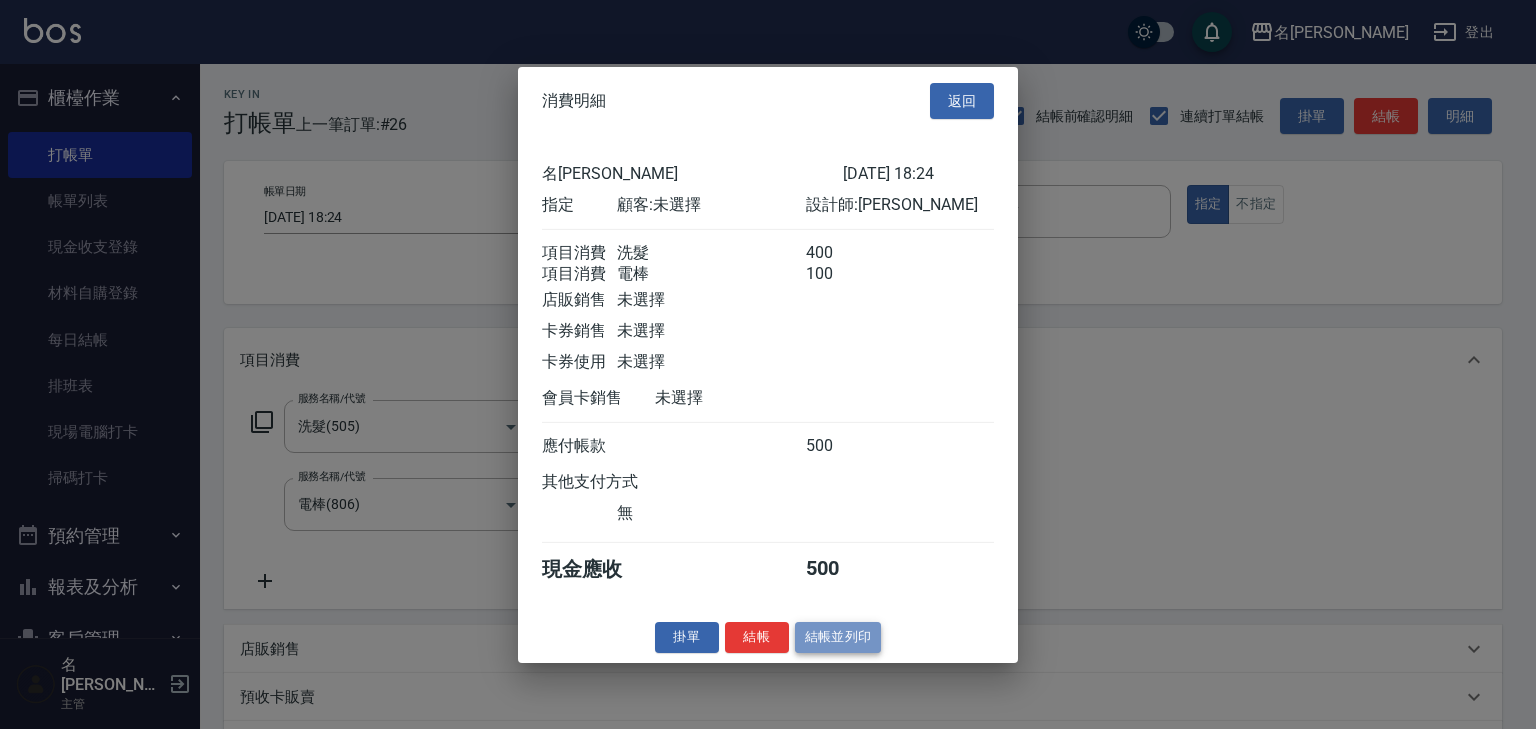 click on "結帳並列印" at bounding box center [838, 637] 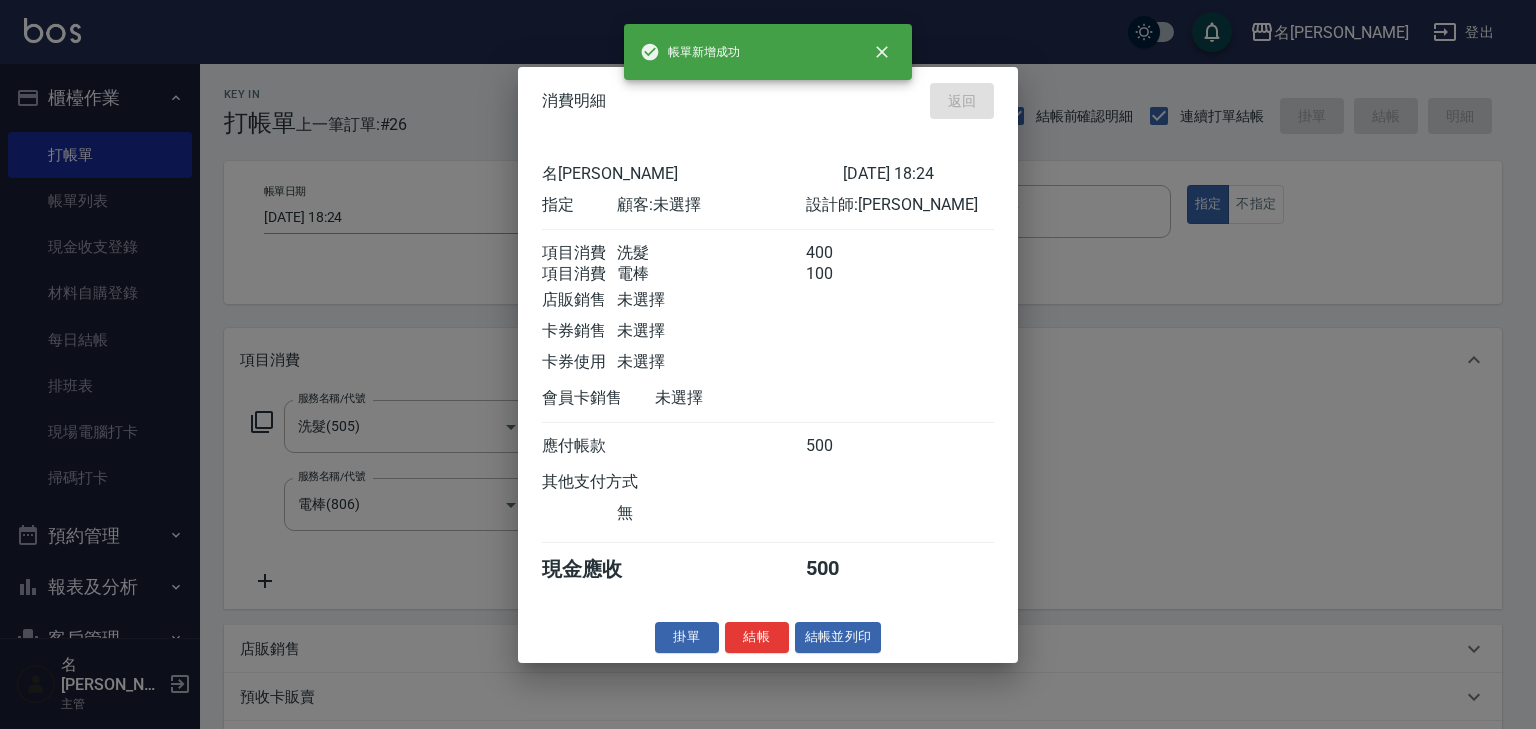 type 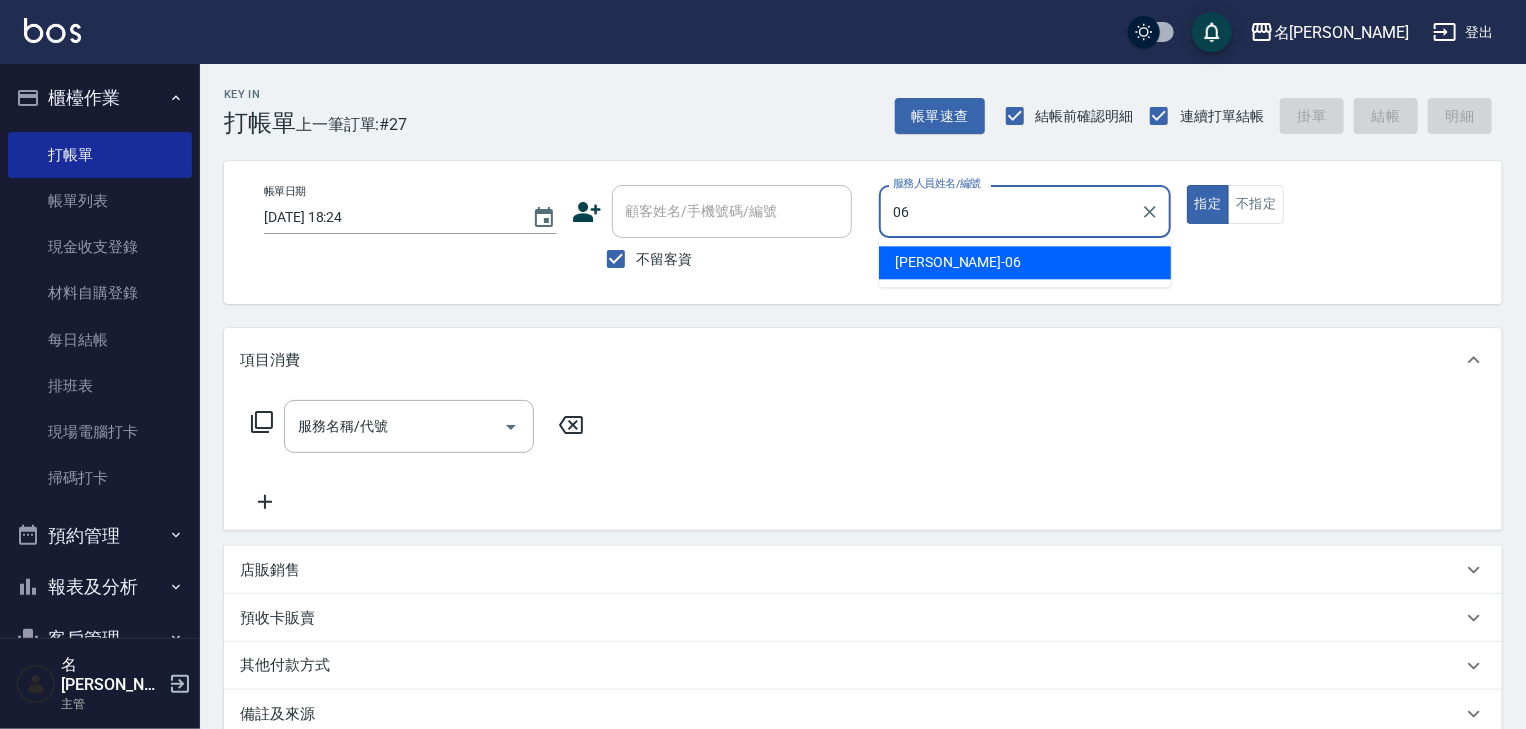 type on "[PERSON_NAME]-06" 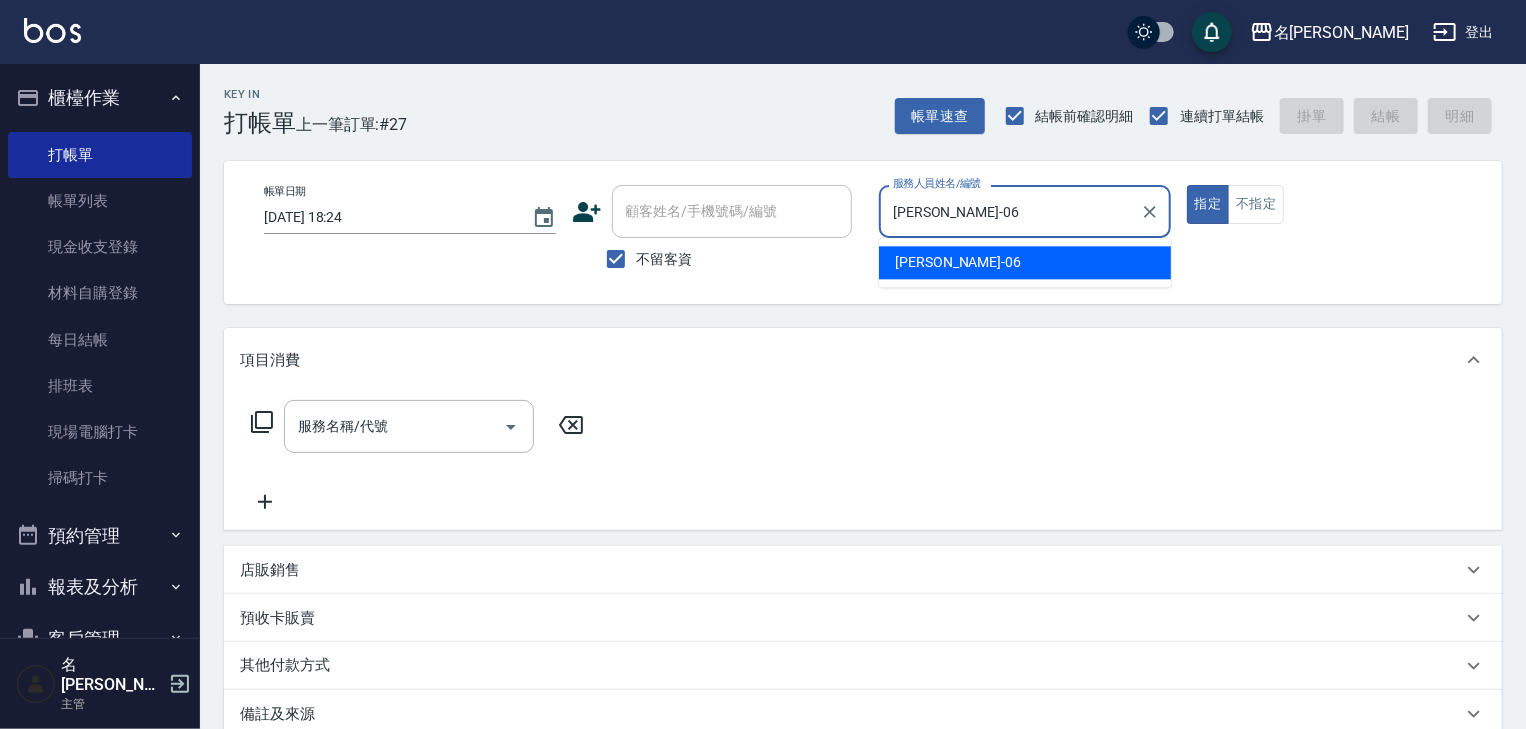 type on "true" 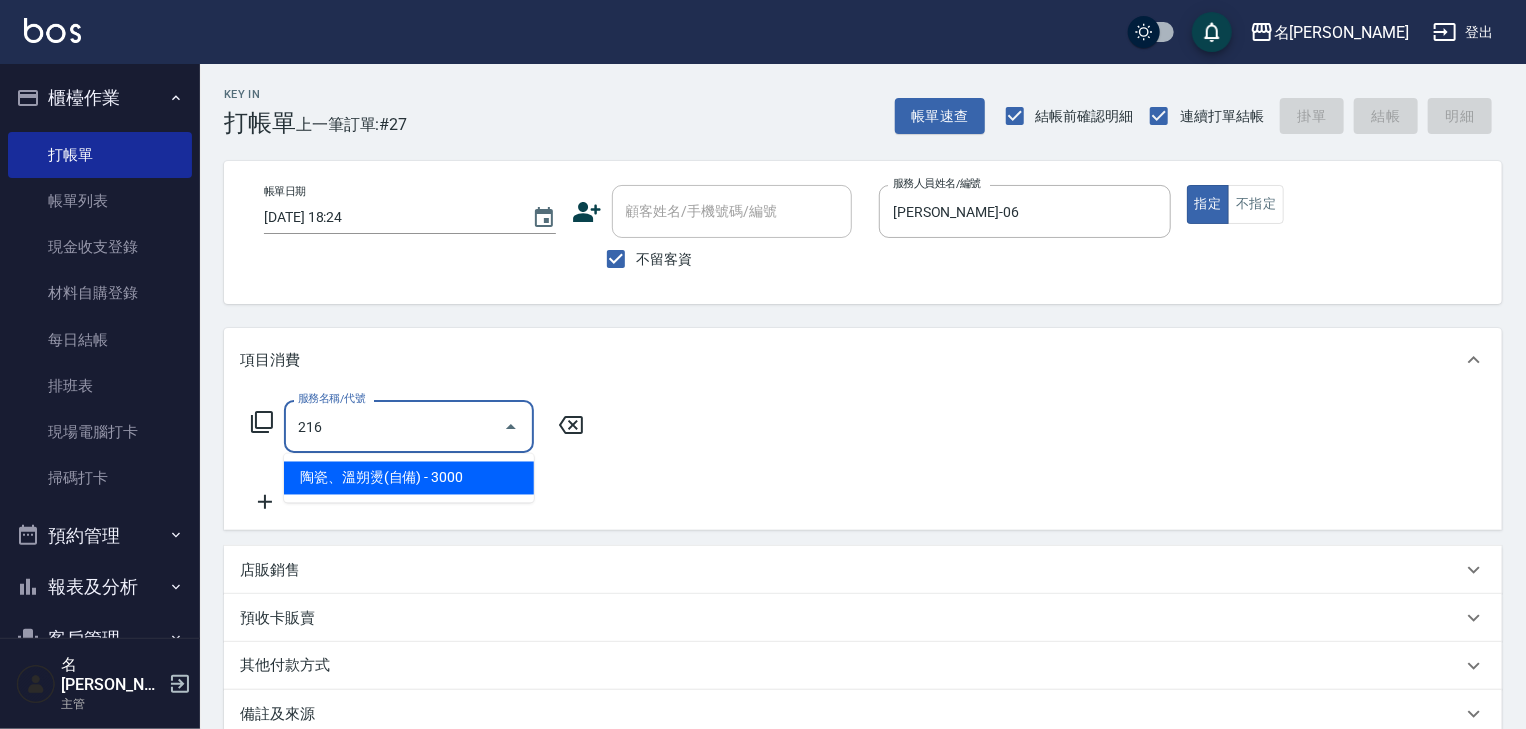 type on "陶瓷、溫朔燙(自備)(216)" 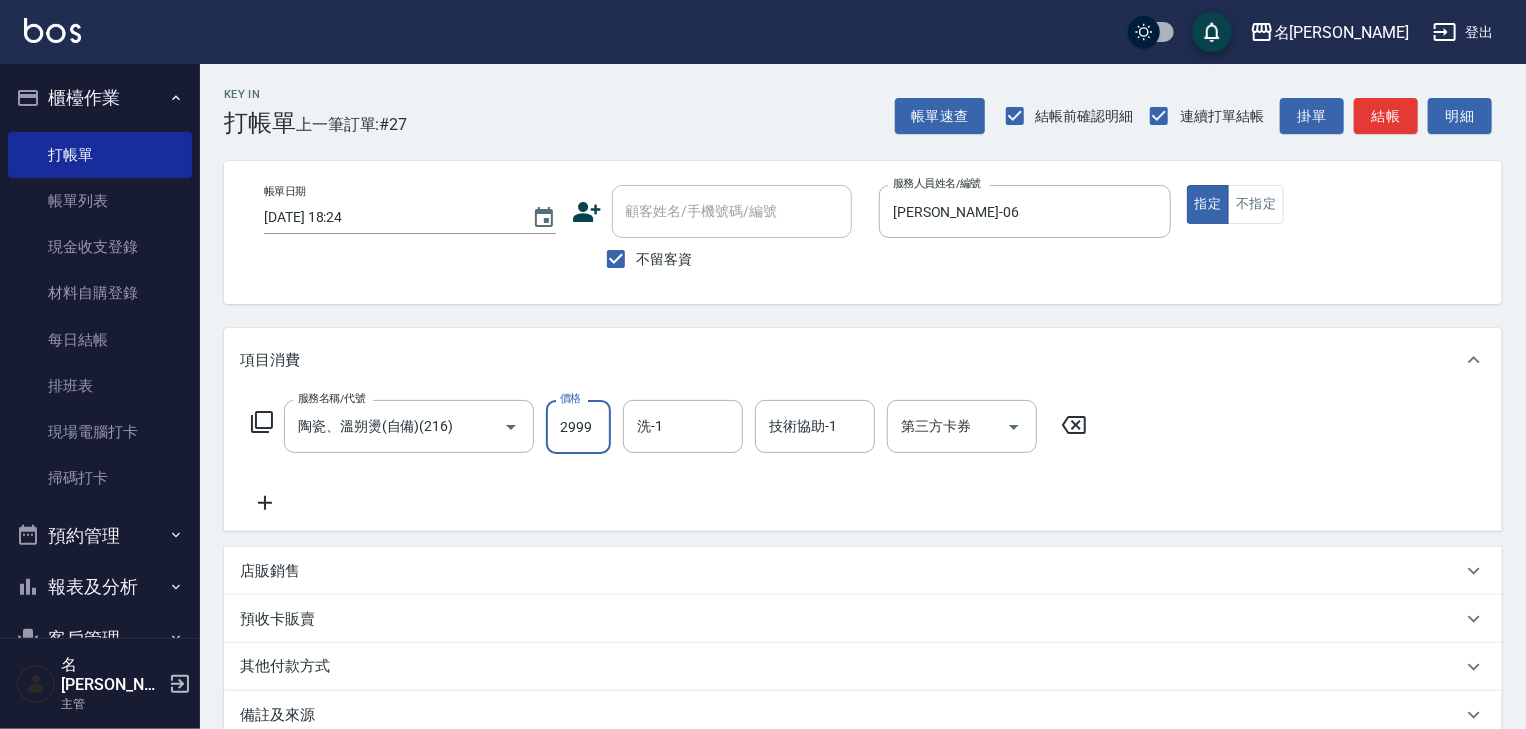 type on "2999" 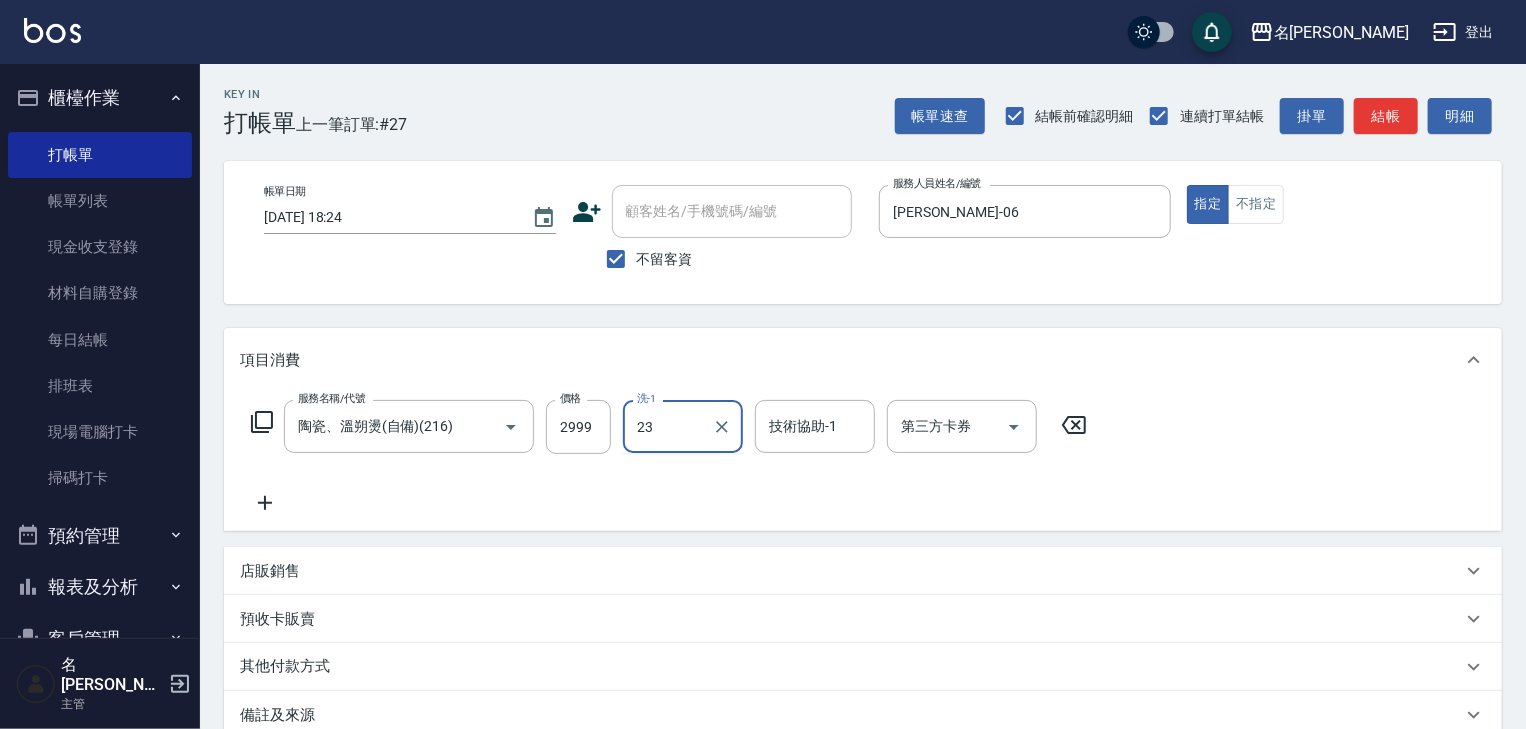 type on "[PERSON_NAME]-23" 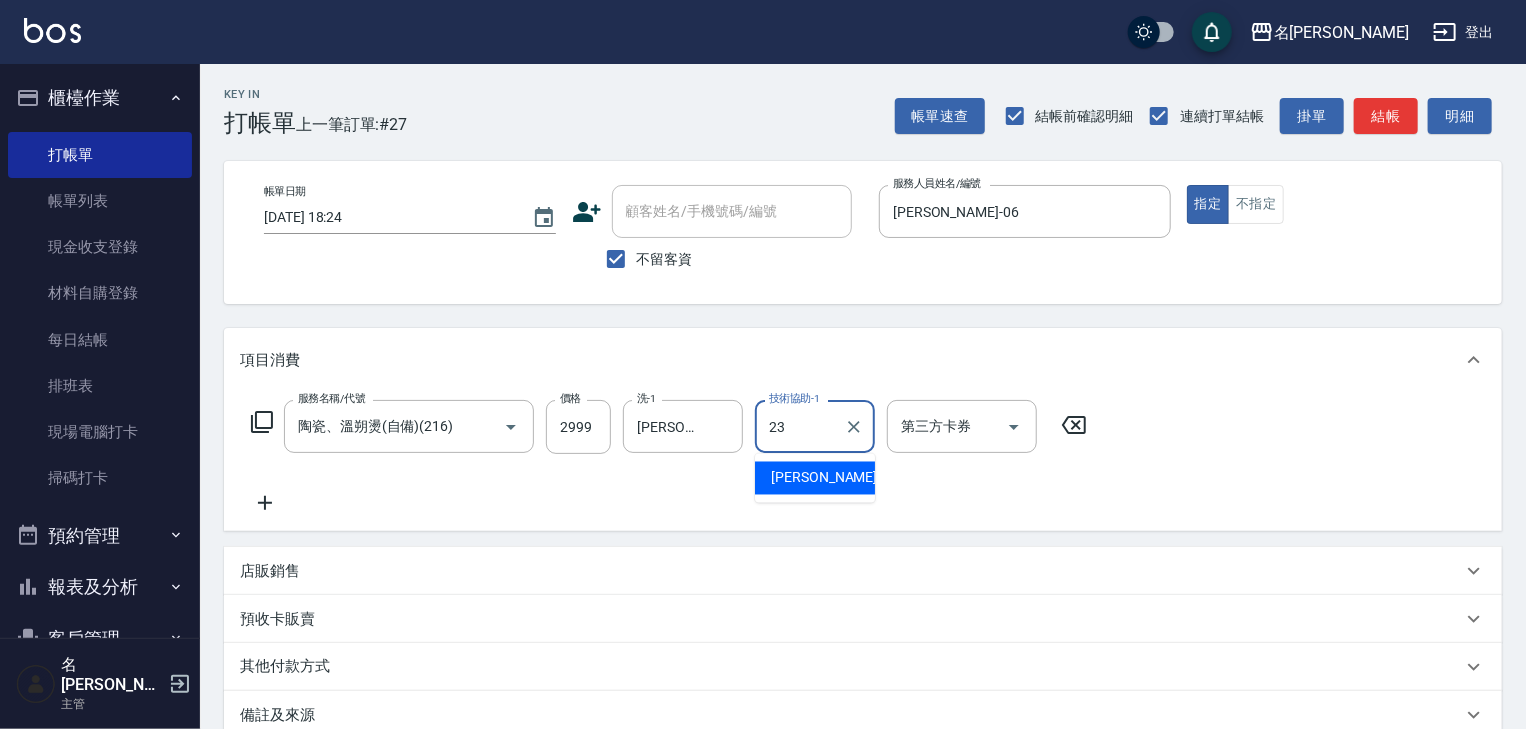 type on "[PERSON_NAME]-23" 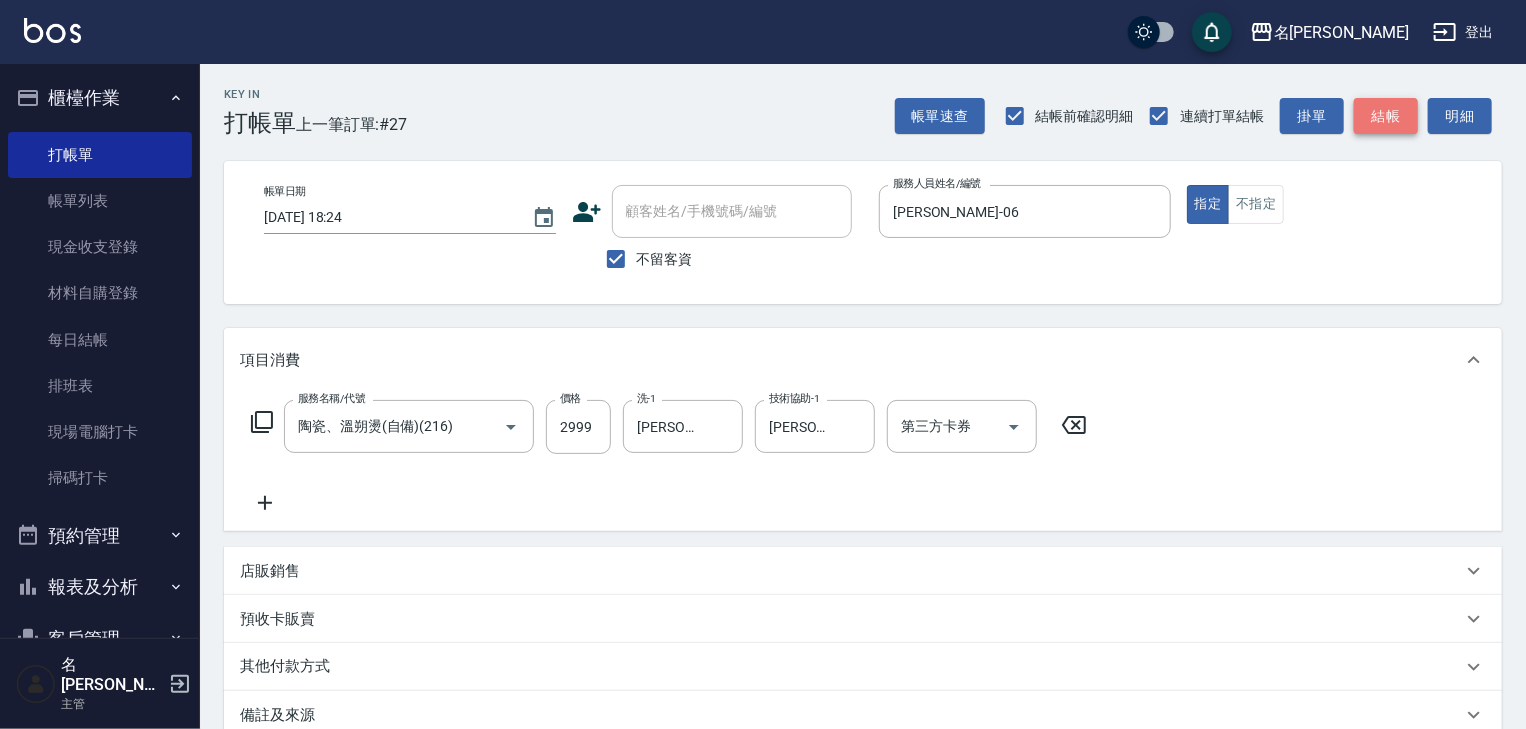 click on "結帳" at bounding box center [1386, 116] 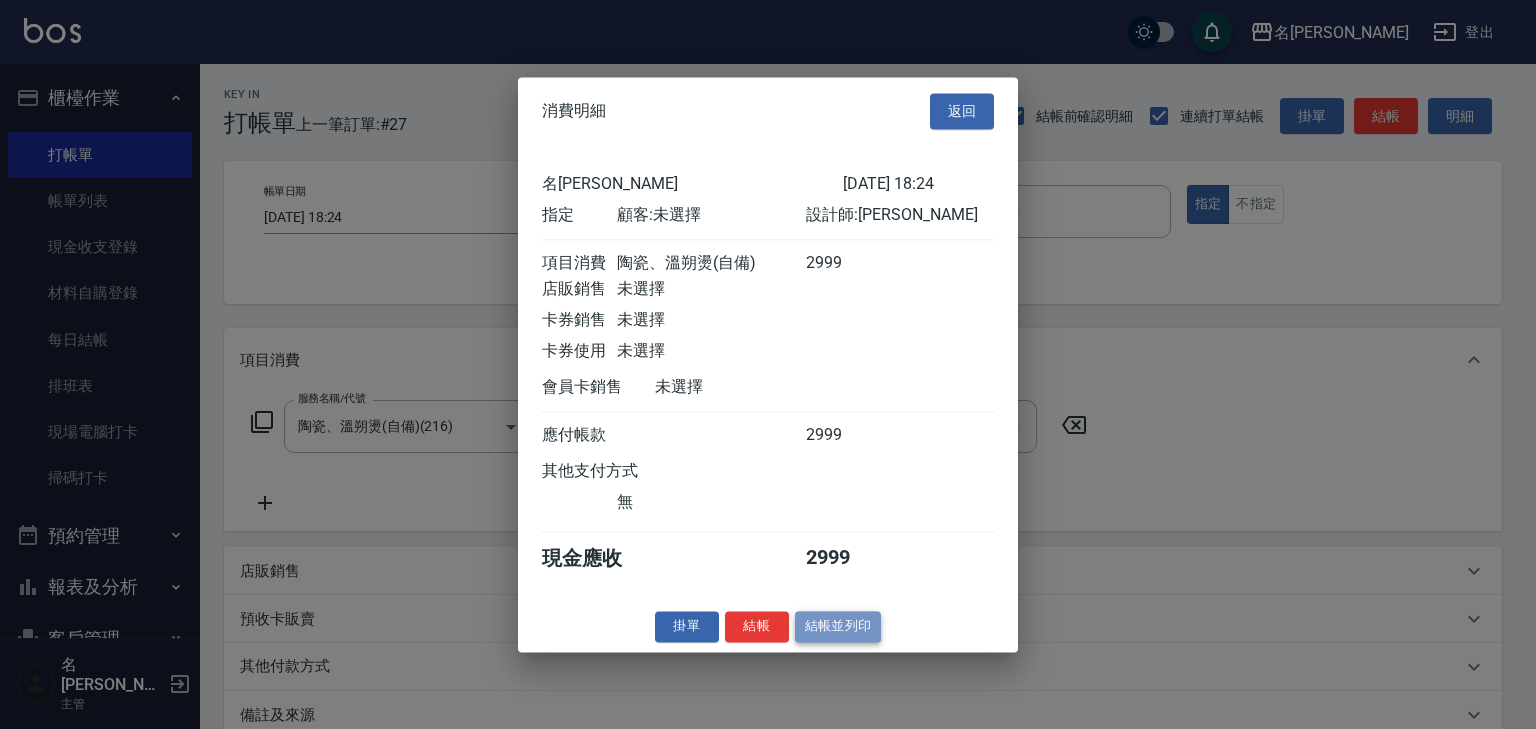 click on "結帳並列印" at bounding box center [838, 626] 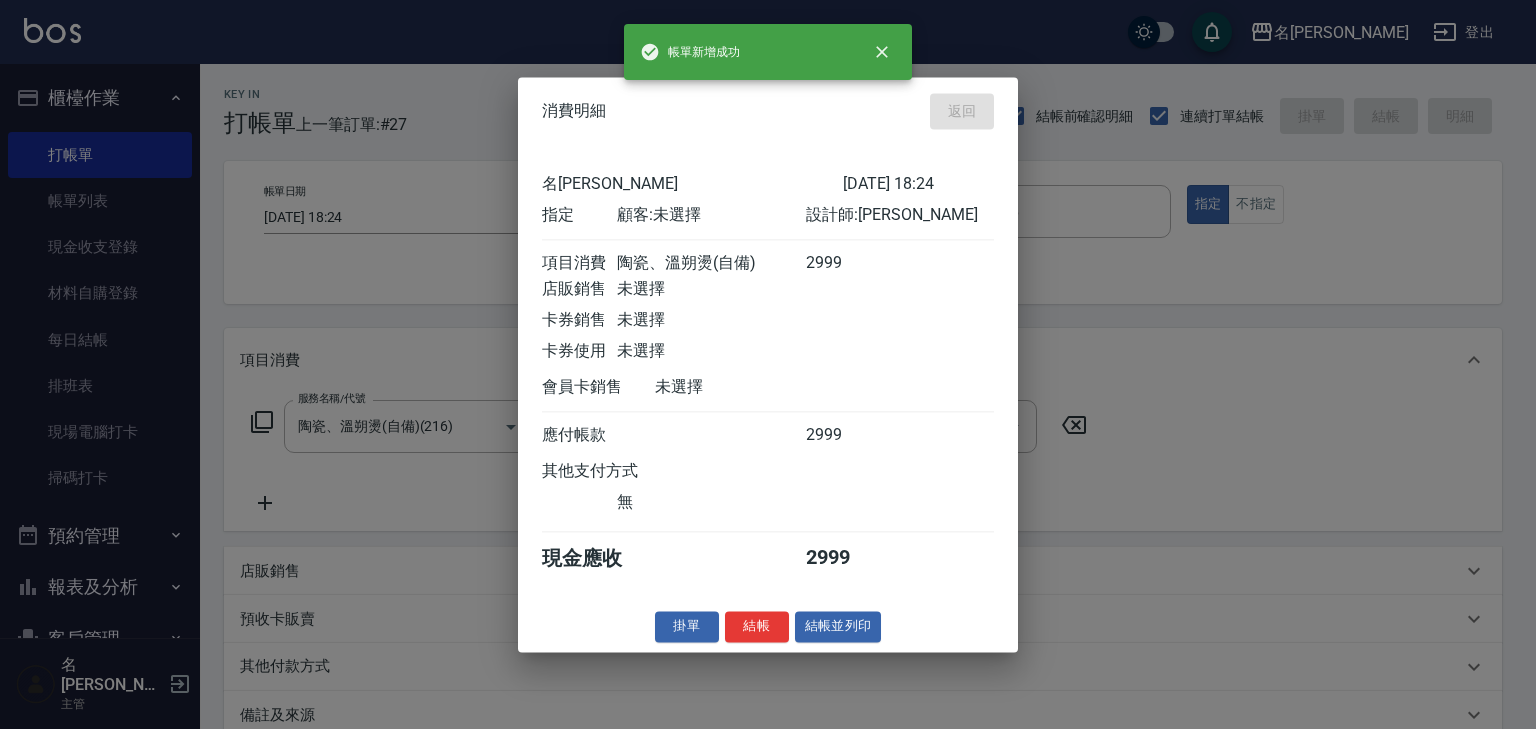 type on "[DATE] 18:37" 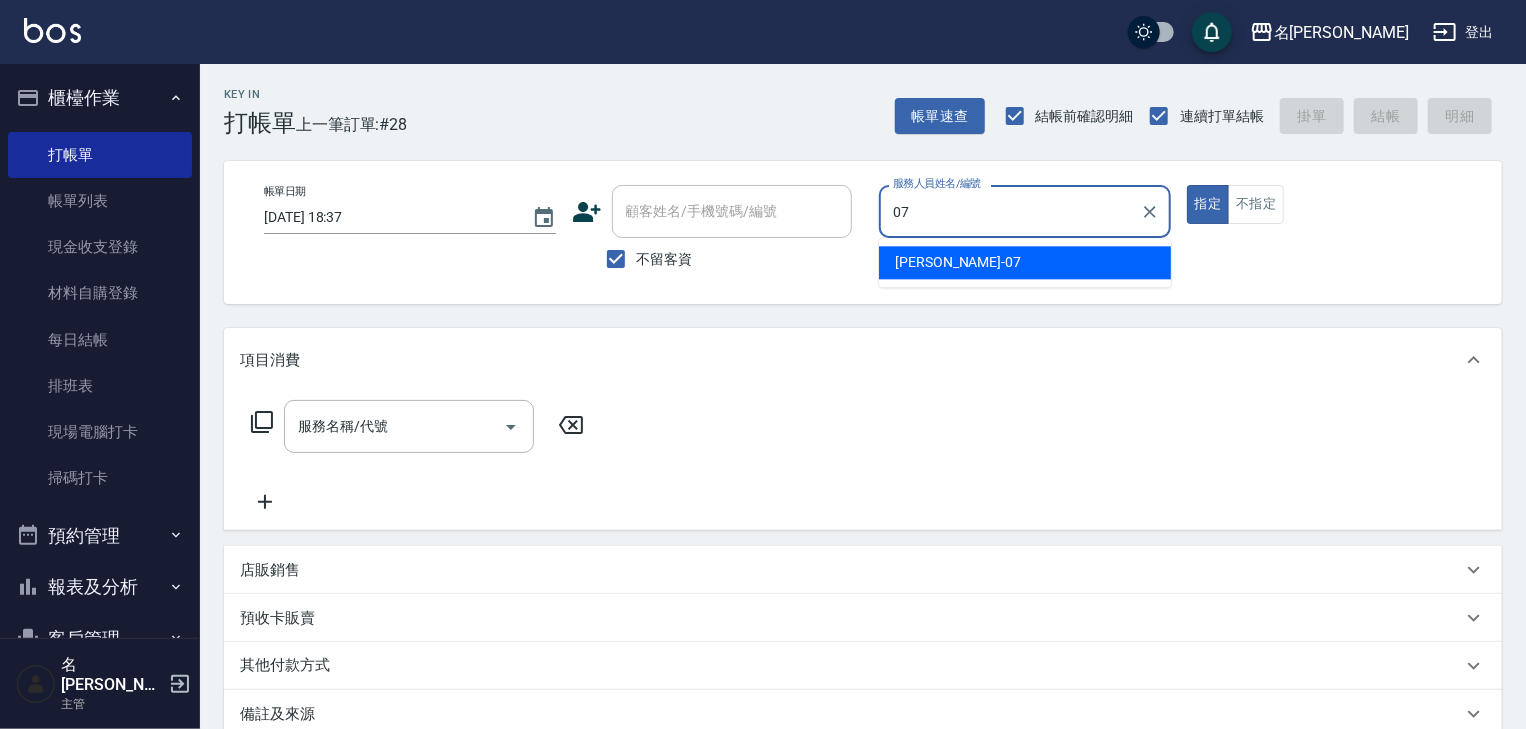 type on "[PERSON_NAME]-07" 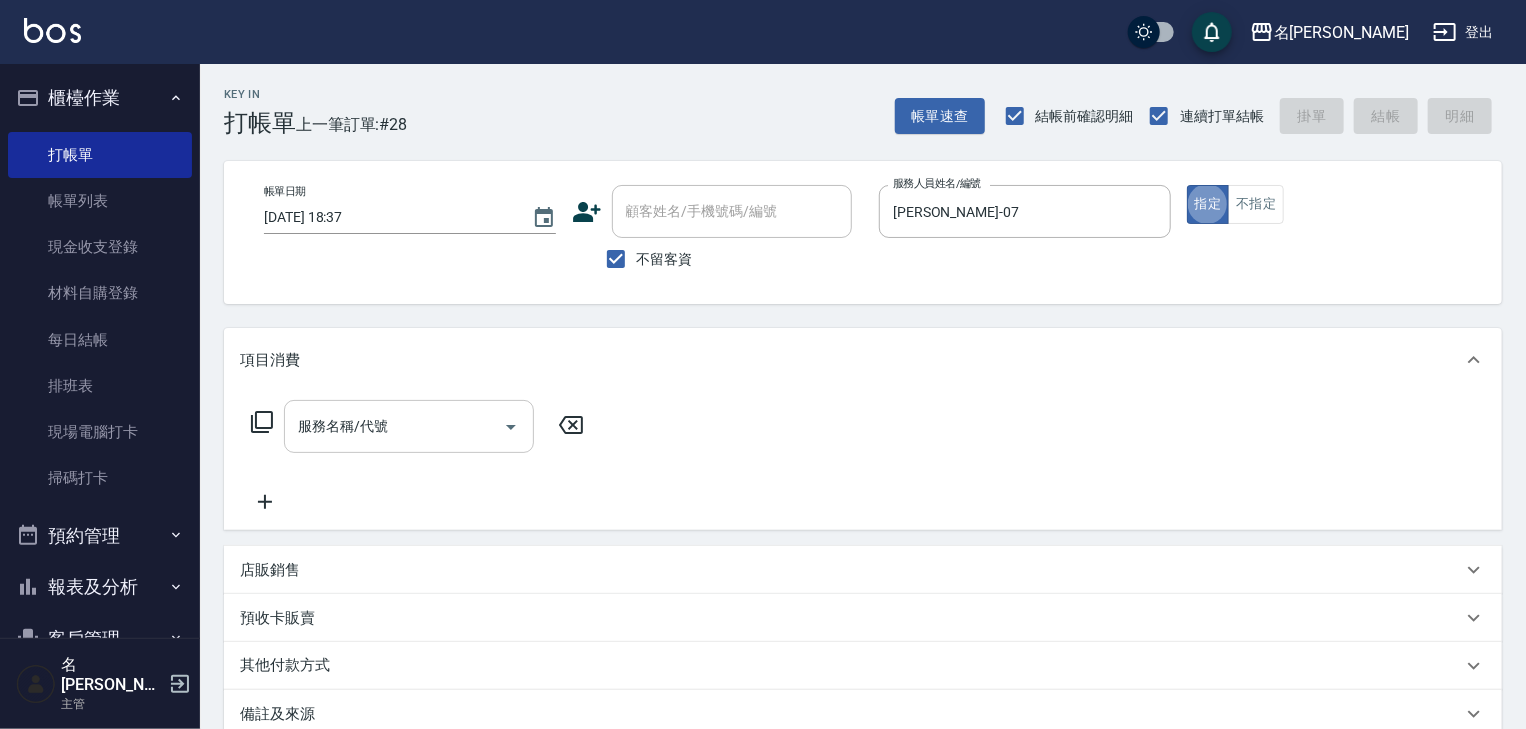 click on "服務名稱/代號" at bounding box center [394, 426] 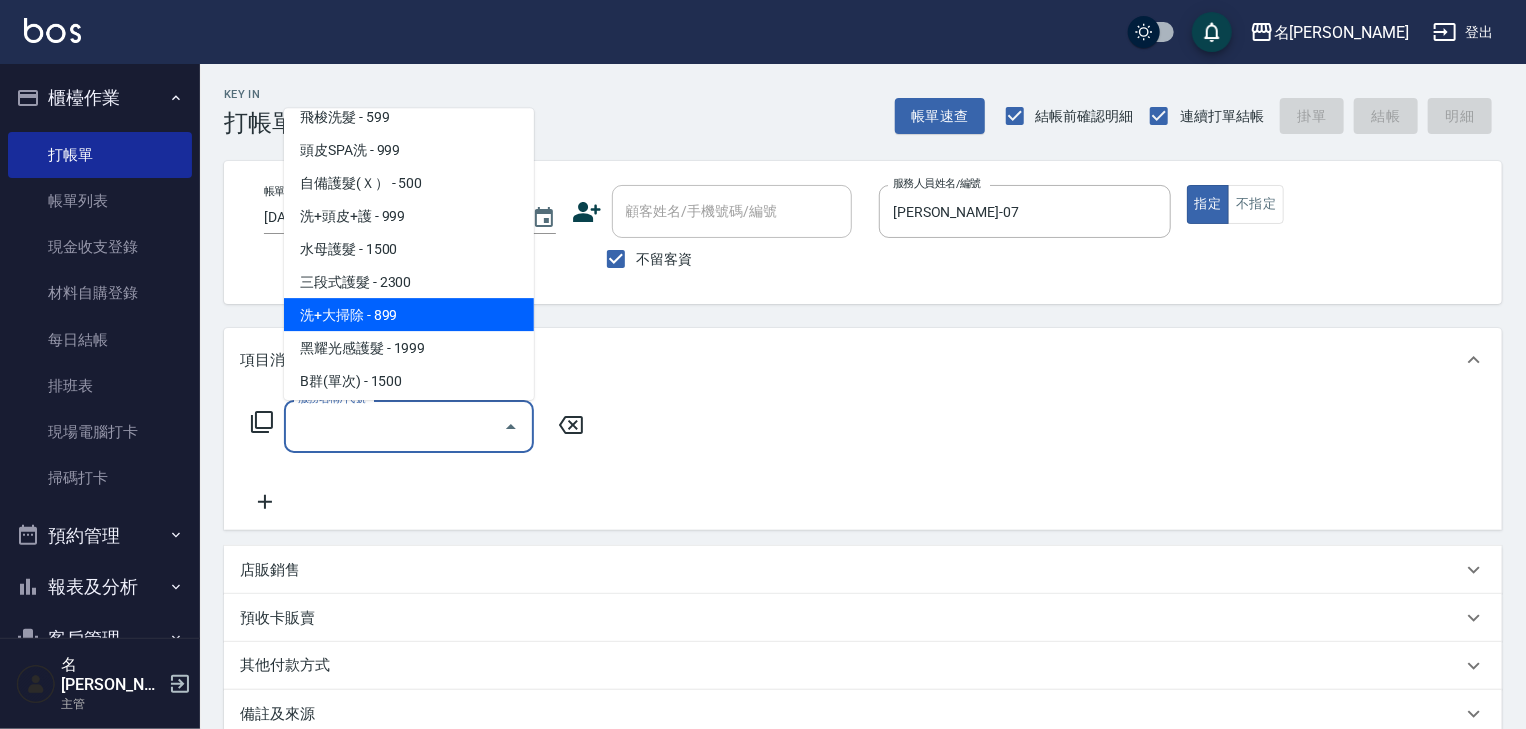 scroll, scrollTop: 1706, scrollLeft: 0, axis: vertical 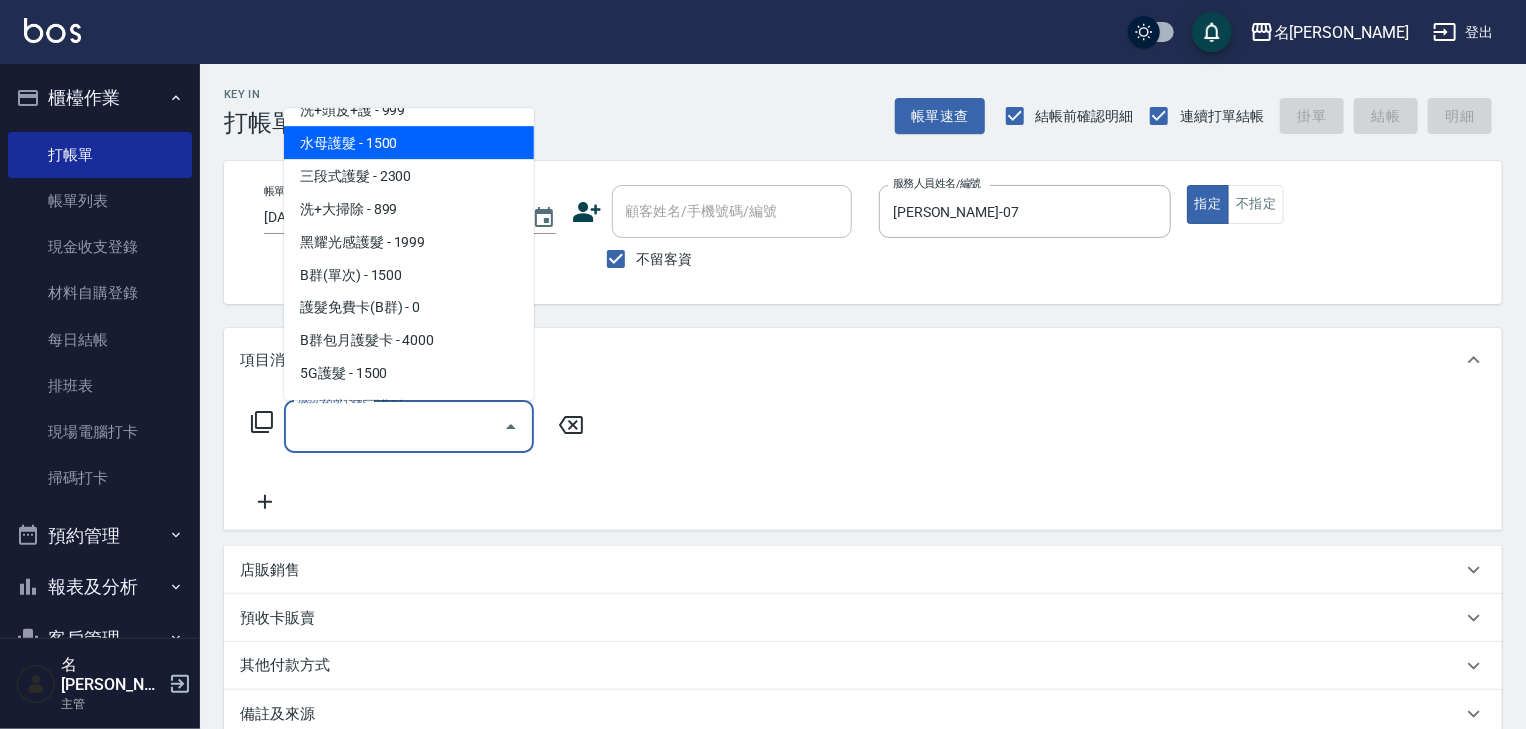 click on "水母護髮 - 1500" at bounding box center [409, 143] 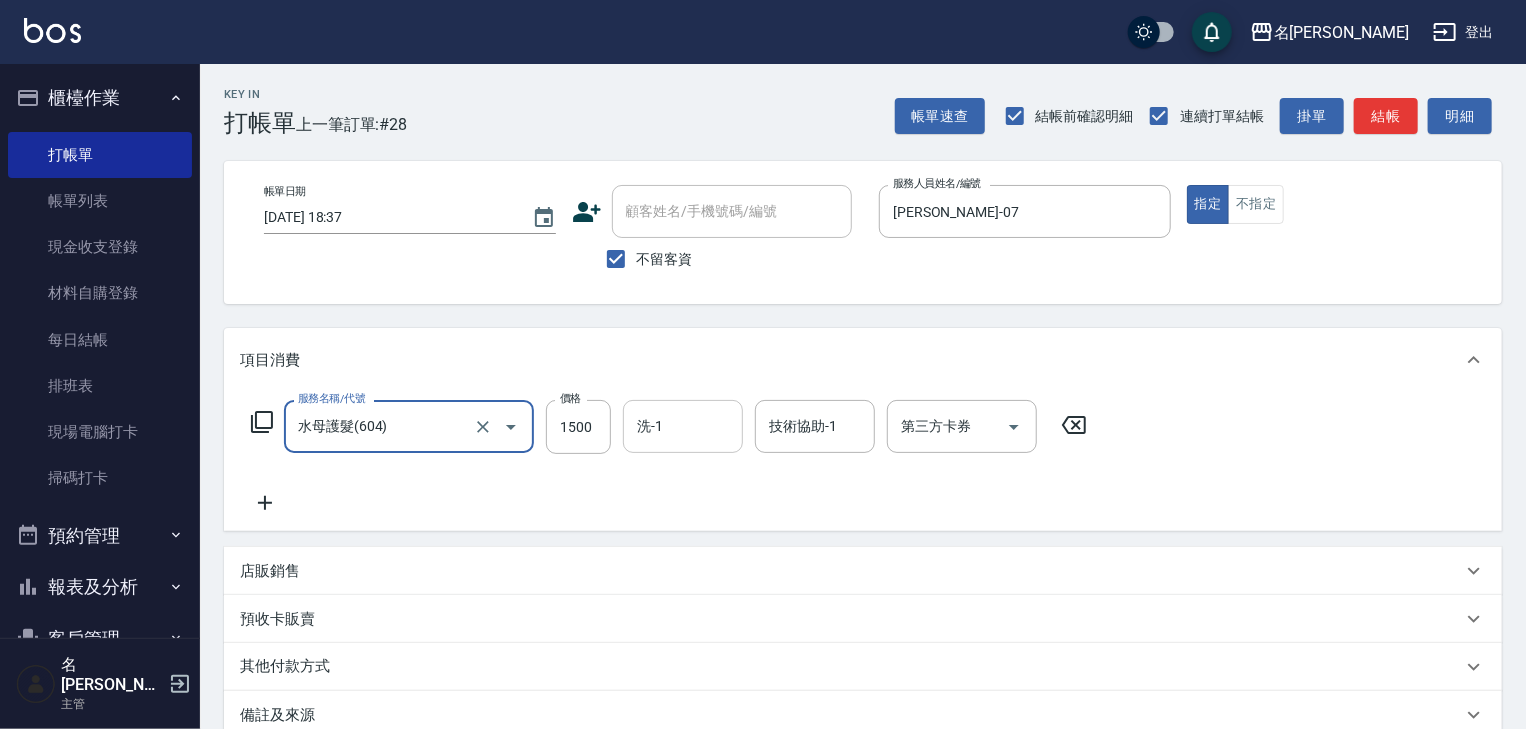 click on "洗-1" at bounding box center (683, 426) 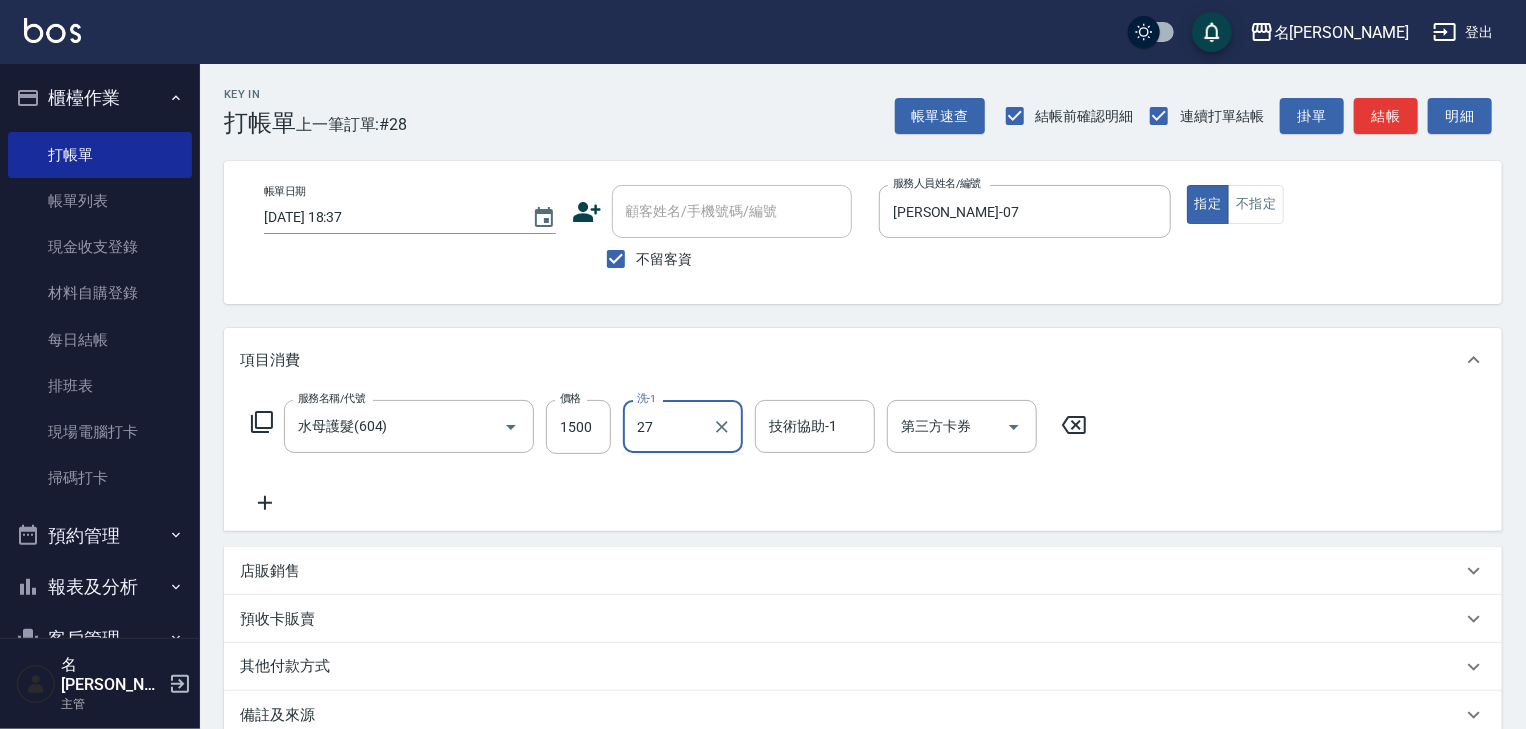 type on "[PERSON_NAME]-27" 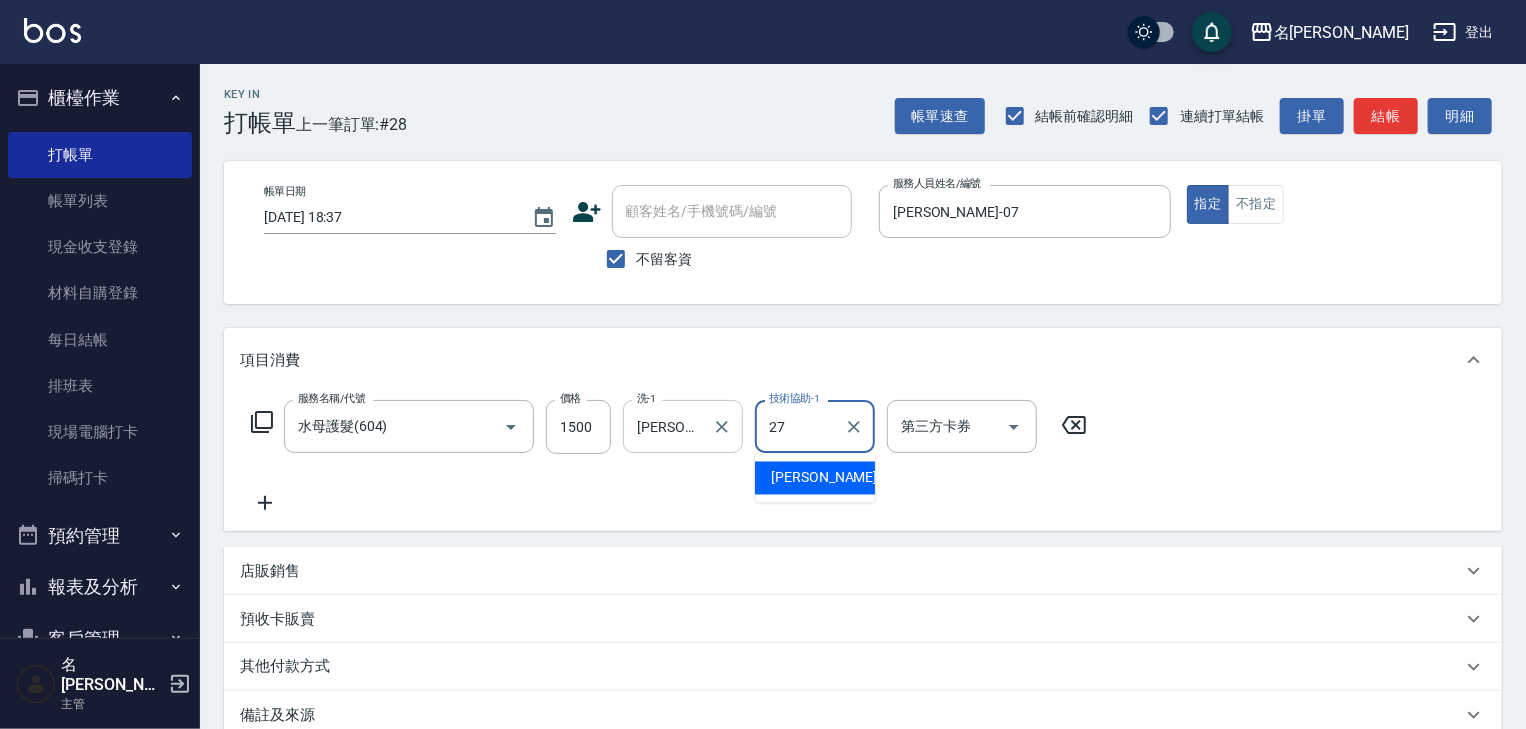 type on "[PERSON_NAME]-27" 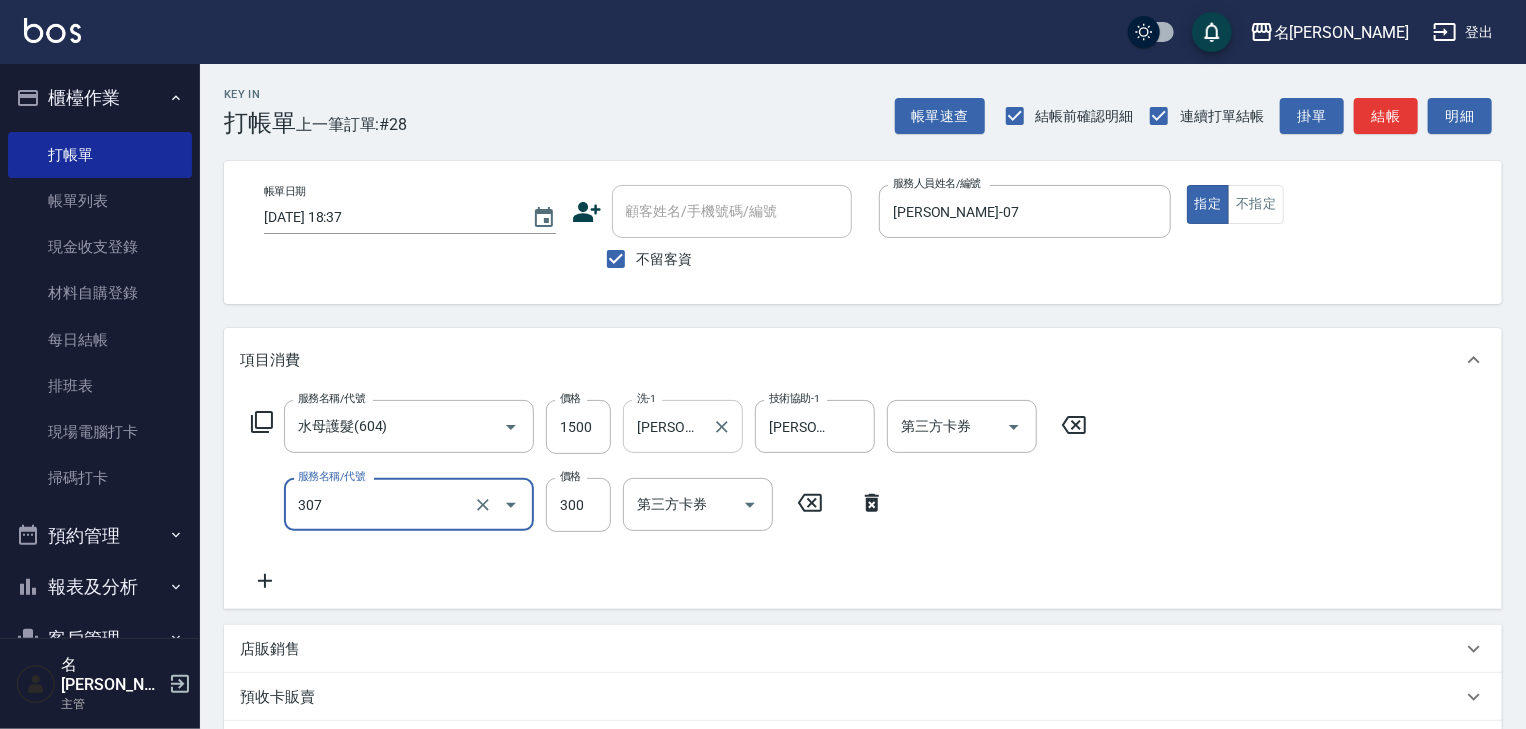 type on "剪髮(307)" 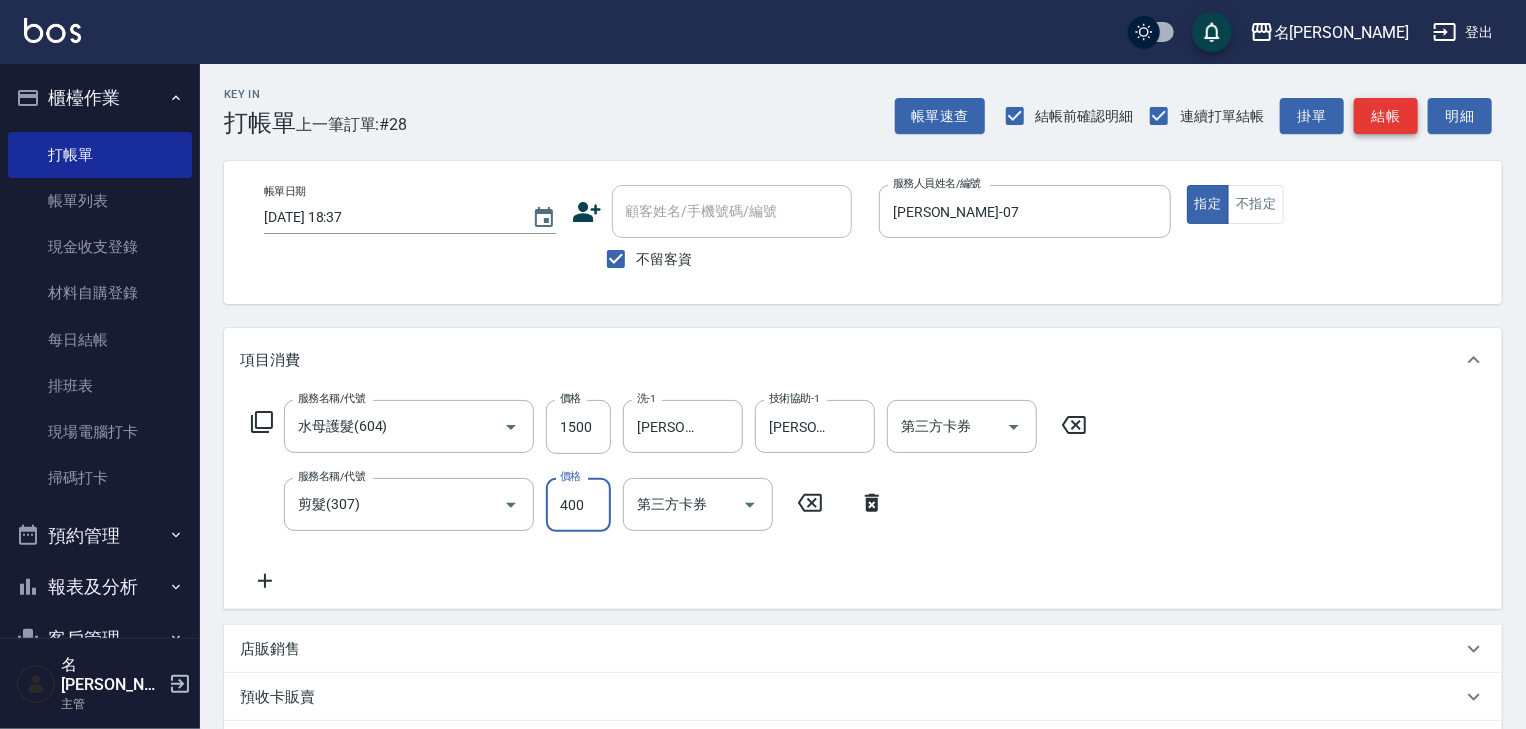 type on "400" 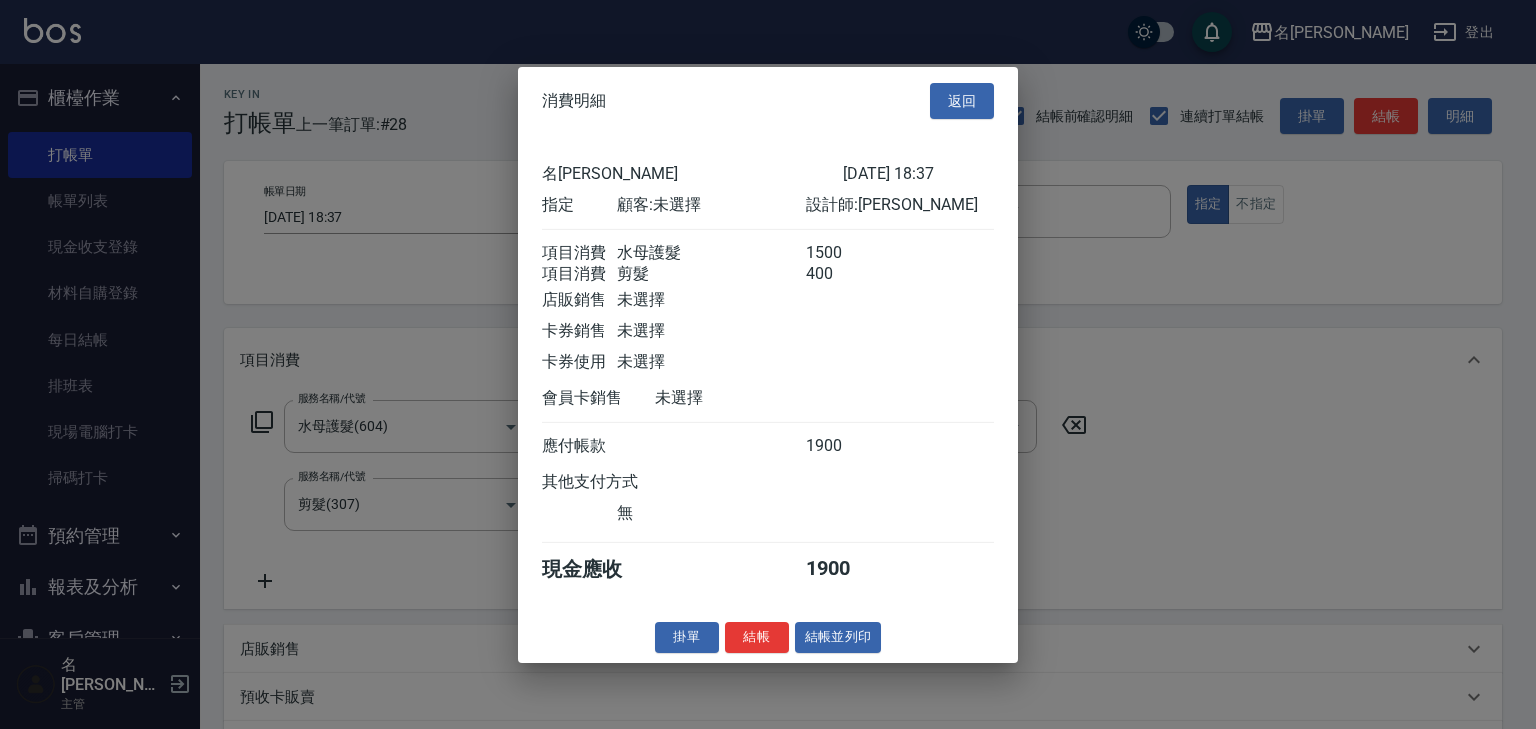 click on "結帳並列印" at bounding box center [838, 637] 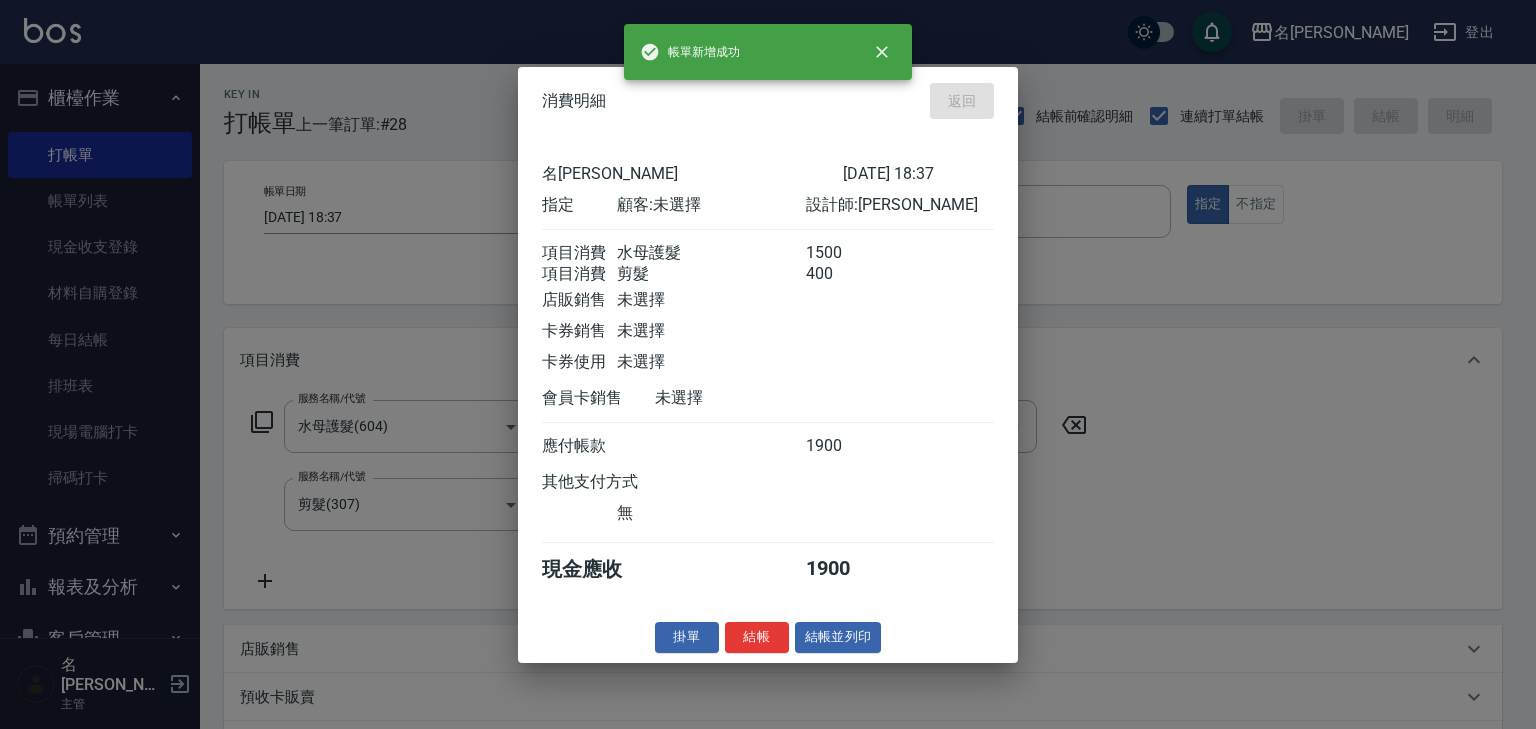 type on "[DATE] 18:43" 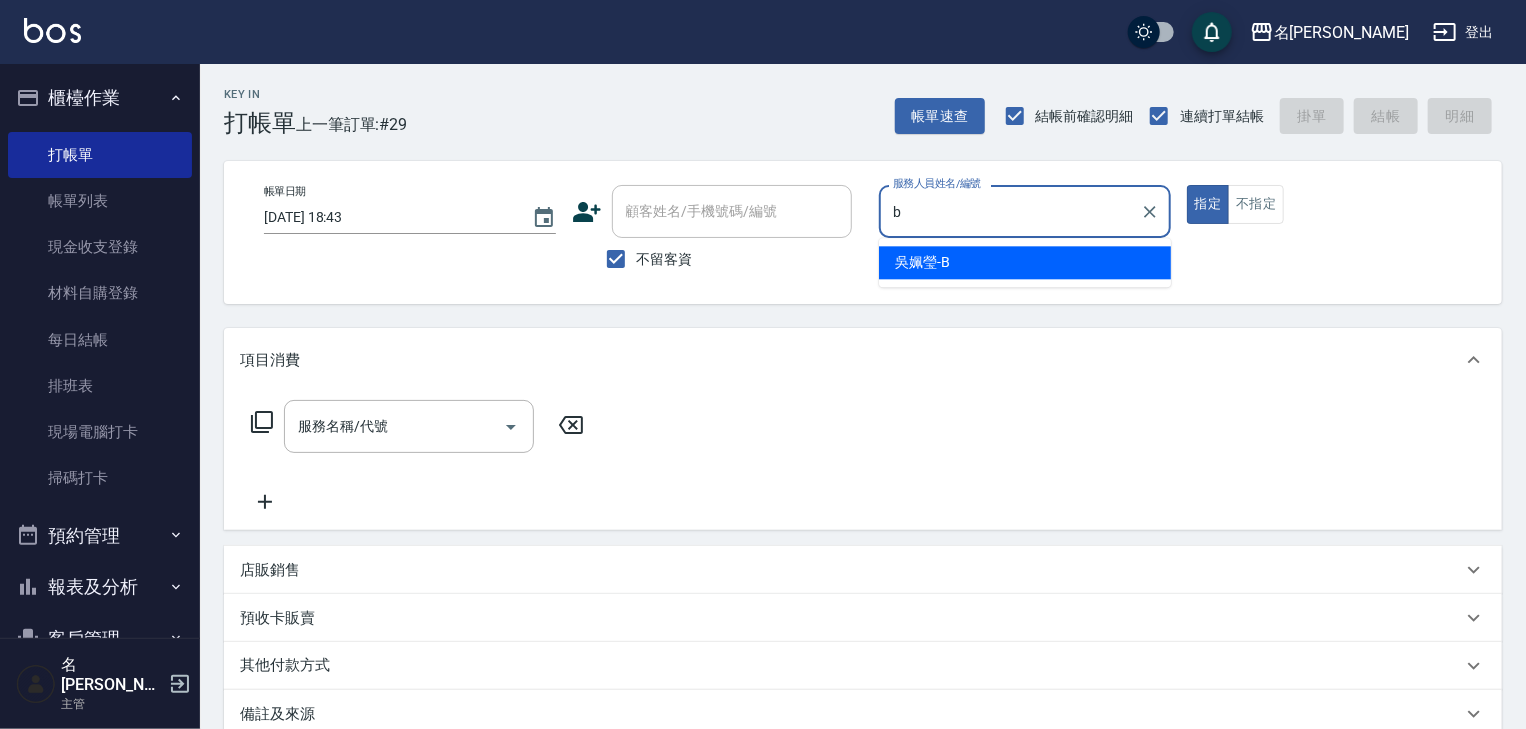 type on "[PERSON_NAME]" 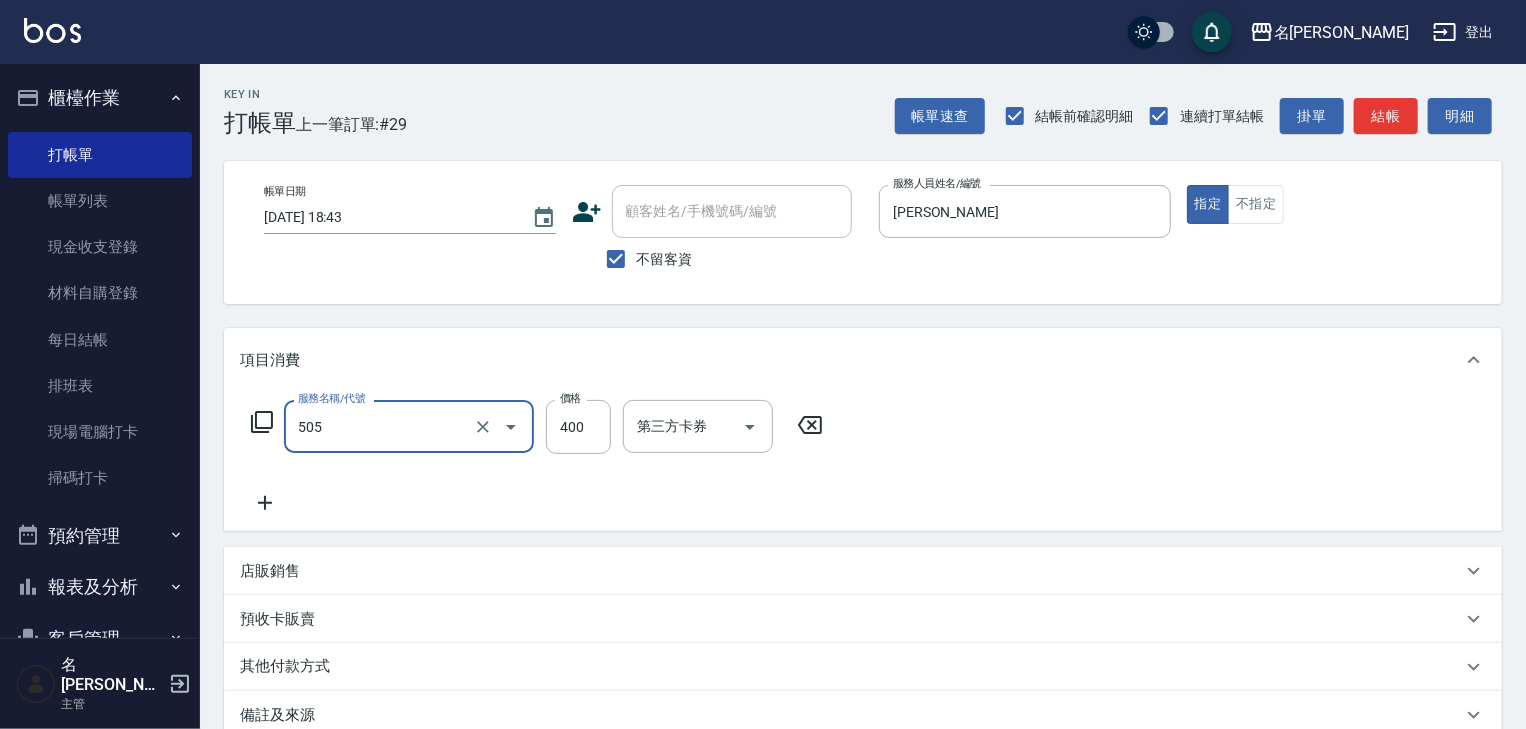 type on "洗髮(505)" 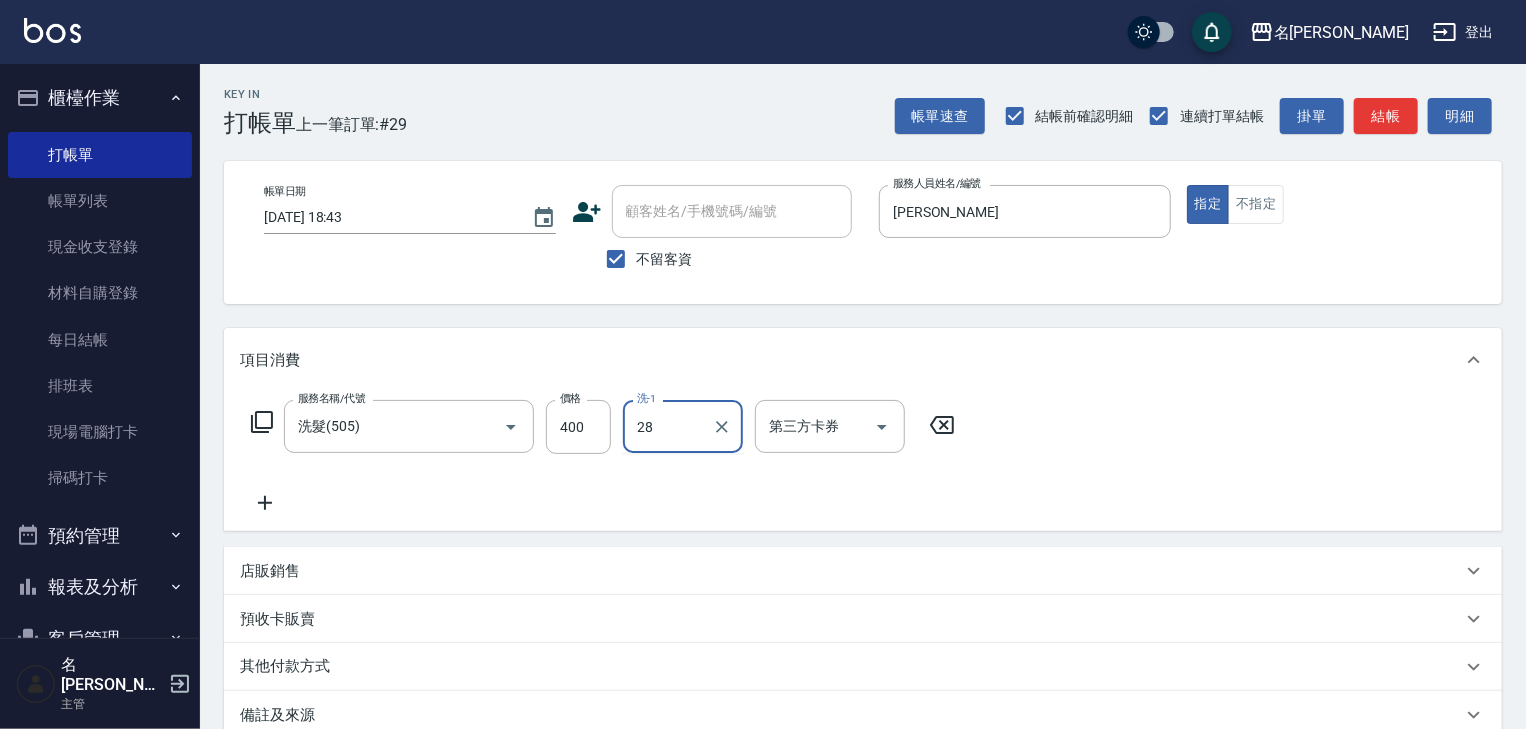 type on "[PERSON_NAME]-28" 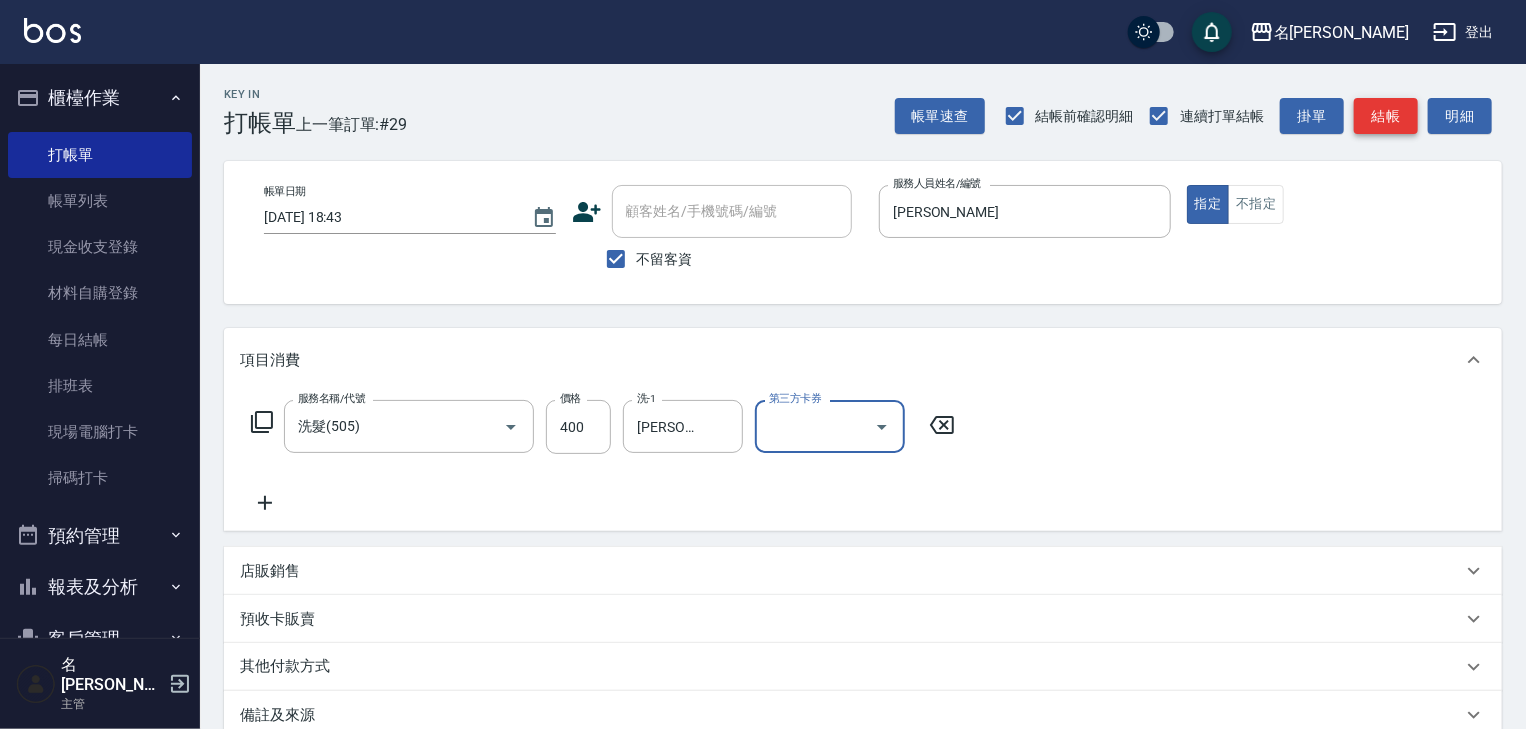click on "結帳" at bounding box center [1386, 116] 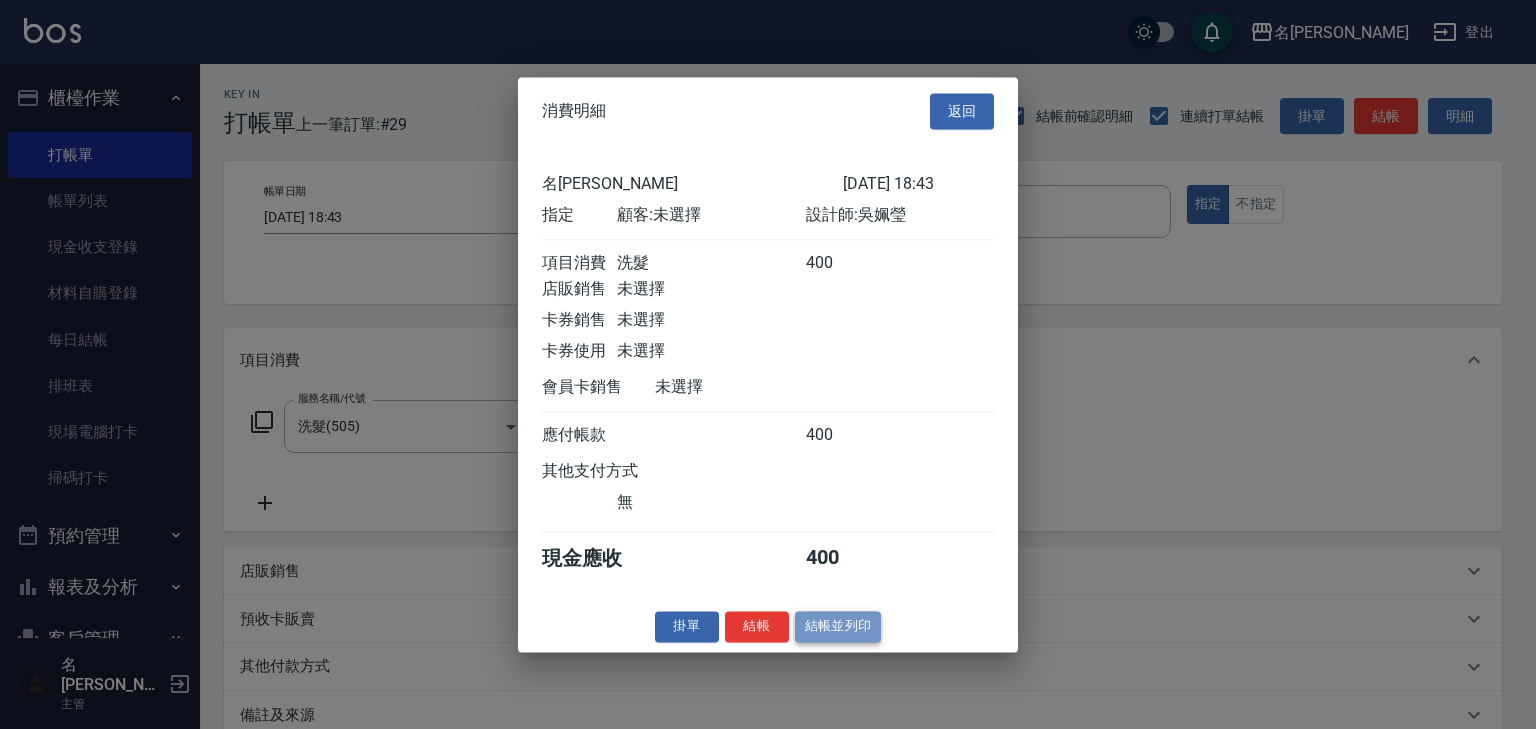 click on "結帳並列印" at bounding box center (838, 626) 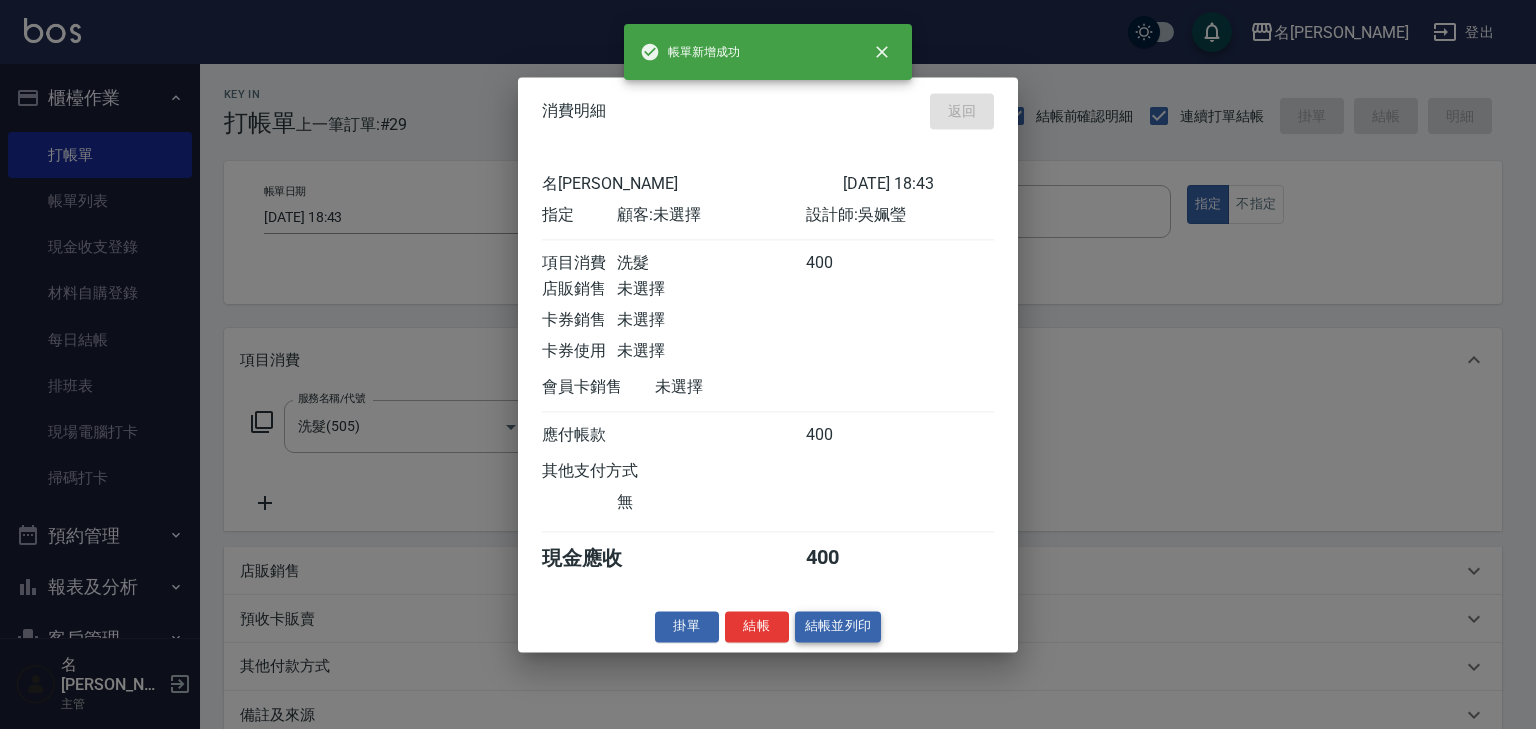type on "[DATE] 19:15" 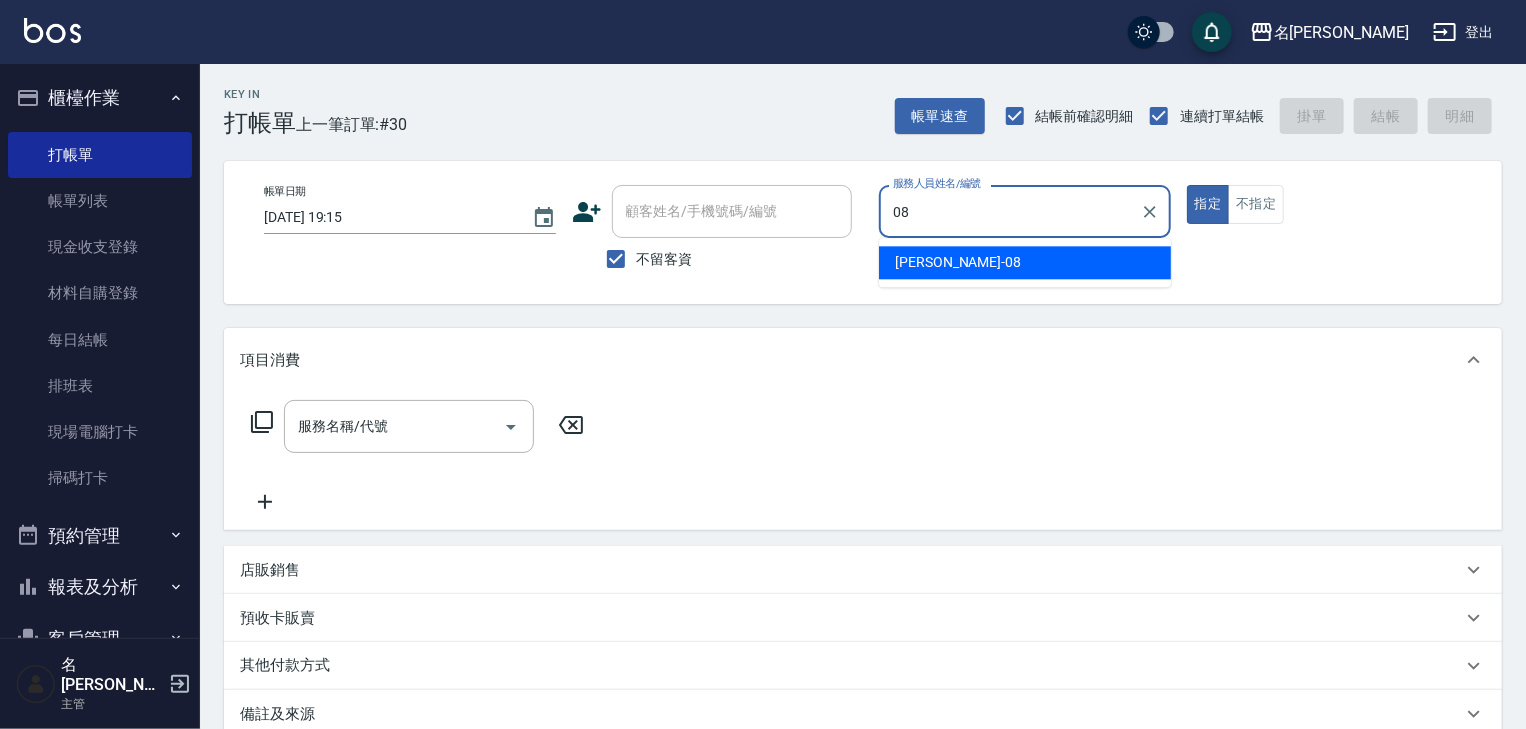 type on "0" 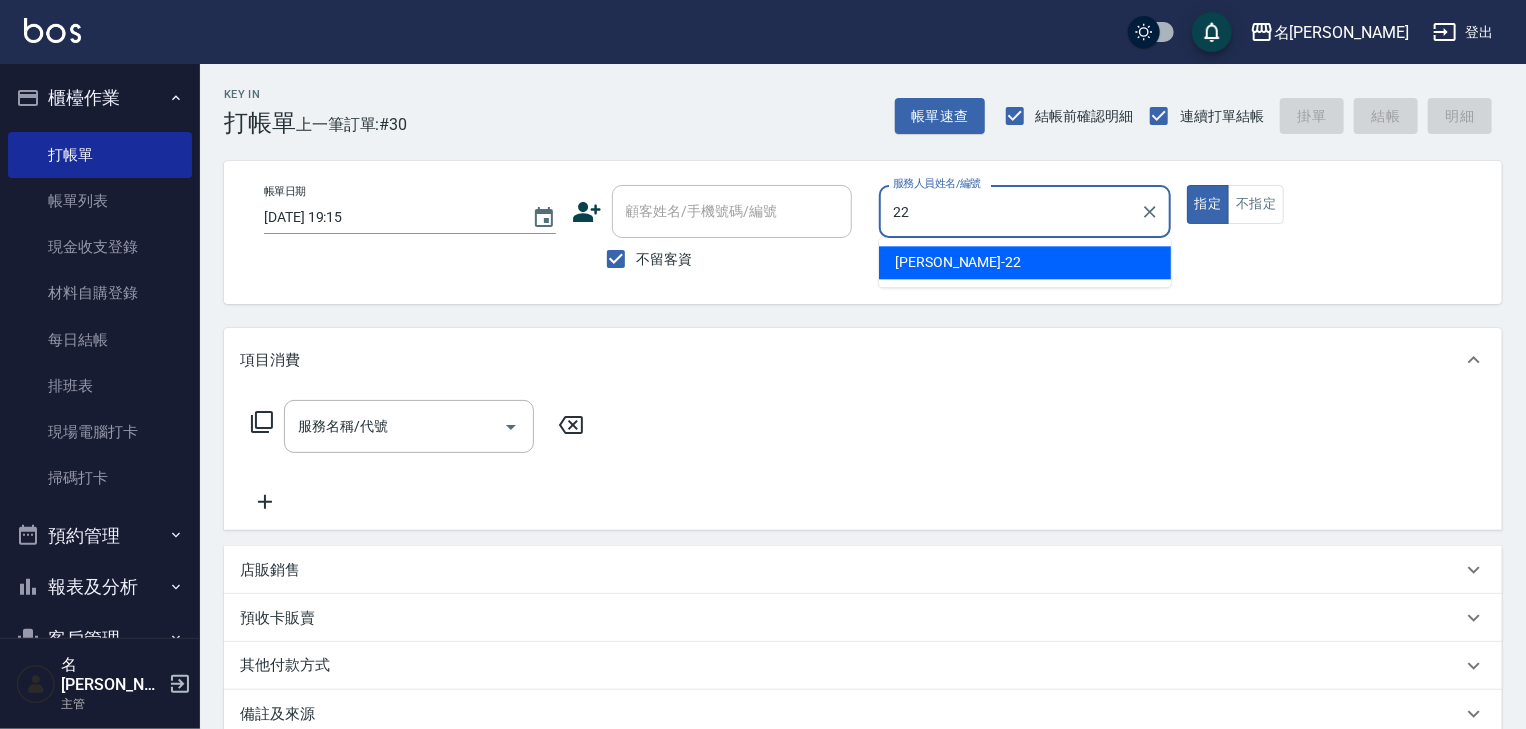 type on "[PERSON_NAME]-22" 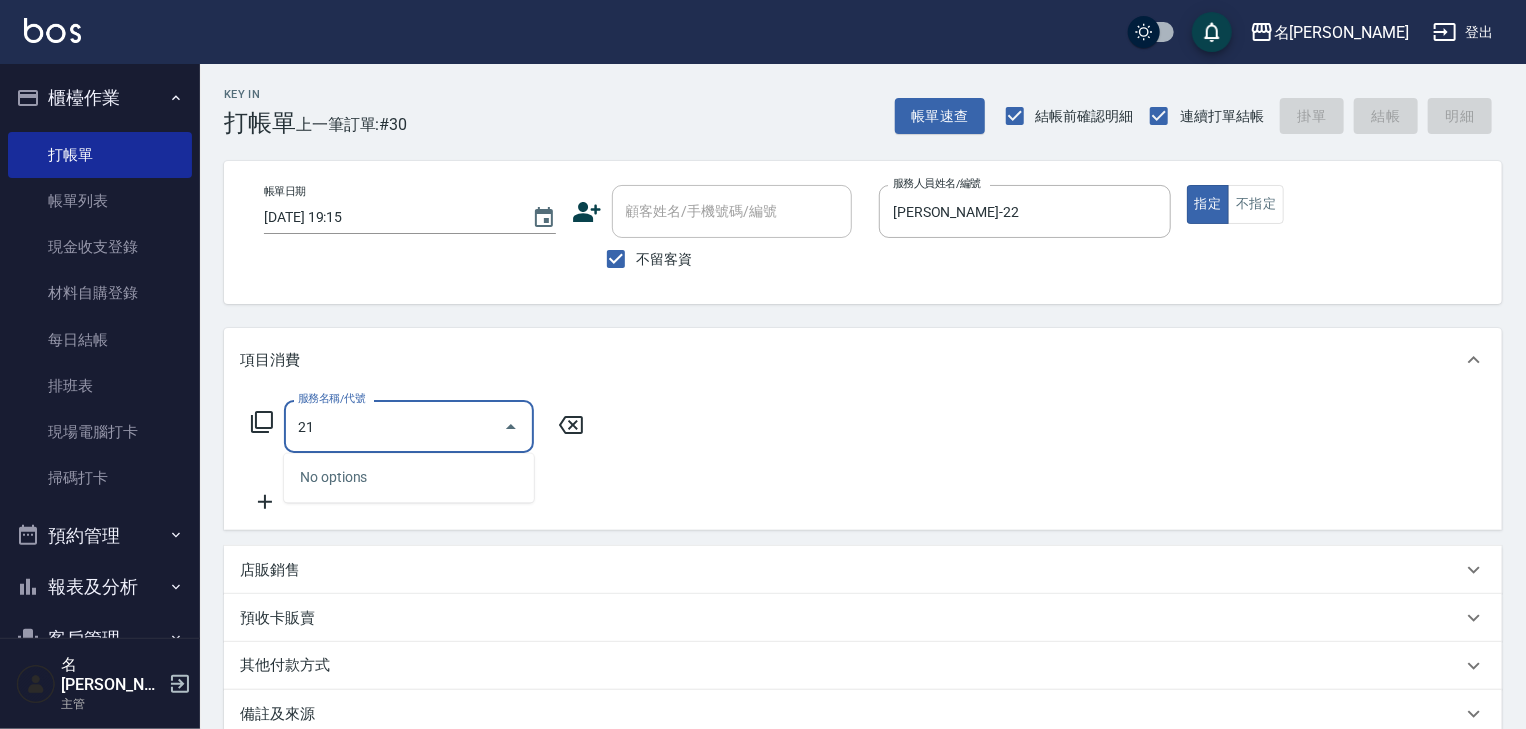 type on "218" 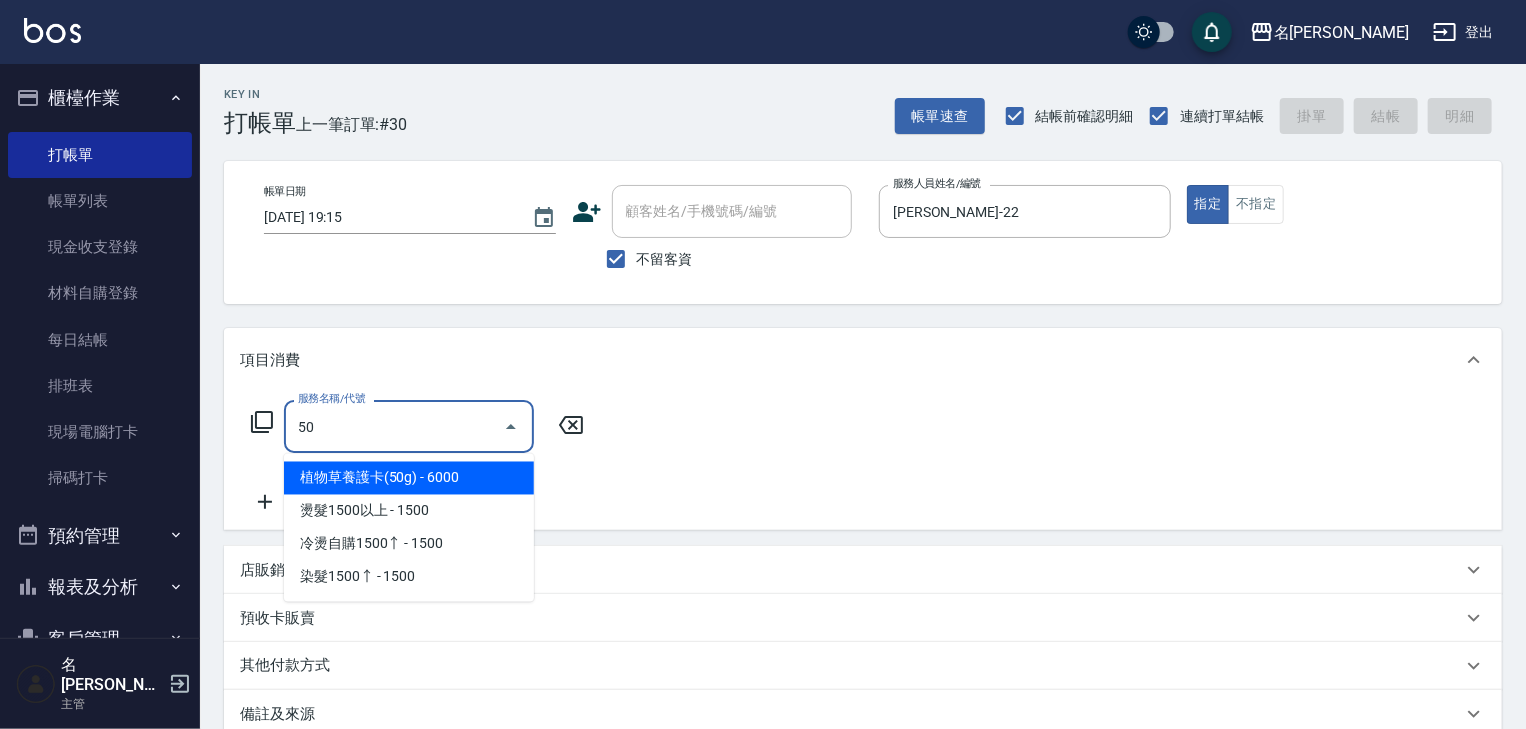 type on "5" 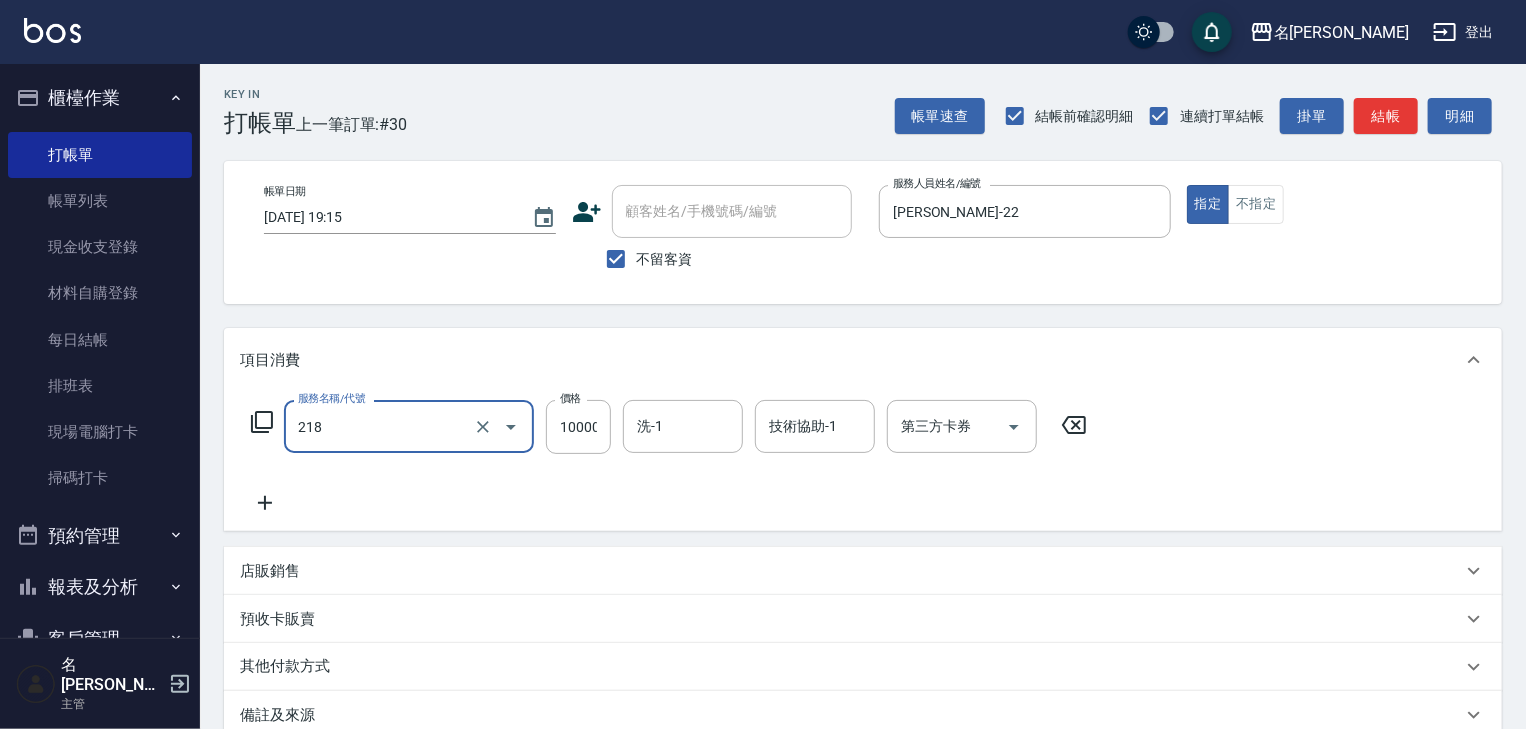 type on "接髮(218)" 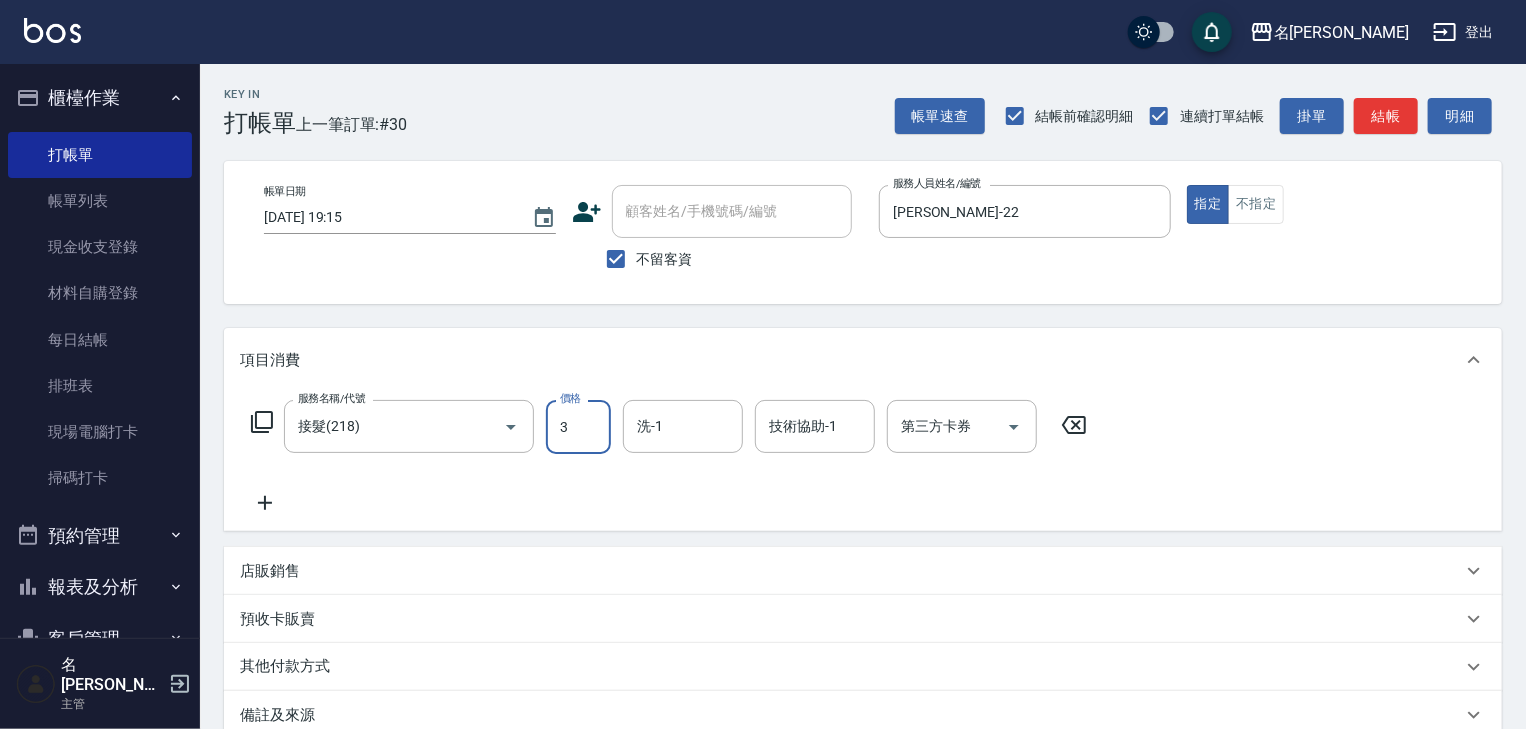 scroll, scrollTop: 0, scrollLeft: 0, axis: both 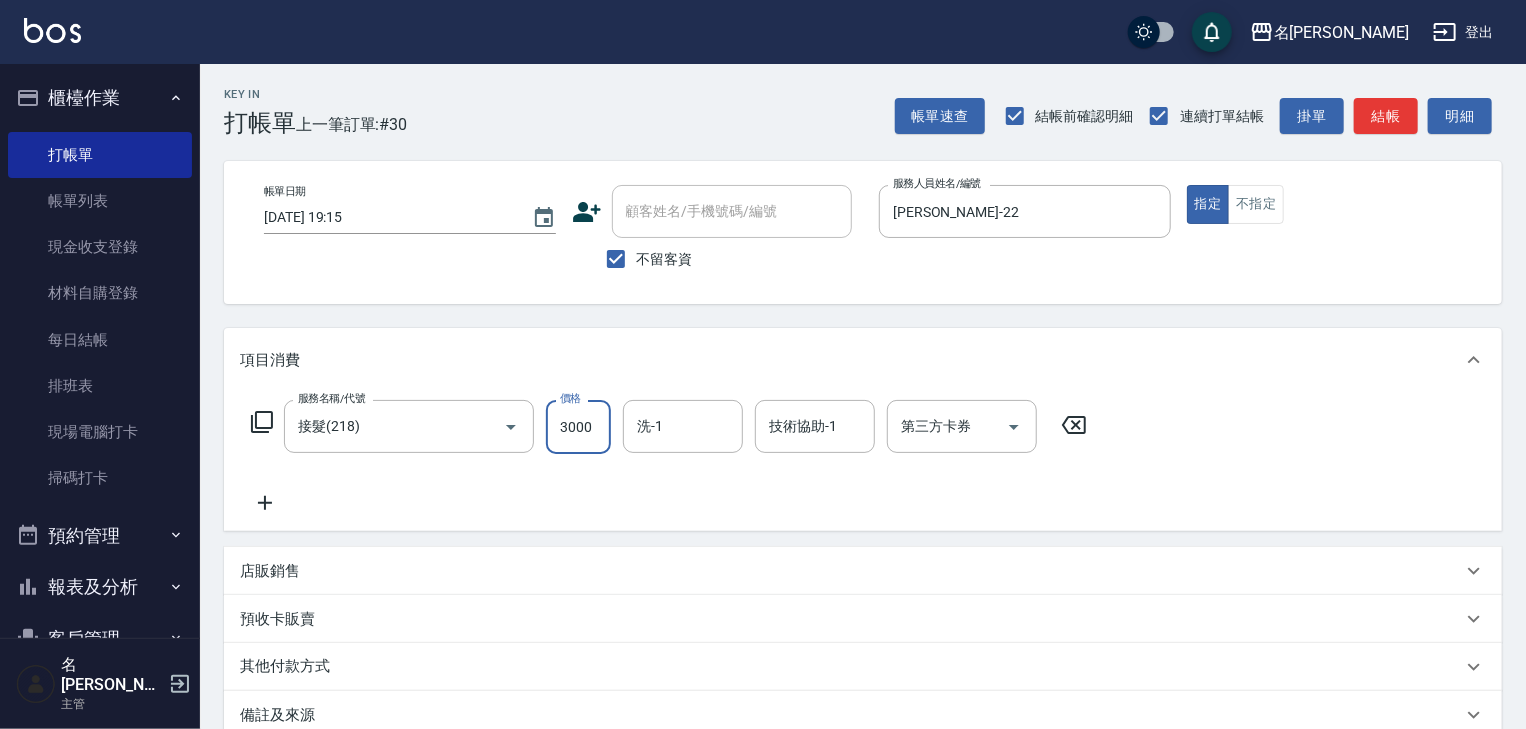 type on "3000" 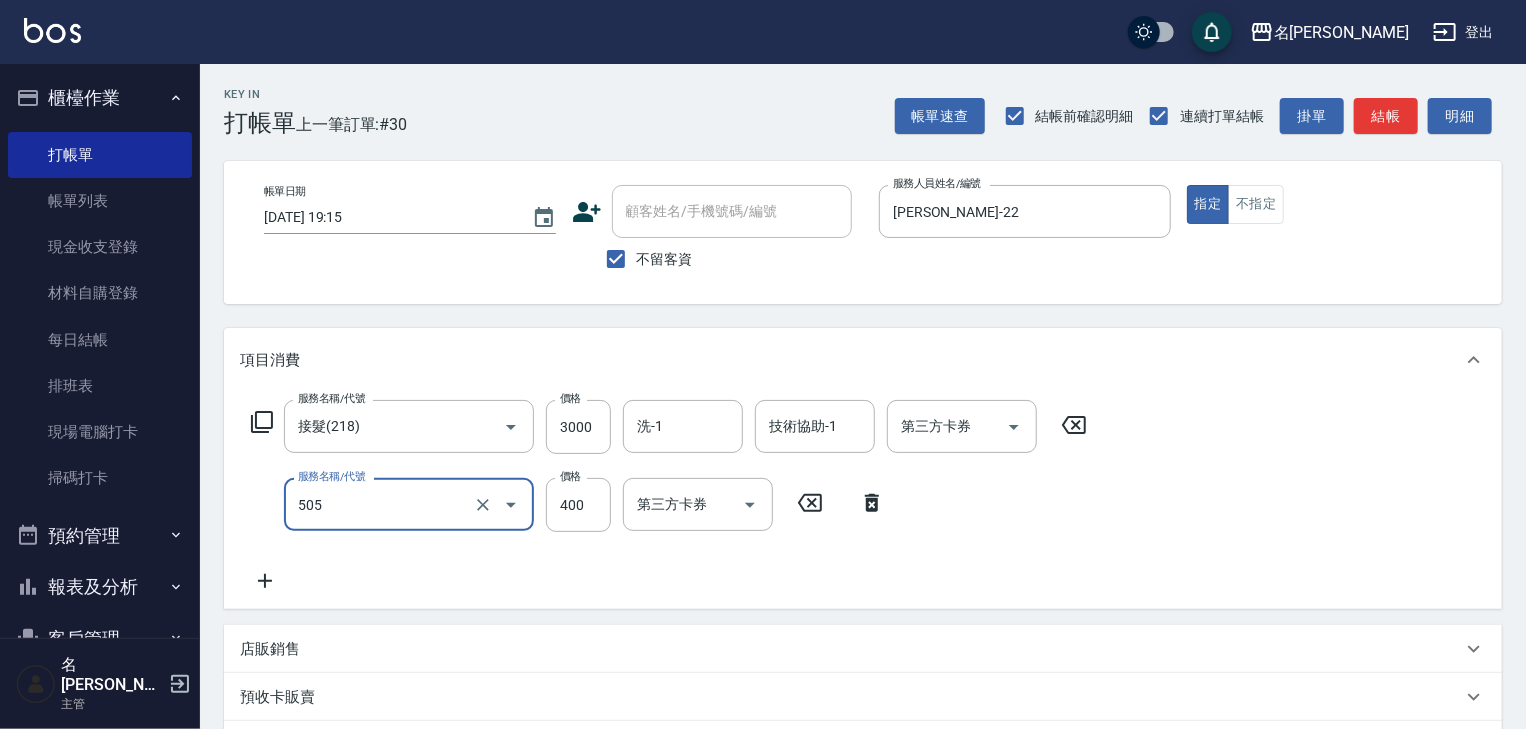 type on "洗髮(505)" 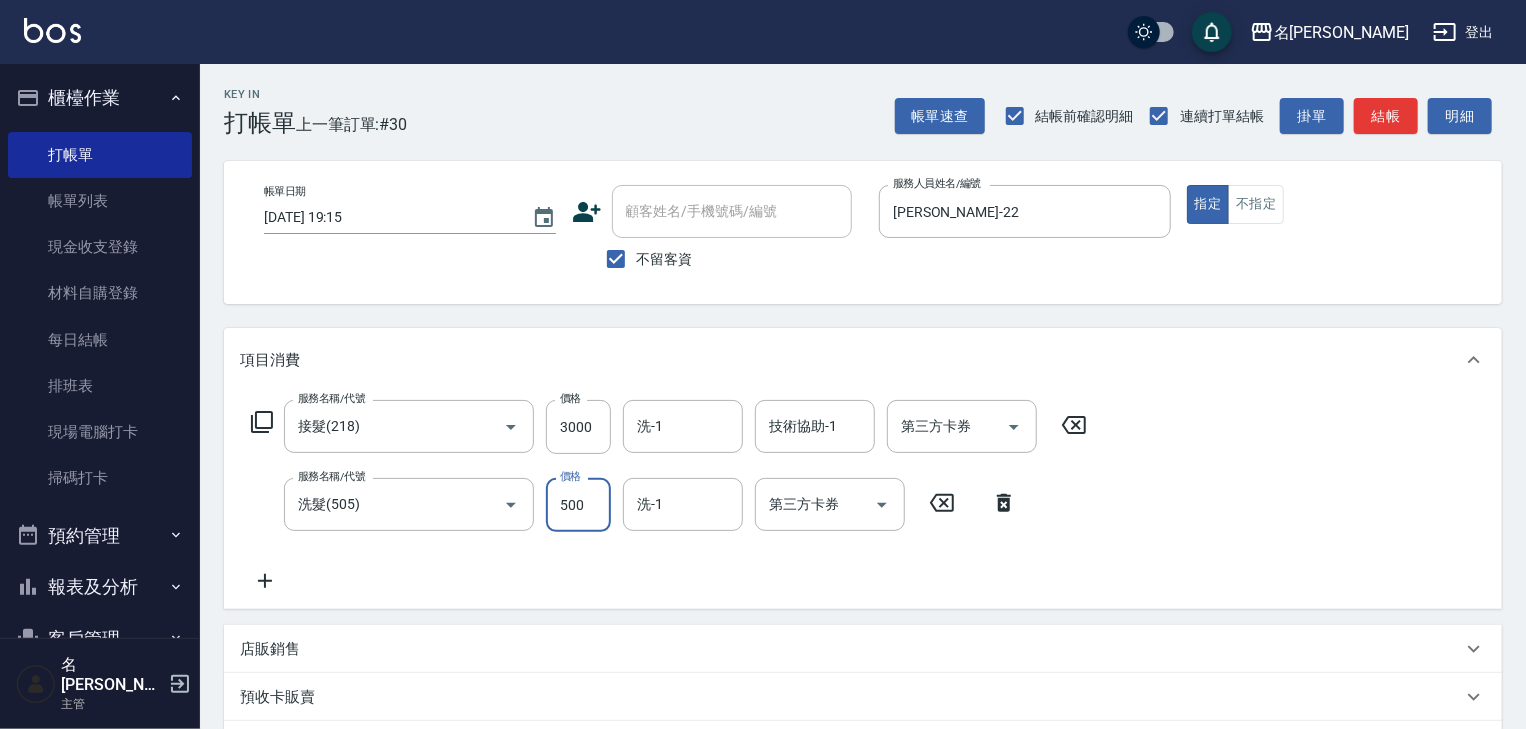 type on "500" 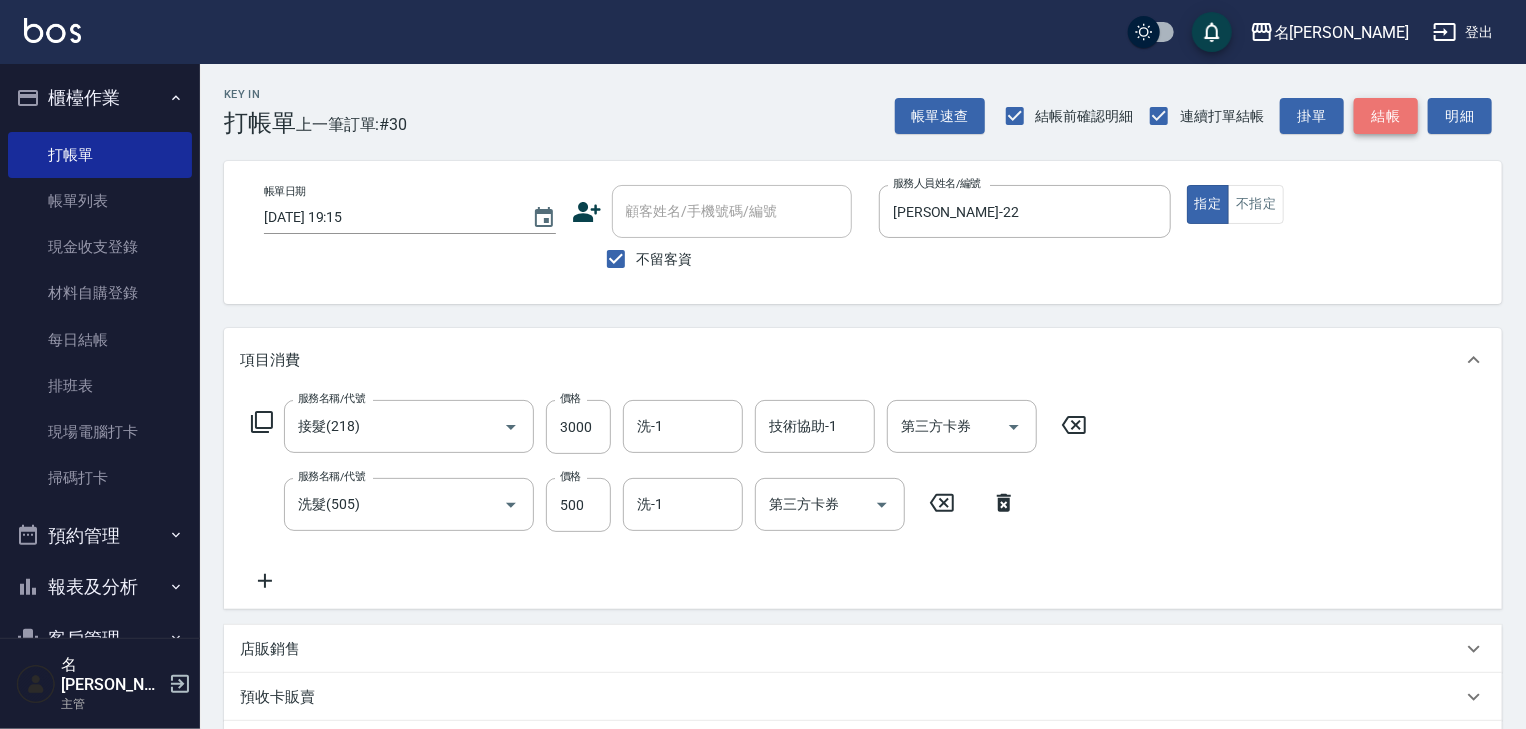 click on "結帳" at bounding box center (1386, 116) 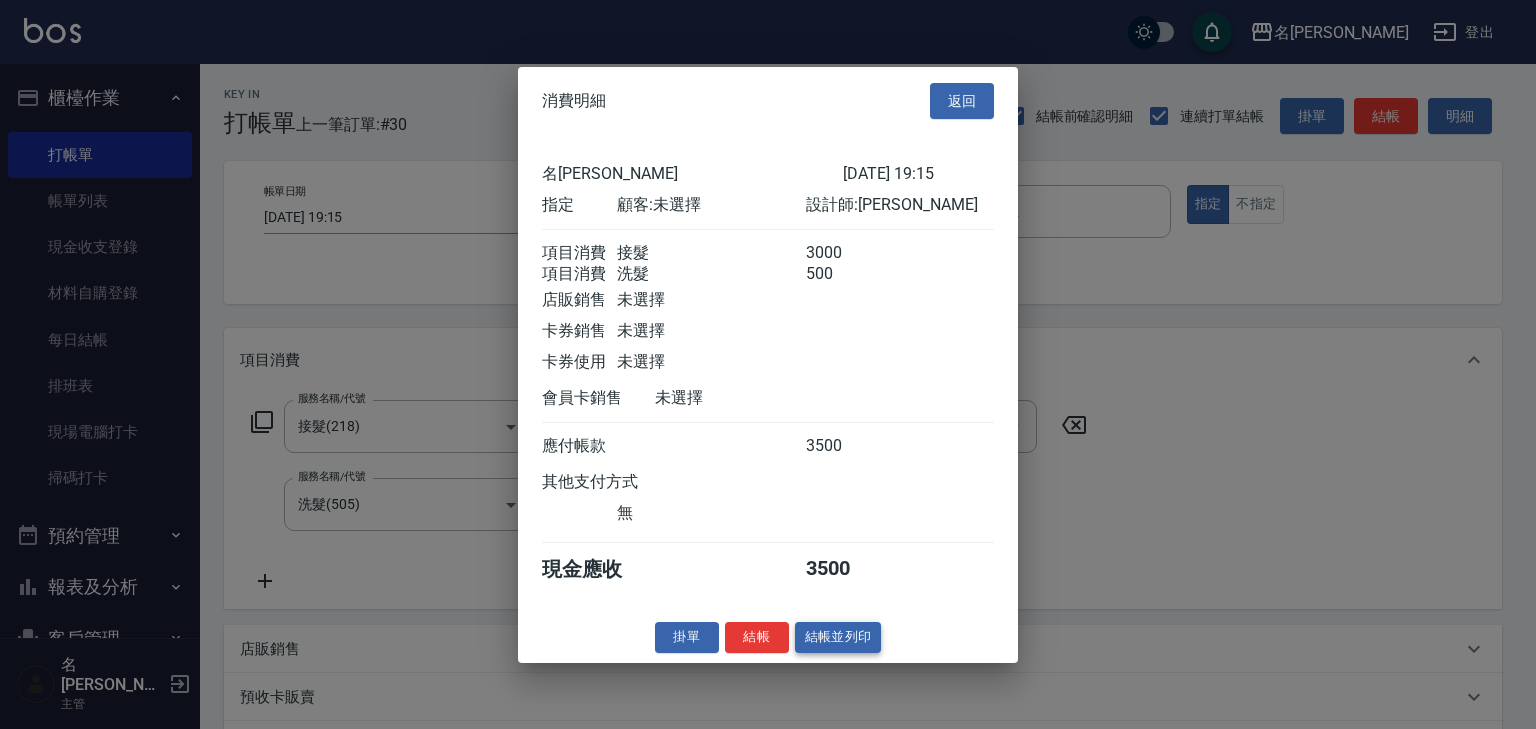 click on "結帳並列印" at bounding box center [838, 637] 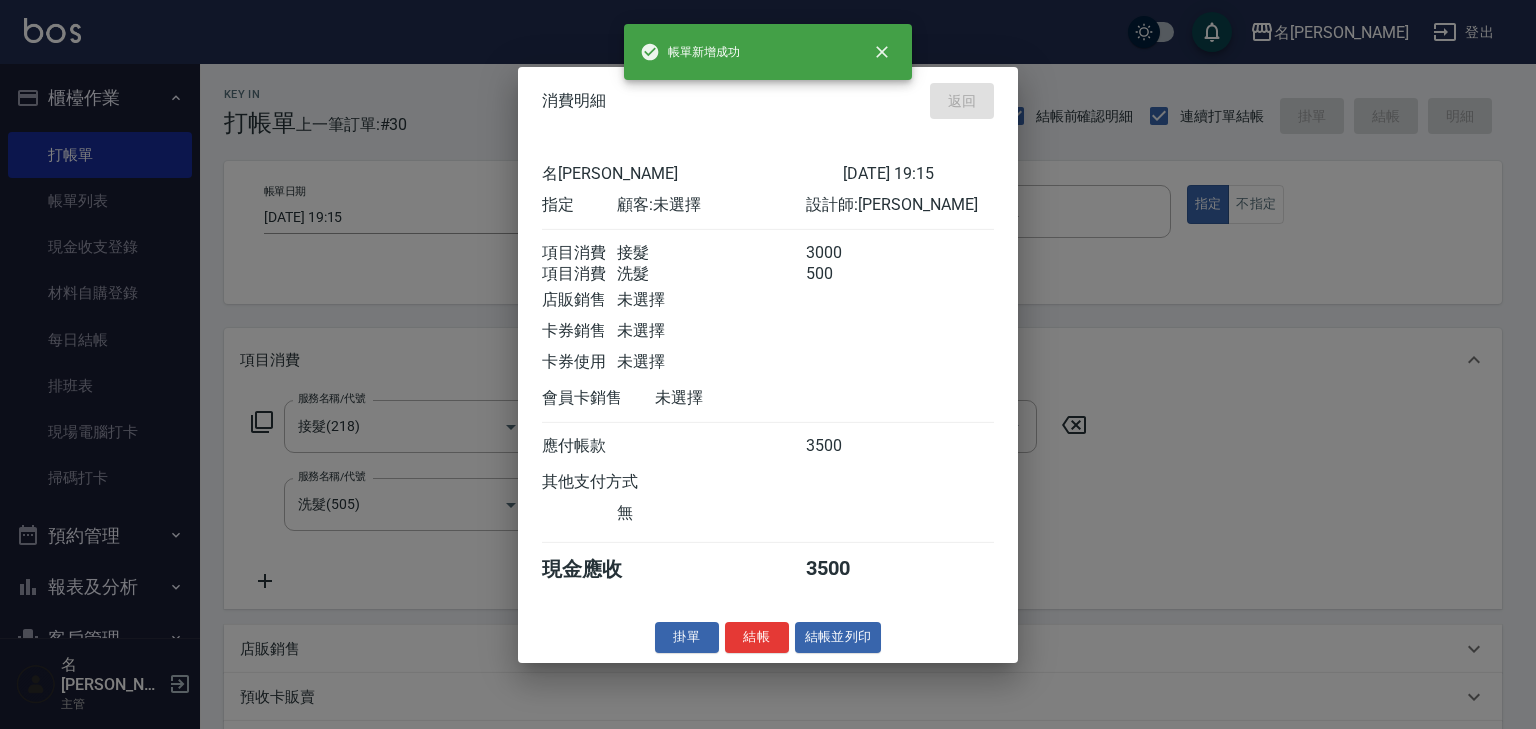 type on "[DATE] 19:30" 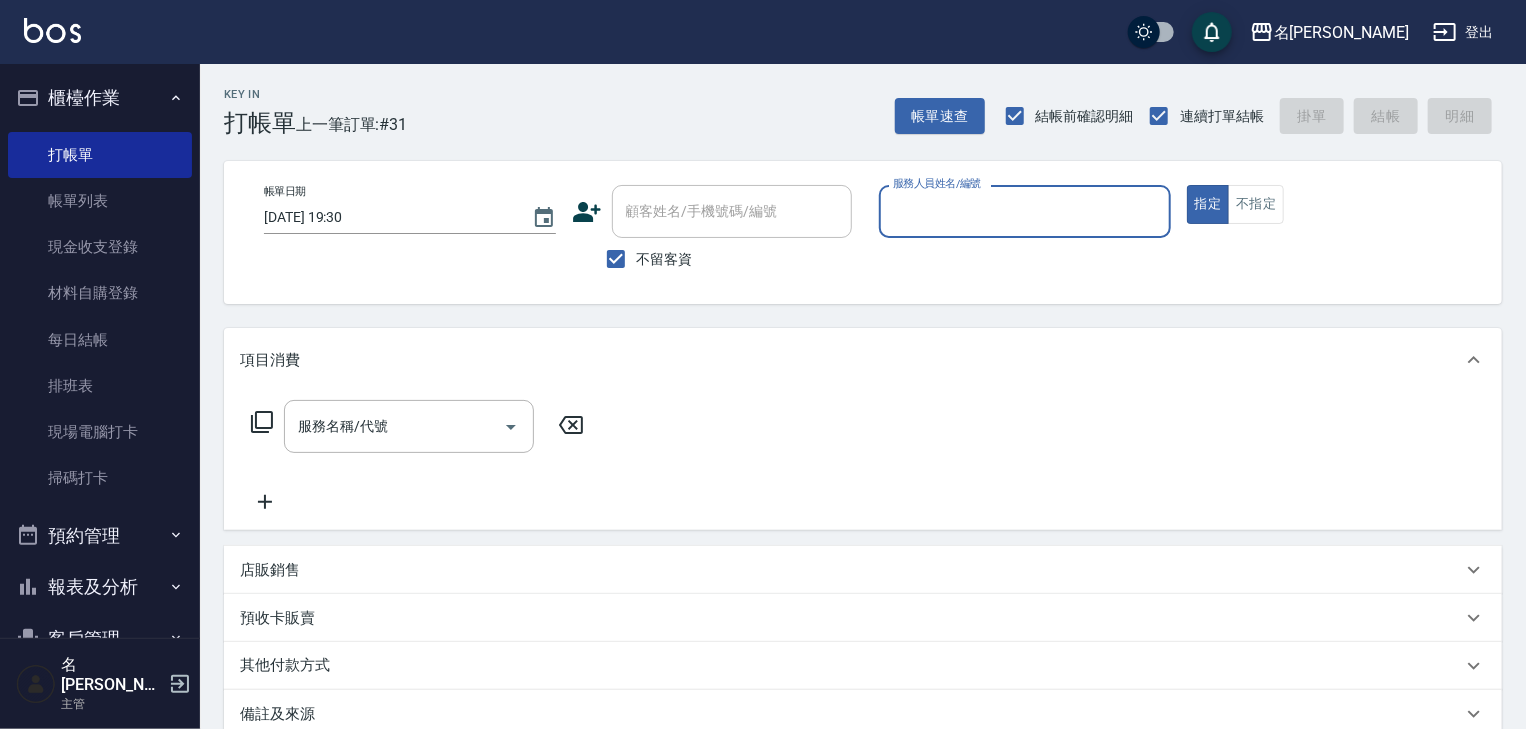 drag, startPoint x: 67, startPoint y: 199, endPoint x: 704, endPoint y: 679, distance: 797.60205 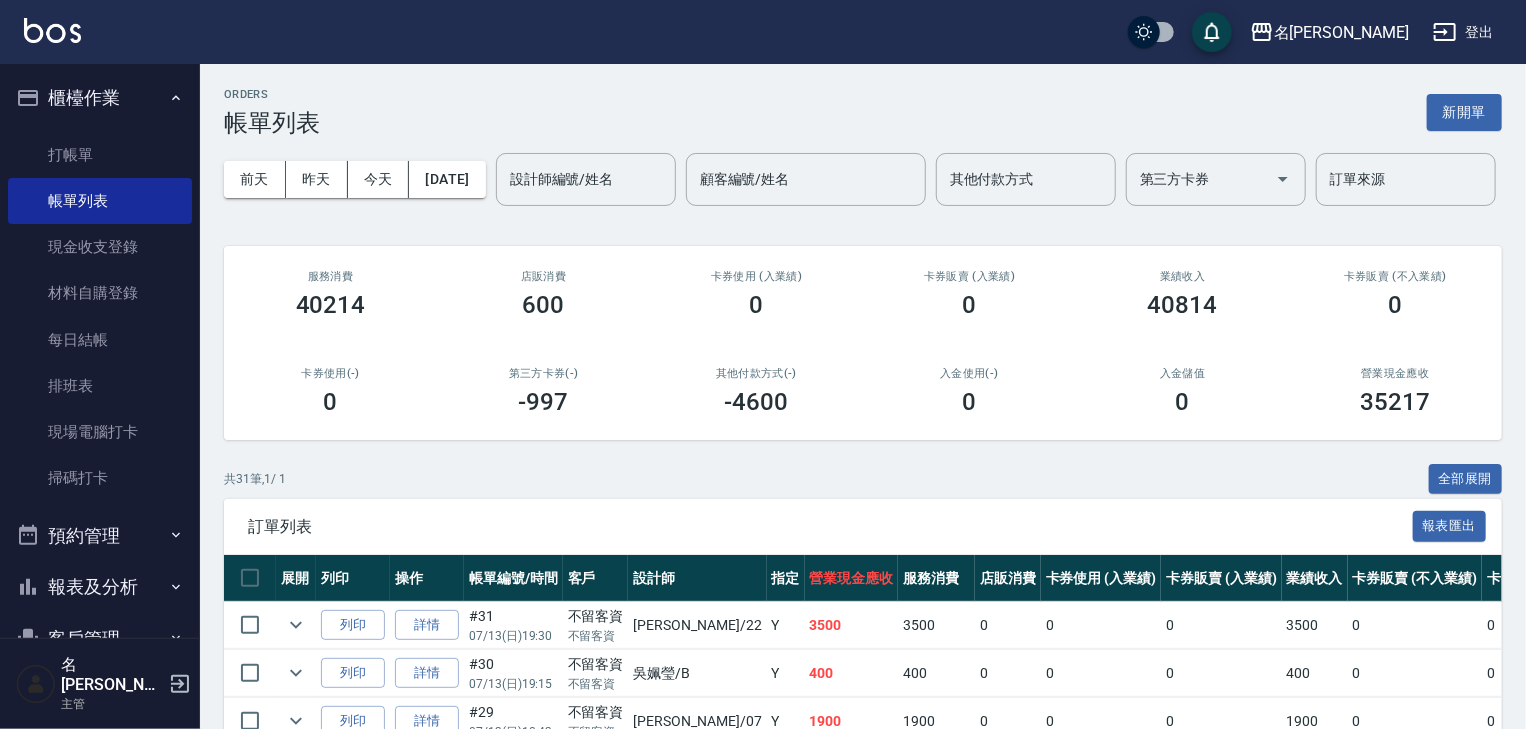scroll, scrollTop: 320, scrollLeft: 0, axis: vertical 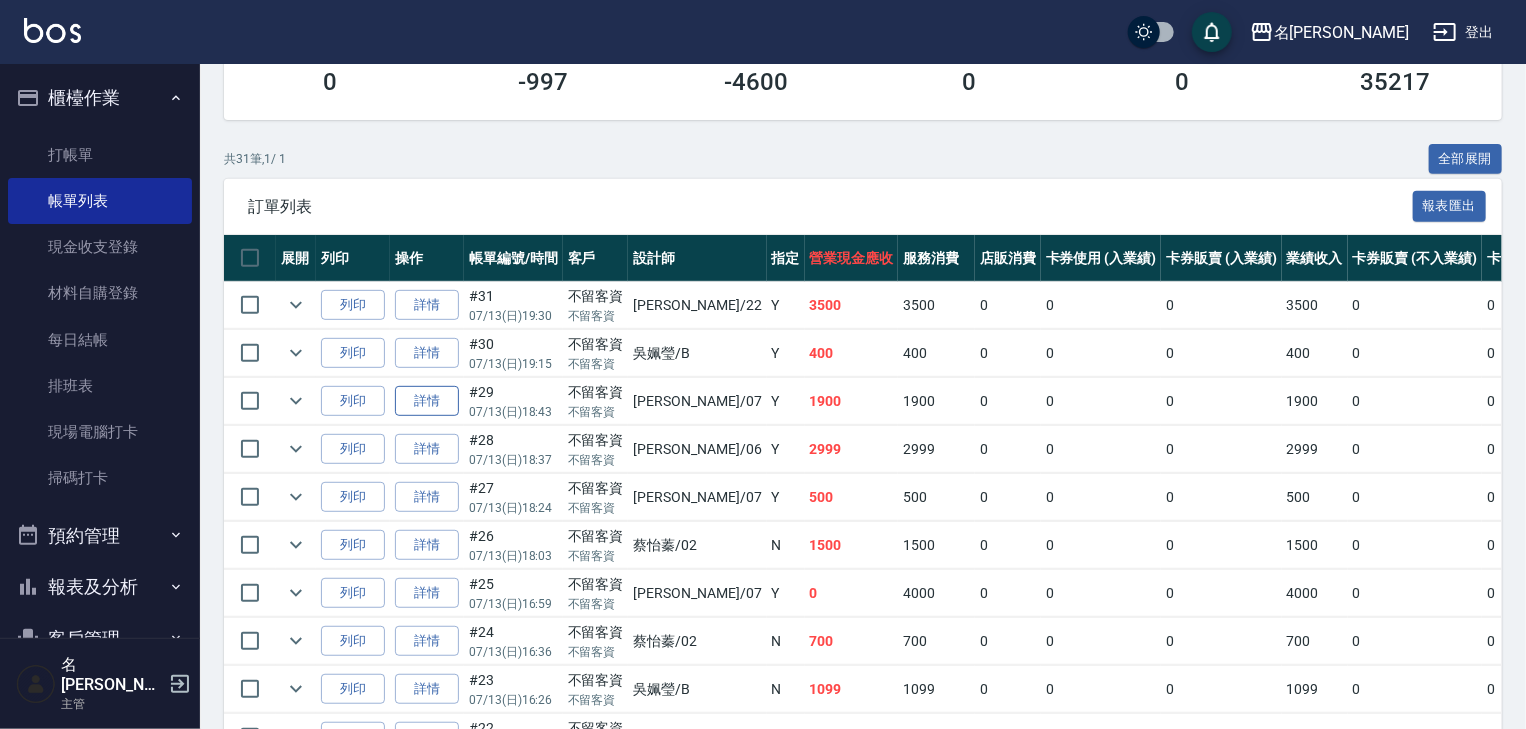 click on "詳情" at bounding box center [427, 401] 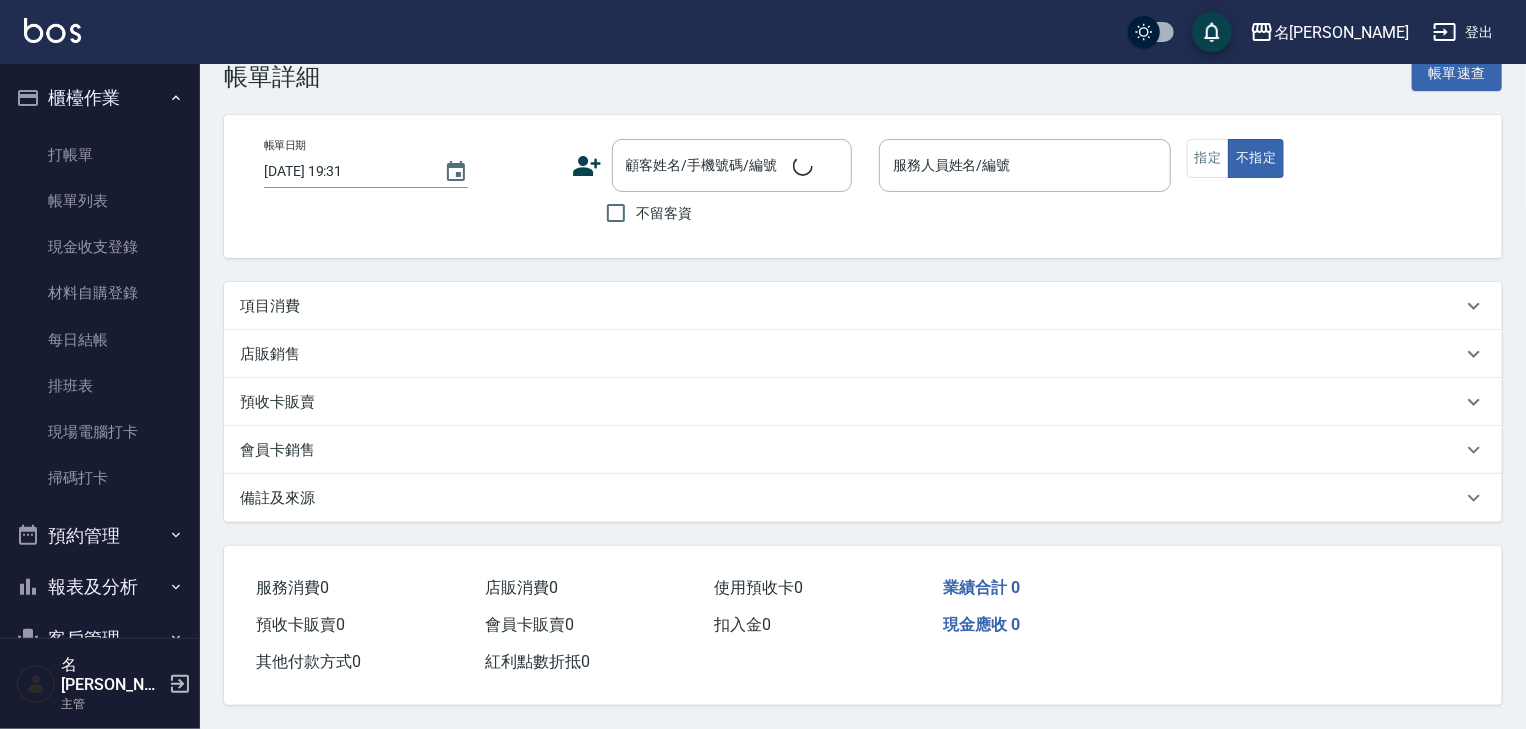 scroll, scrollTop: 0, scrollLeft: 0, axis: both 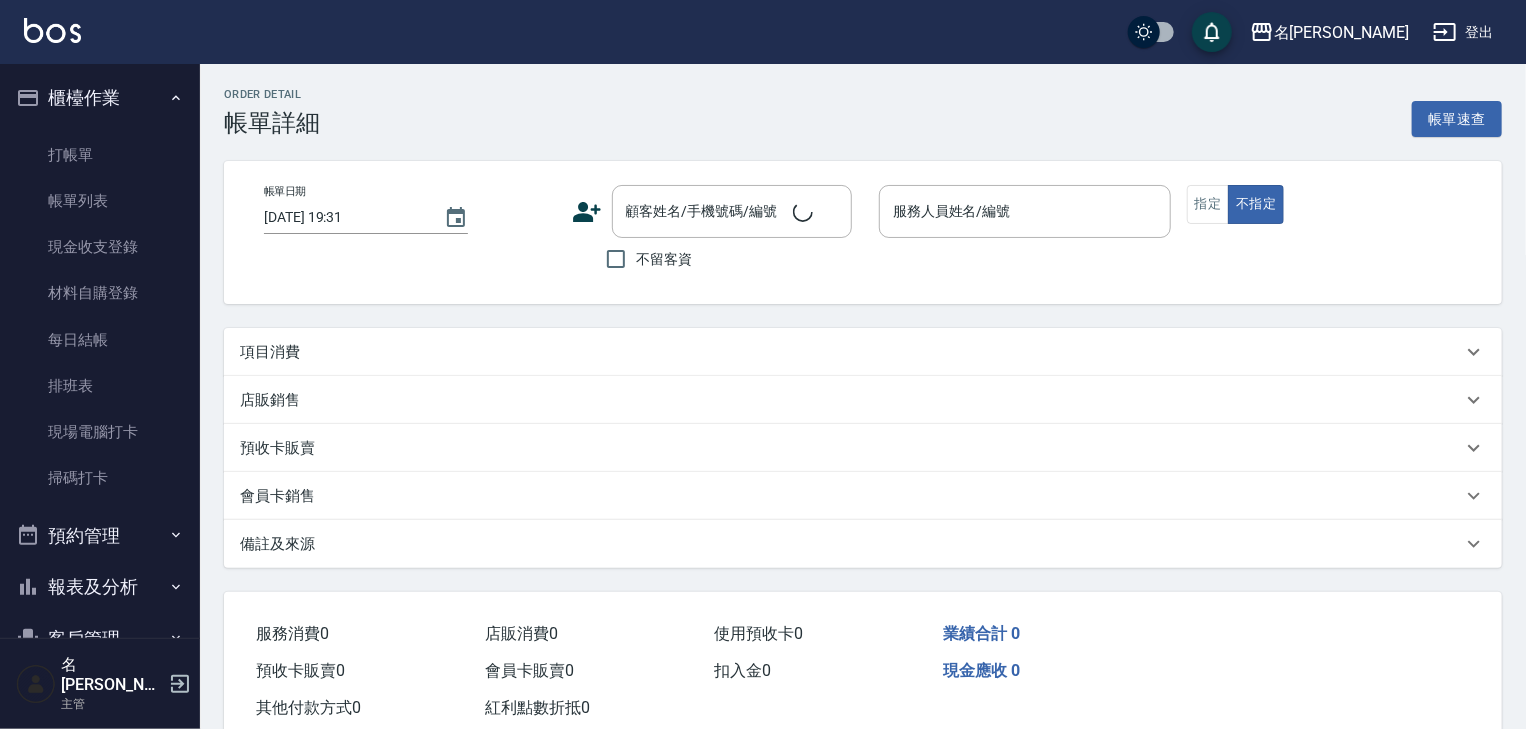 type on "[DATE] 18:43" 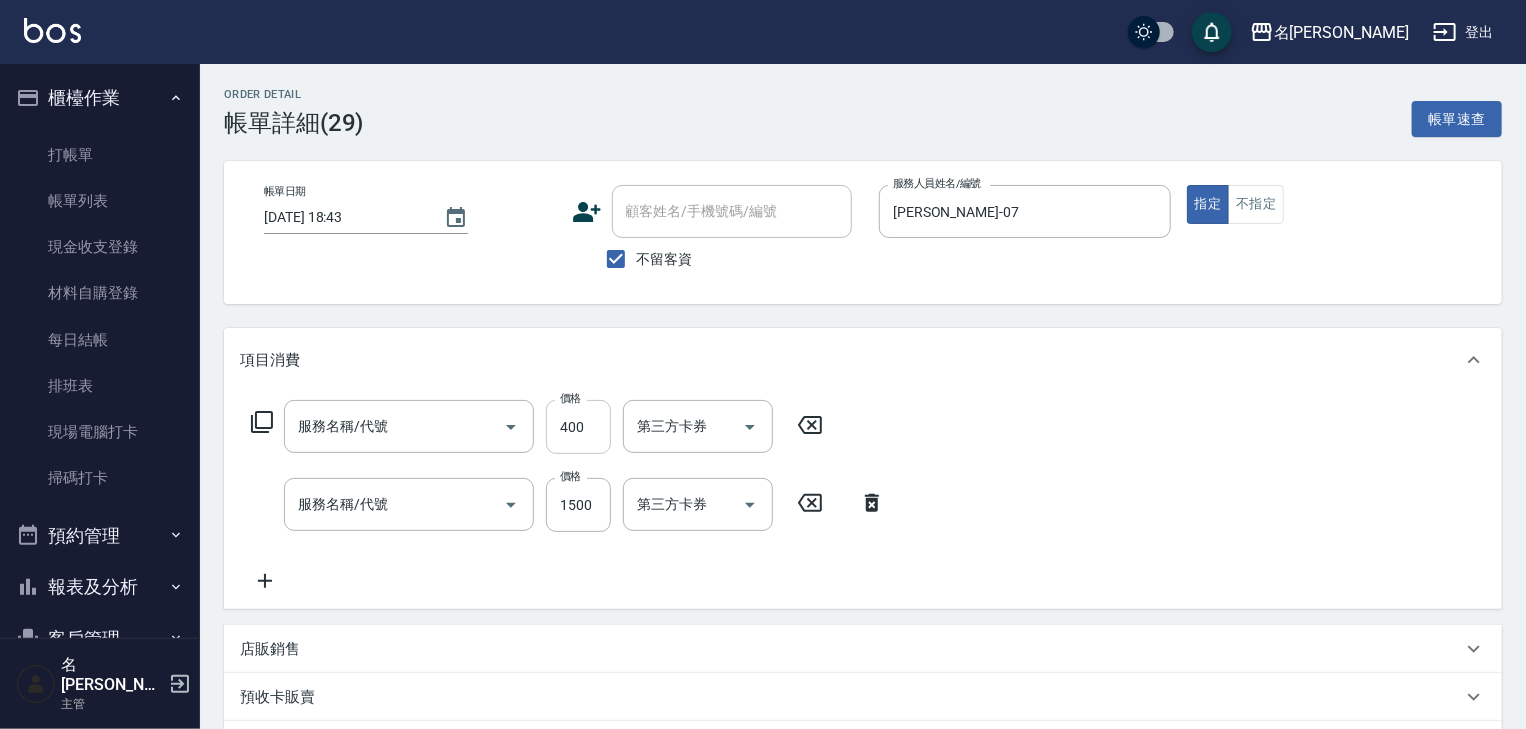 type on "剪髮(307)" 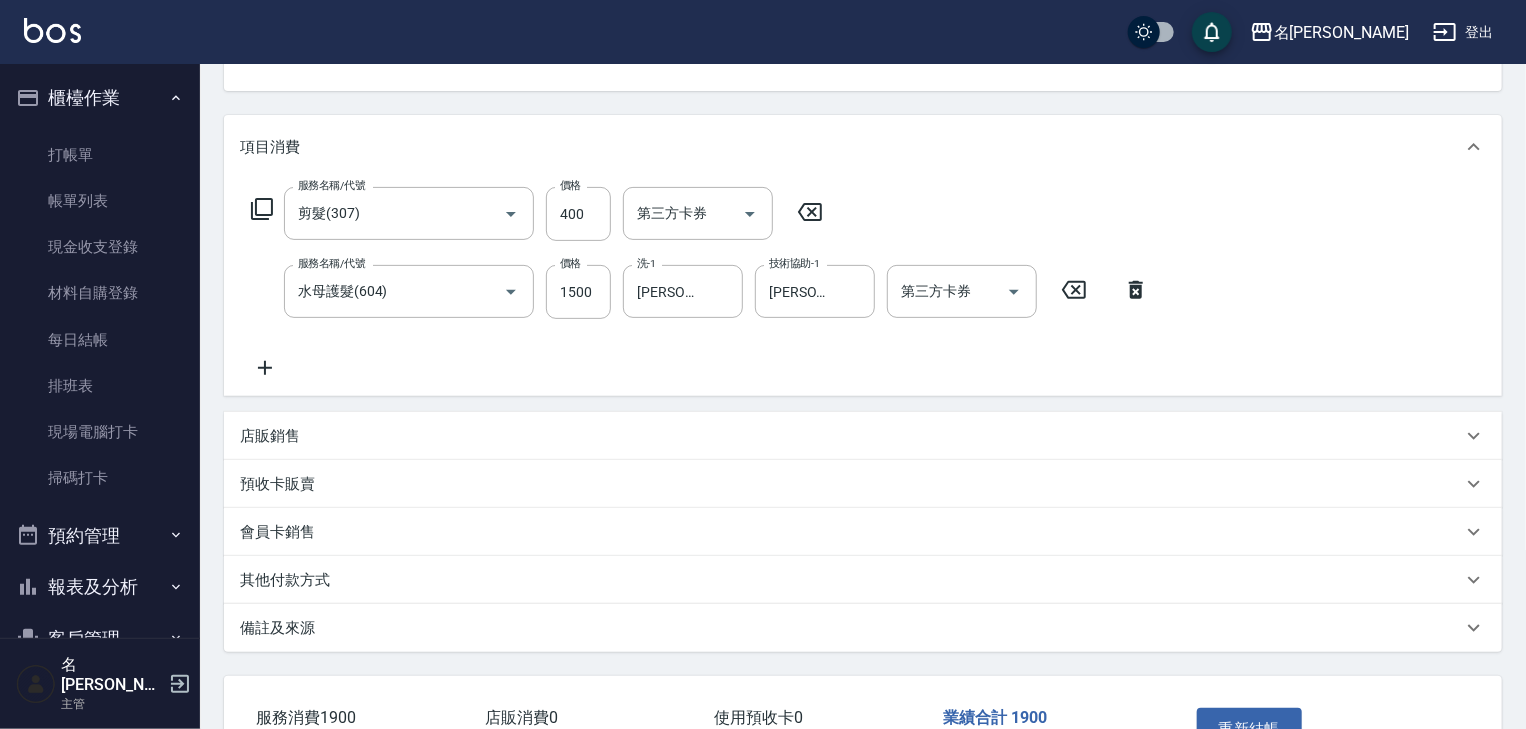 scroll, scrollTop: 320, scrollLeft: 0, axis: vertical 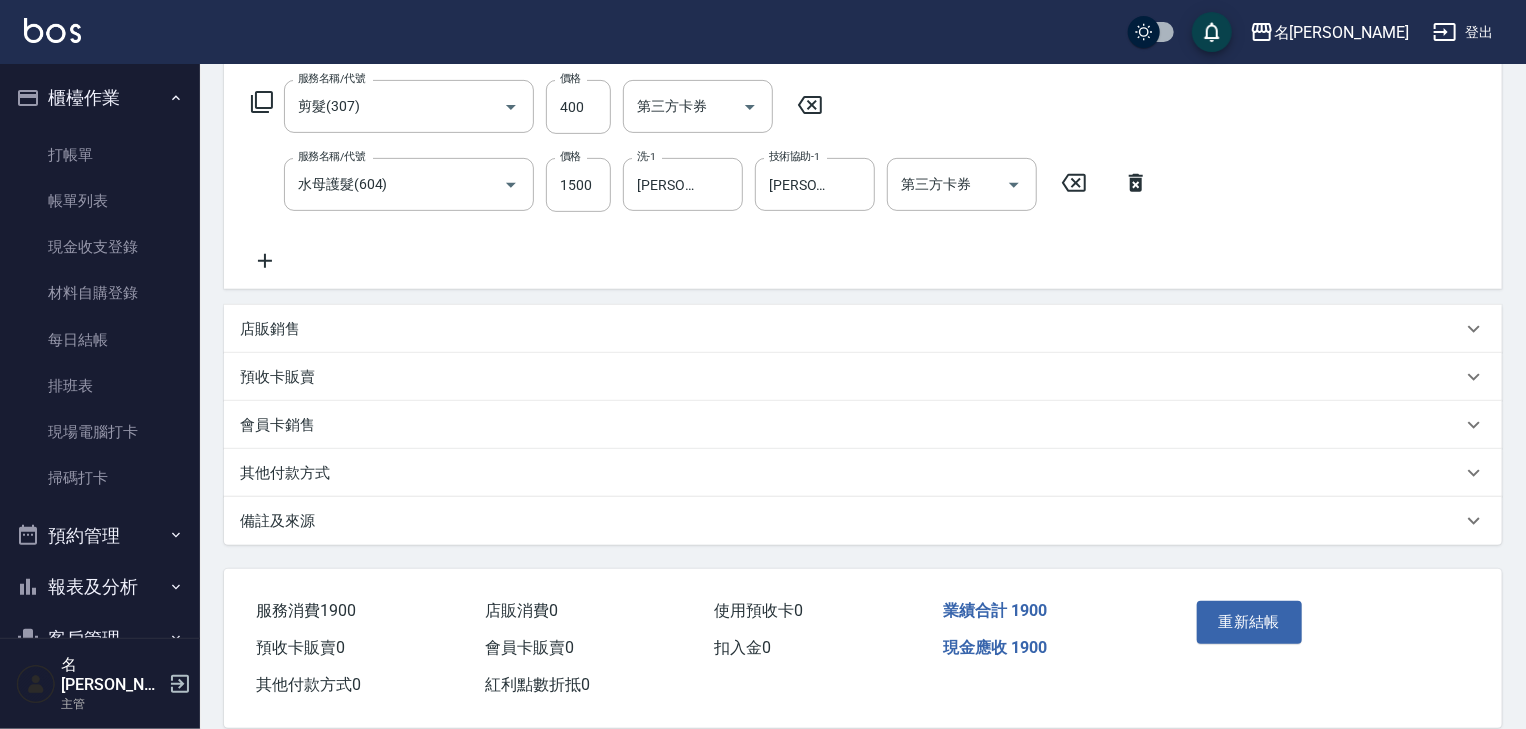 click on "其他付款方式" at bounding box center [285, 473] 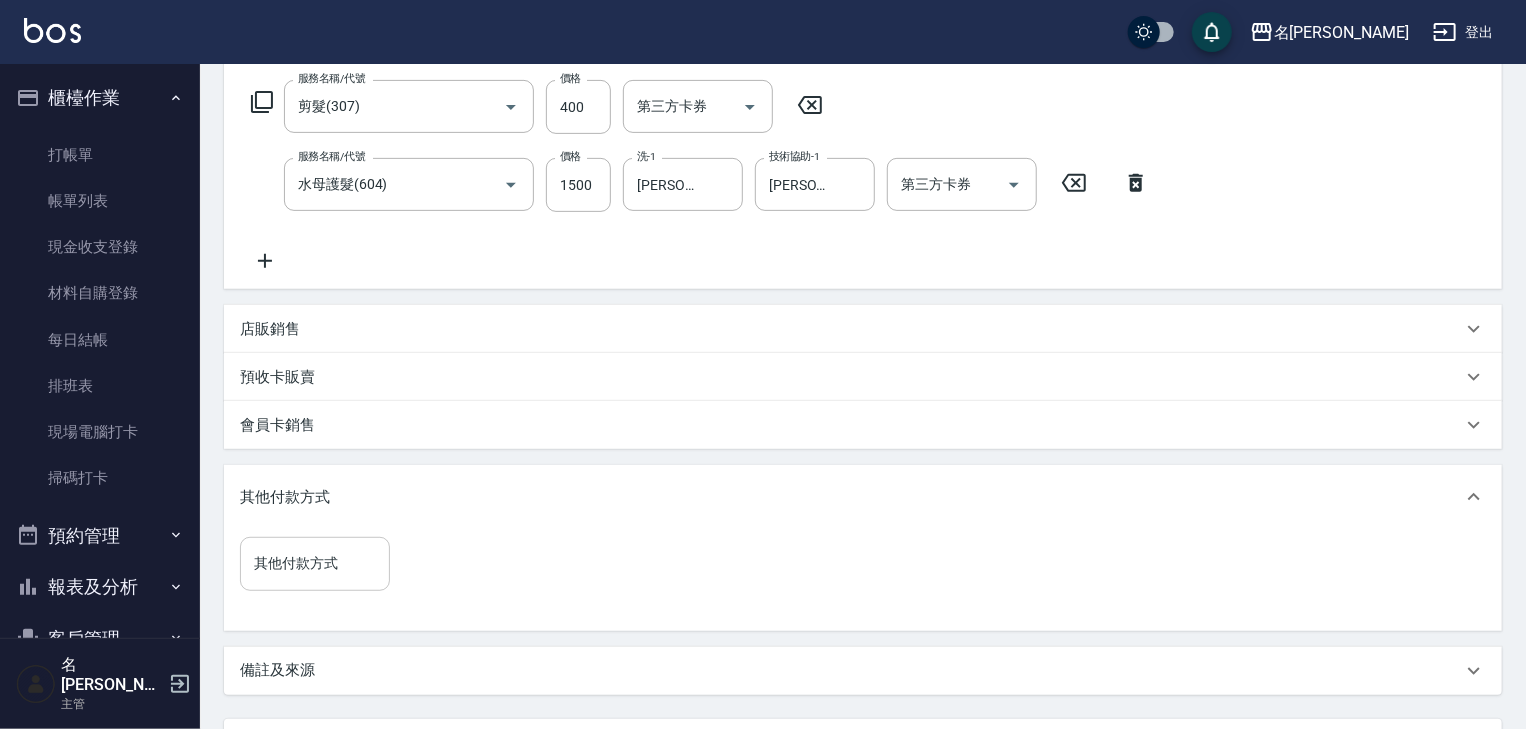 click on "其他付款方式" at bounding box center (315, 563) 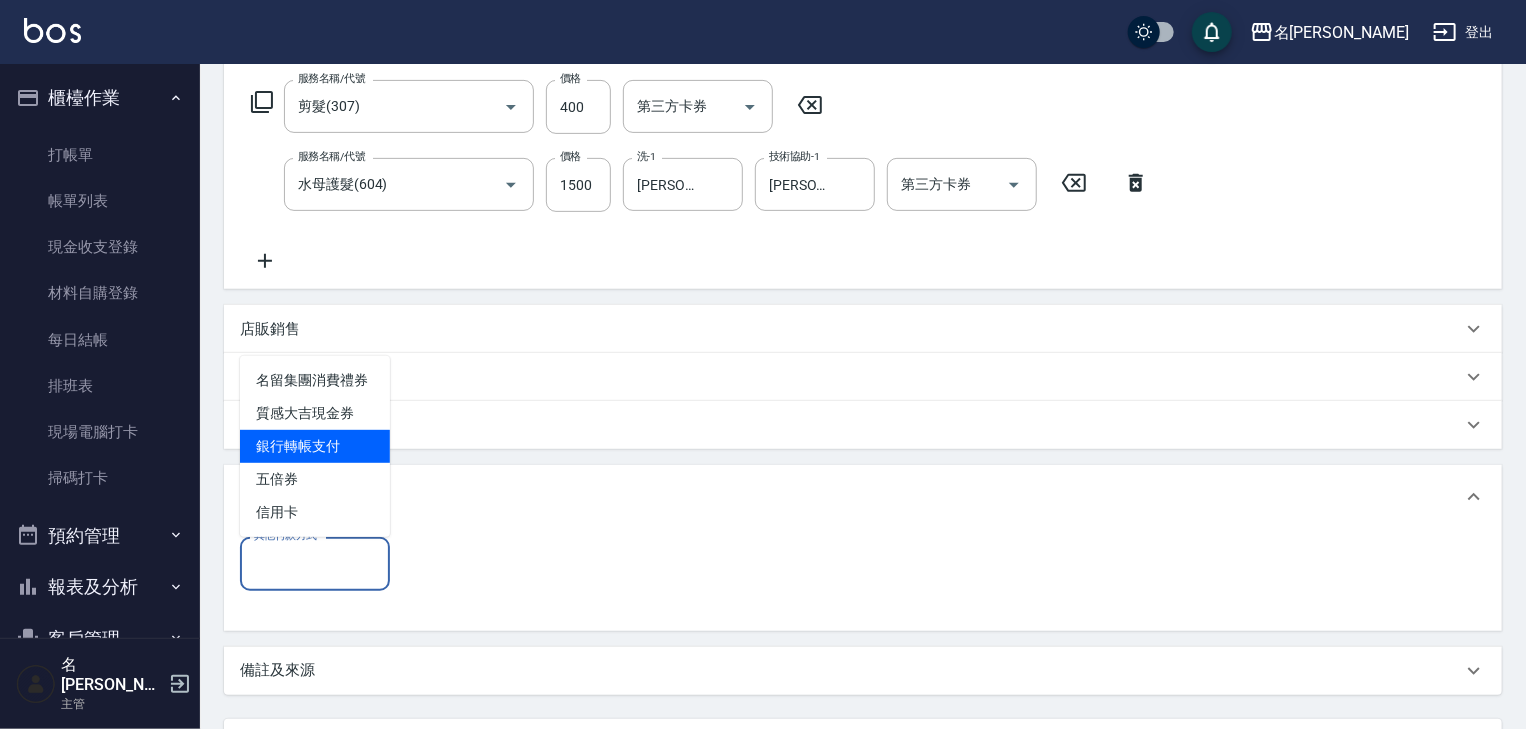 click on "銀行轉帳支付" at bounding box center [315, 446] 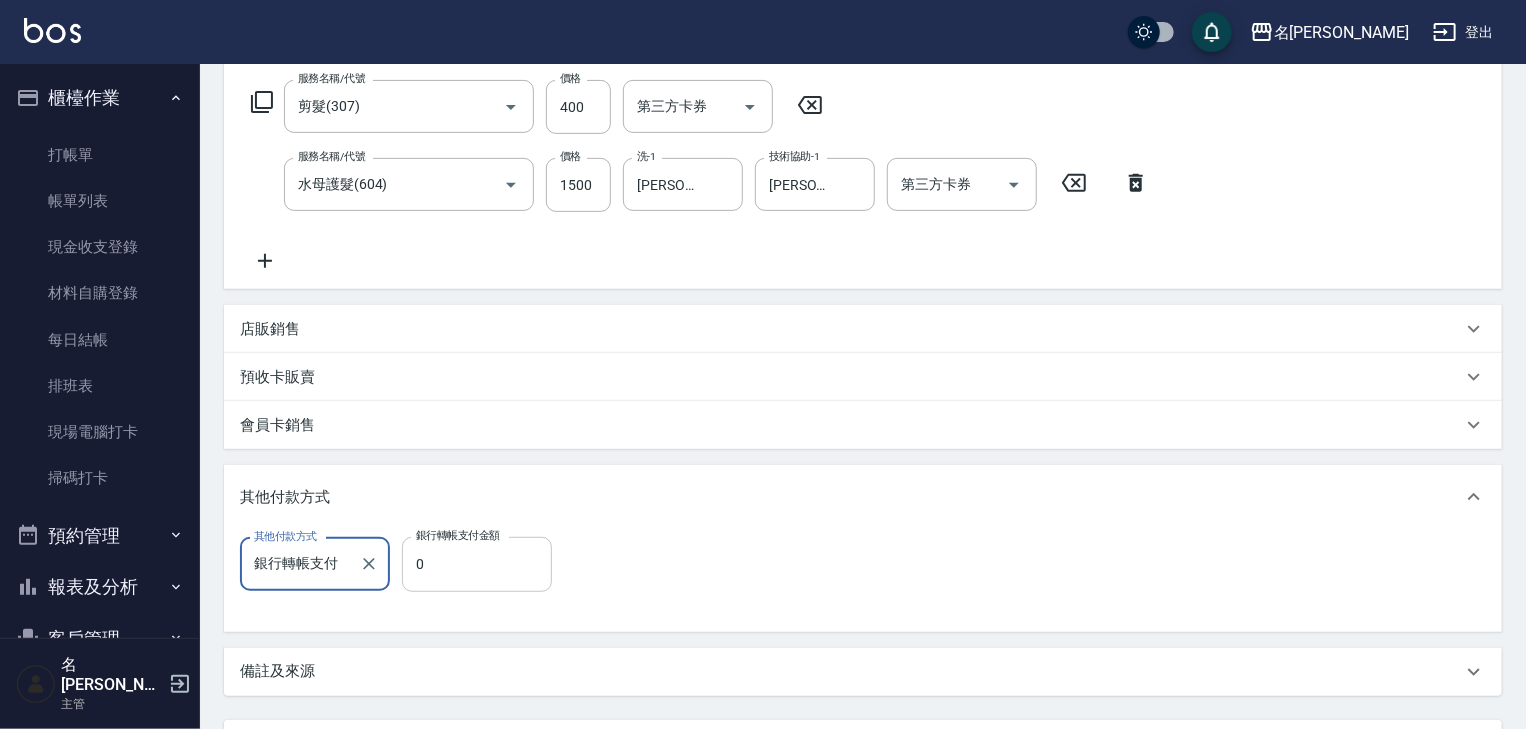 click on "0" at bounding box center (477, 564) 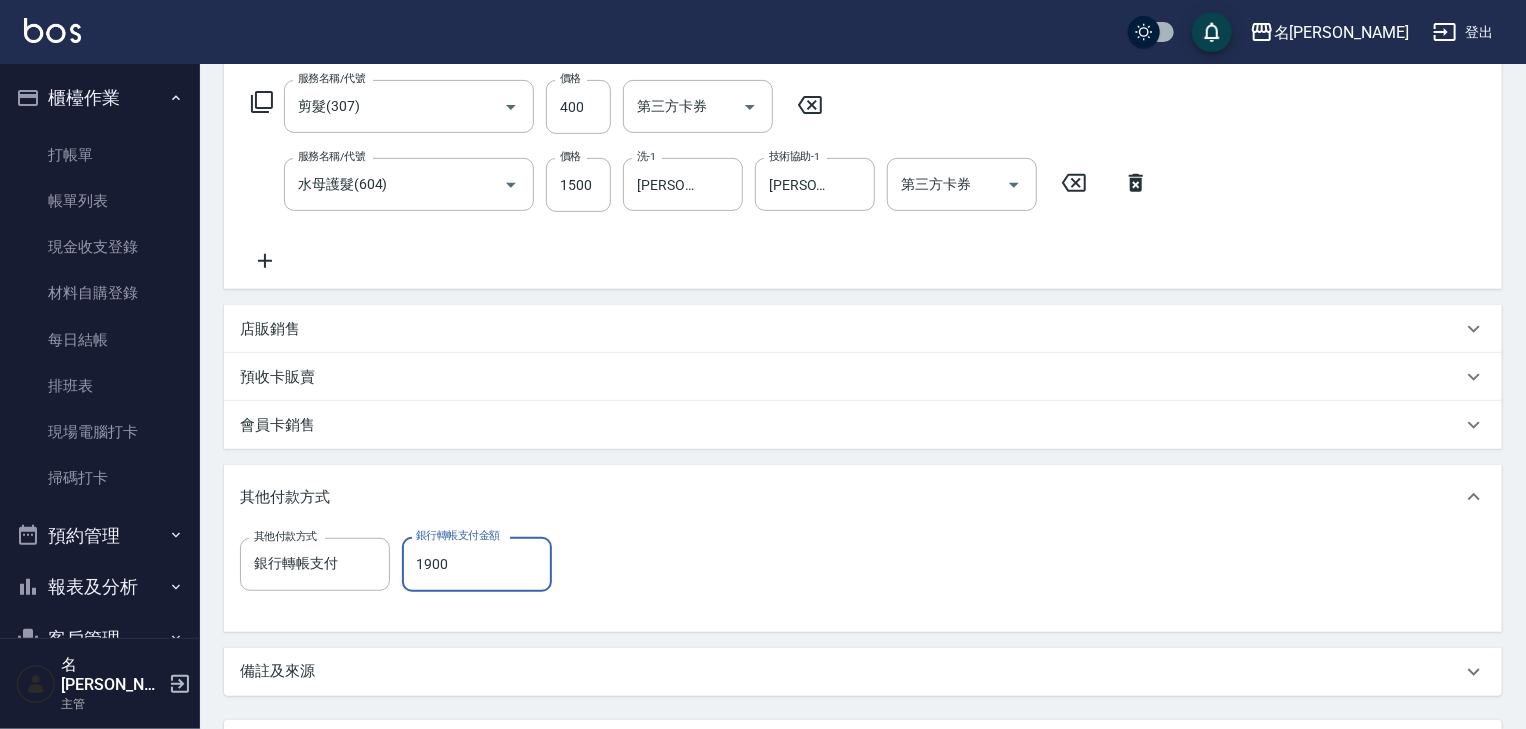 scroll, scrollTop: 500, scrollLeft: 0, axis: vertical 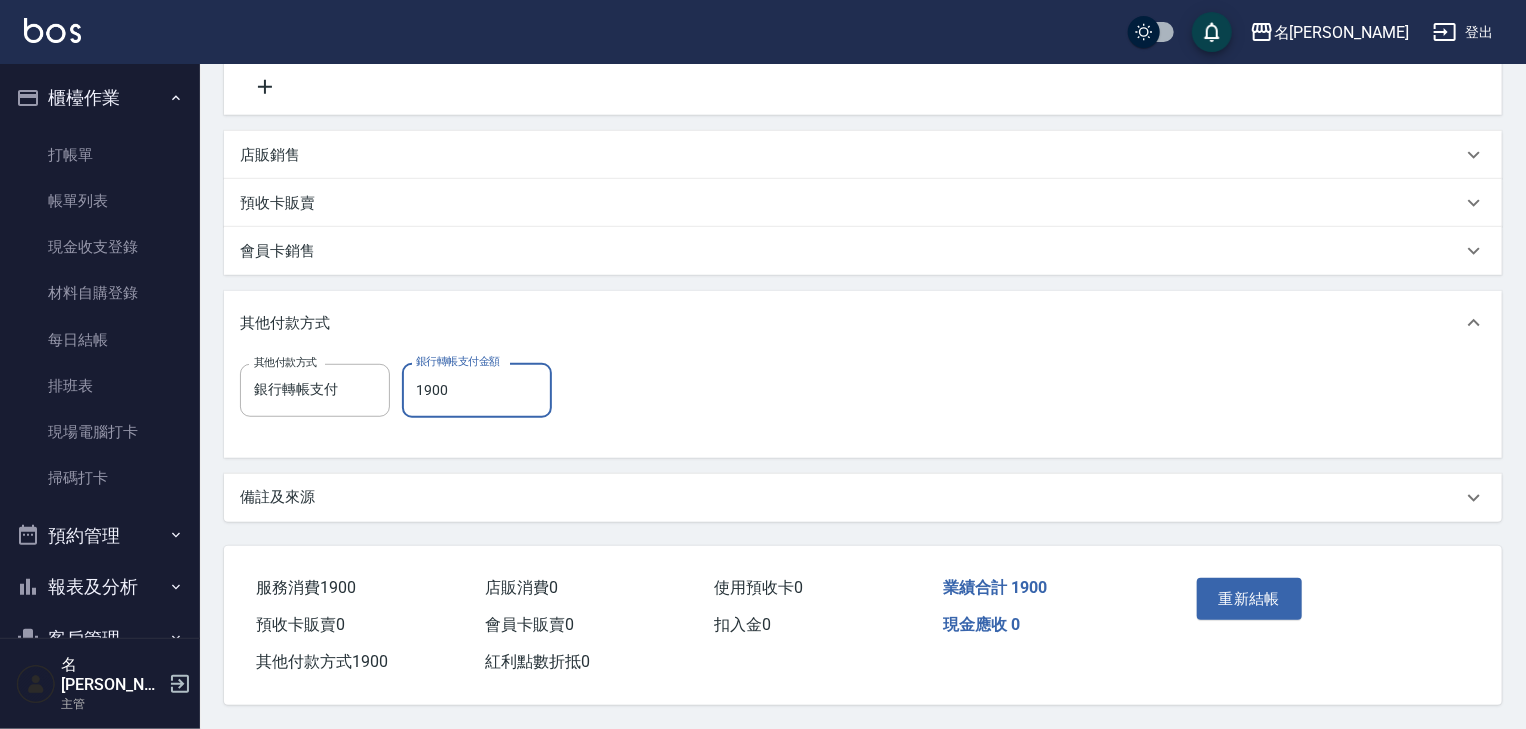 type on "1900" 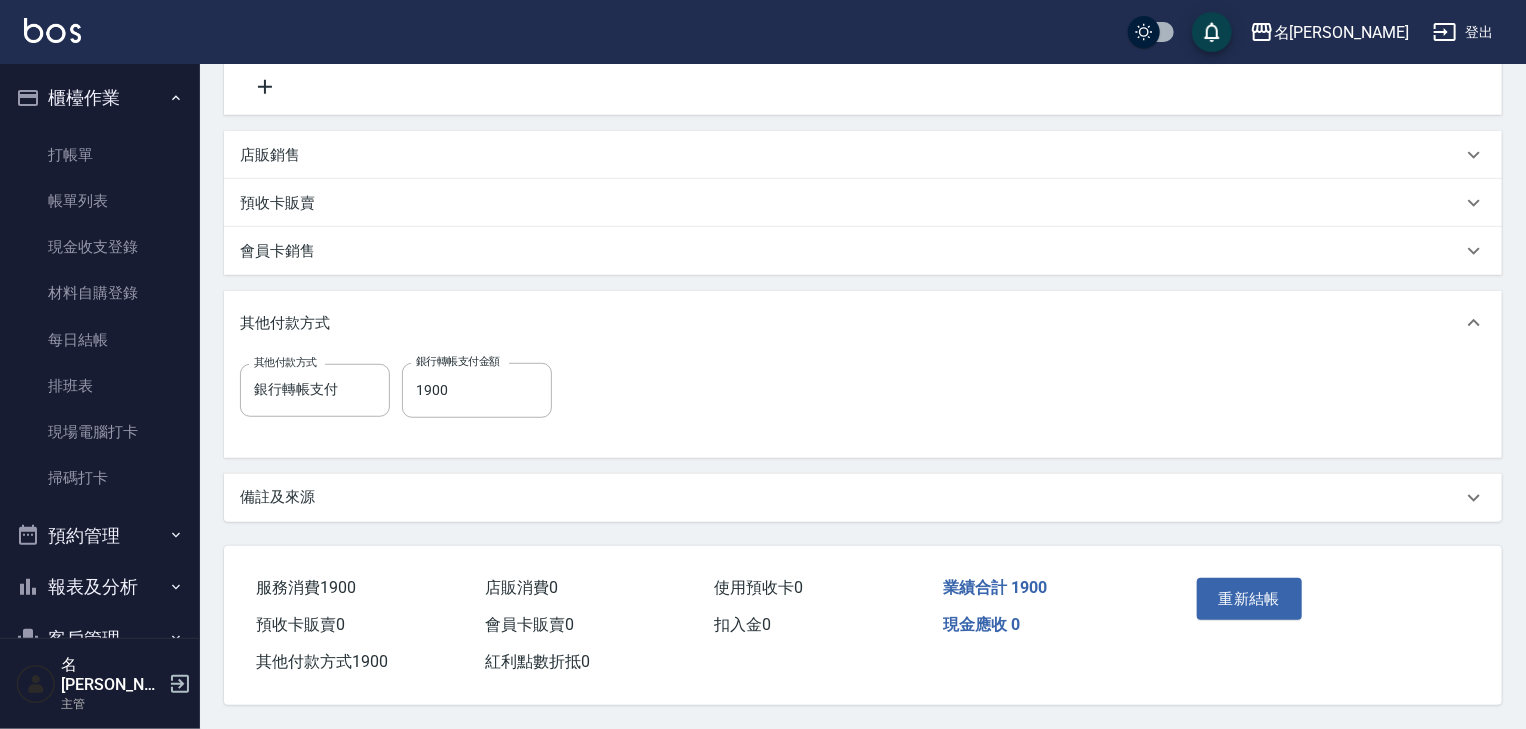 click on "重新結帳" at bounding box center (1255, 613) 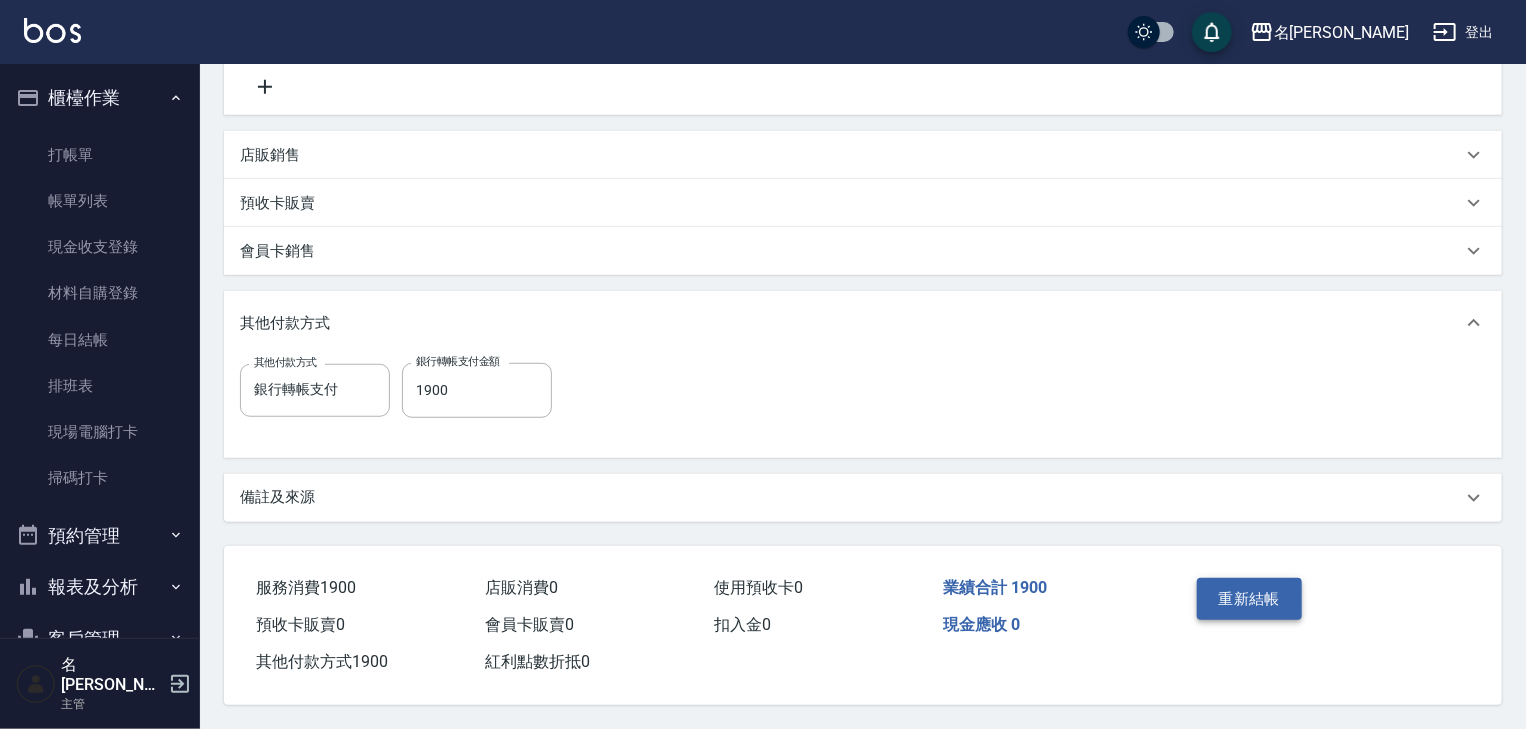 click on "重新結帳" at bounding box center [1250, 599] 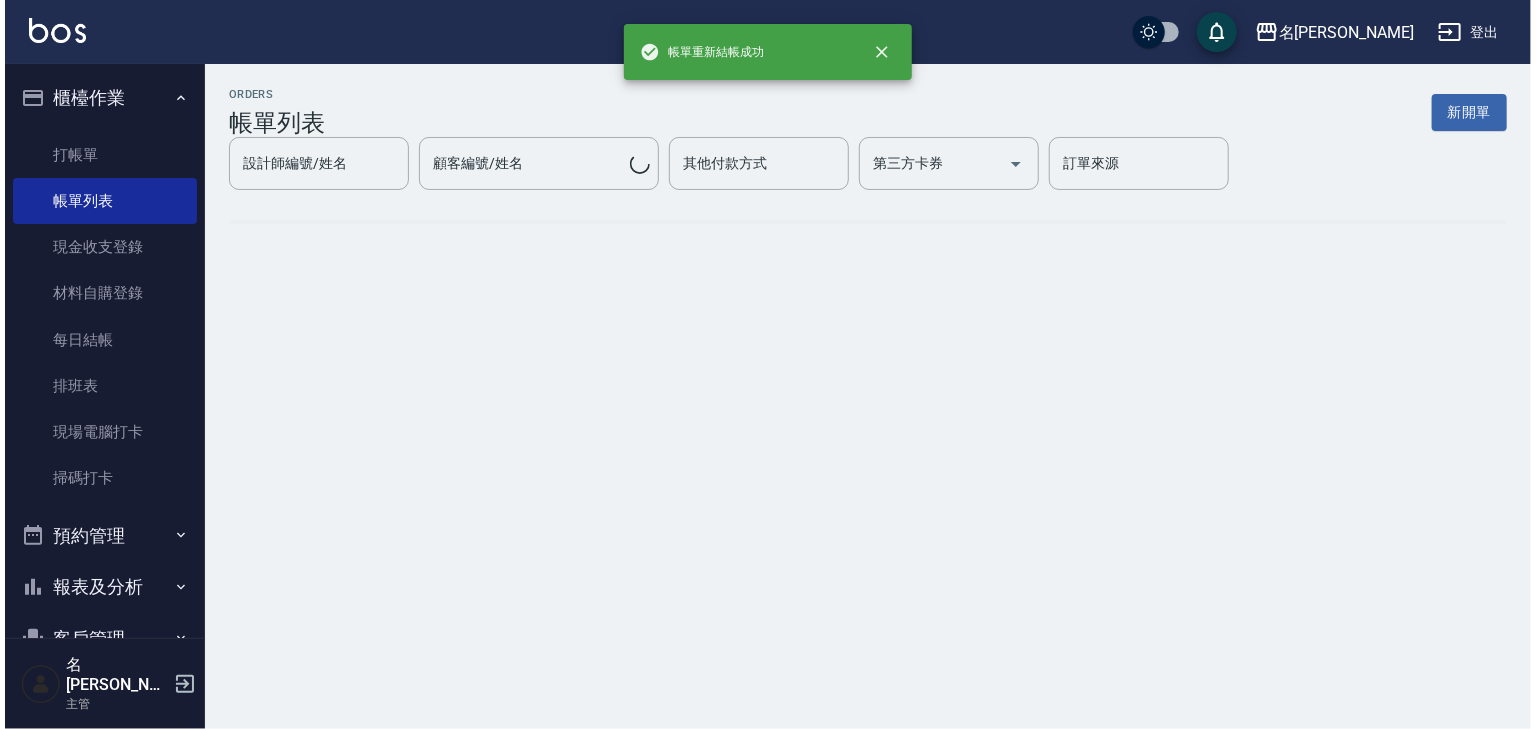scroll, scrollTop: 0, scrollLeft: 0, axis: both 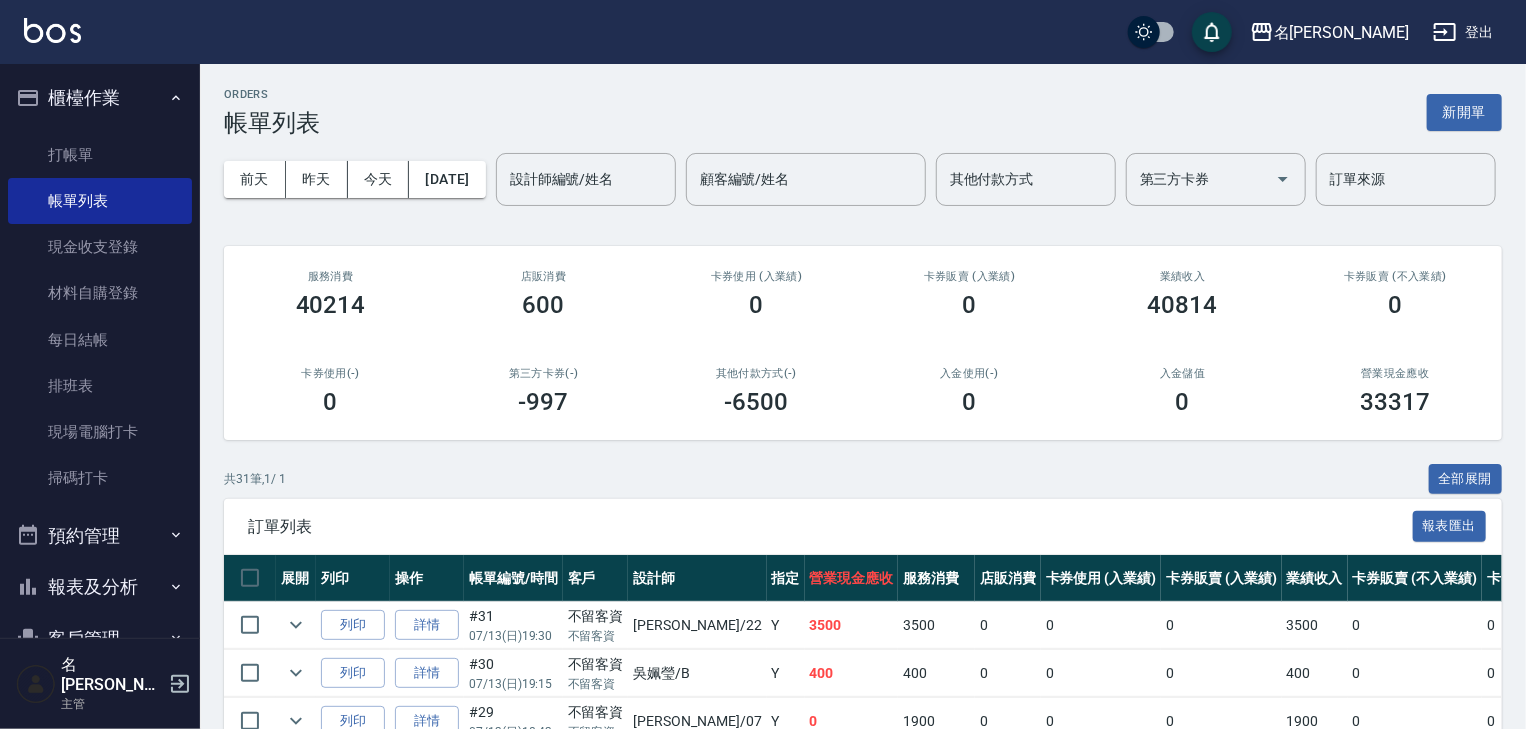 click on "櫃檯作業" at bounding box center [100, 98] 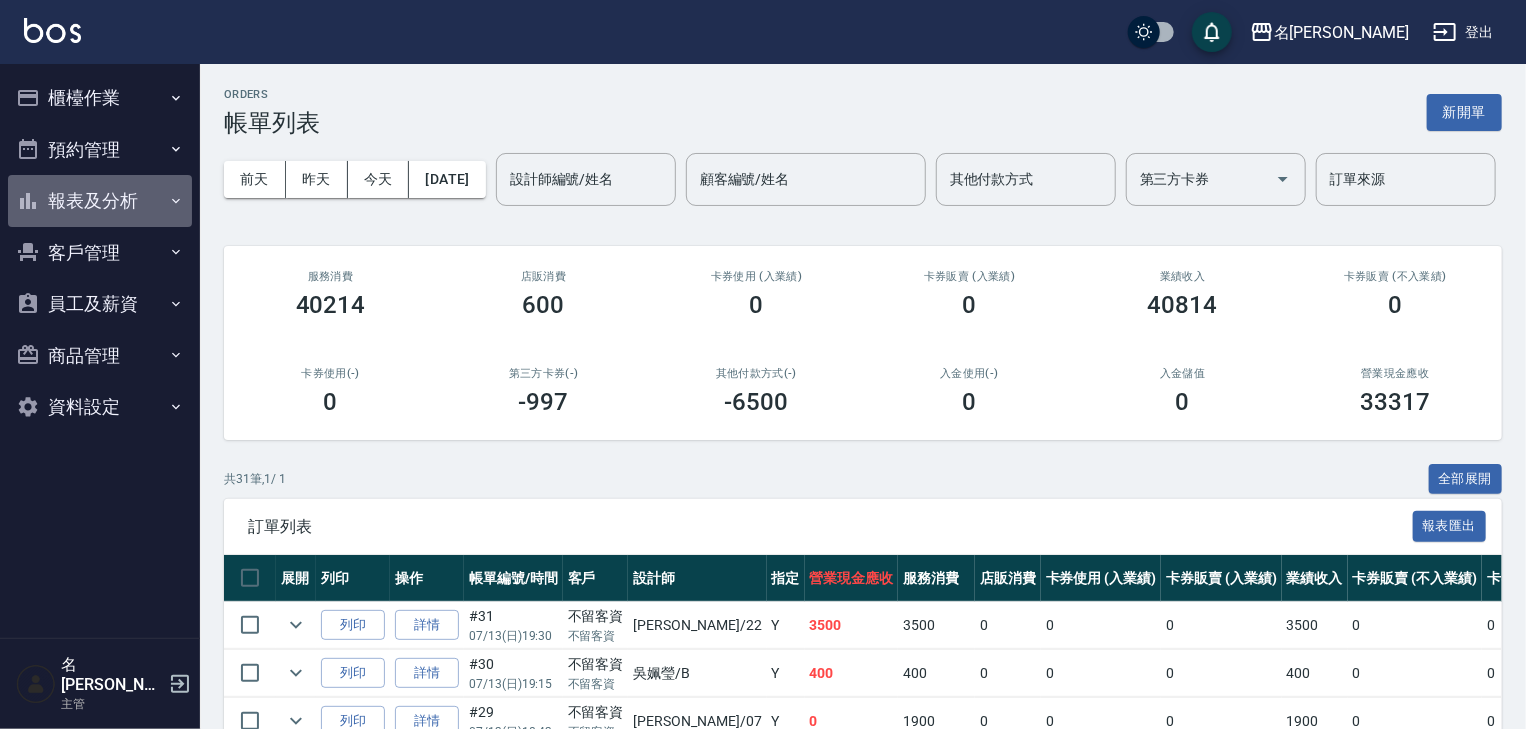 click on "報表及分析" at bounding box center (100, 201) 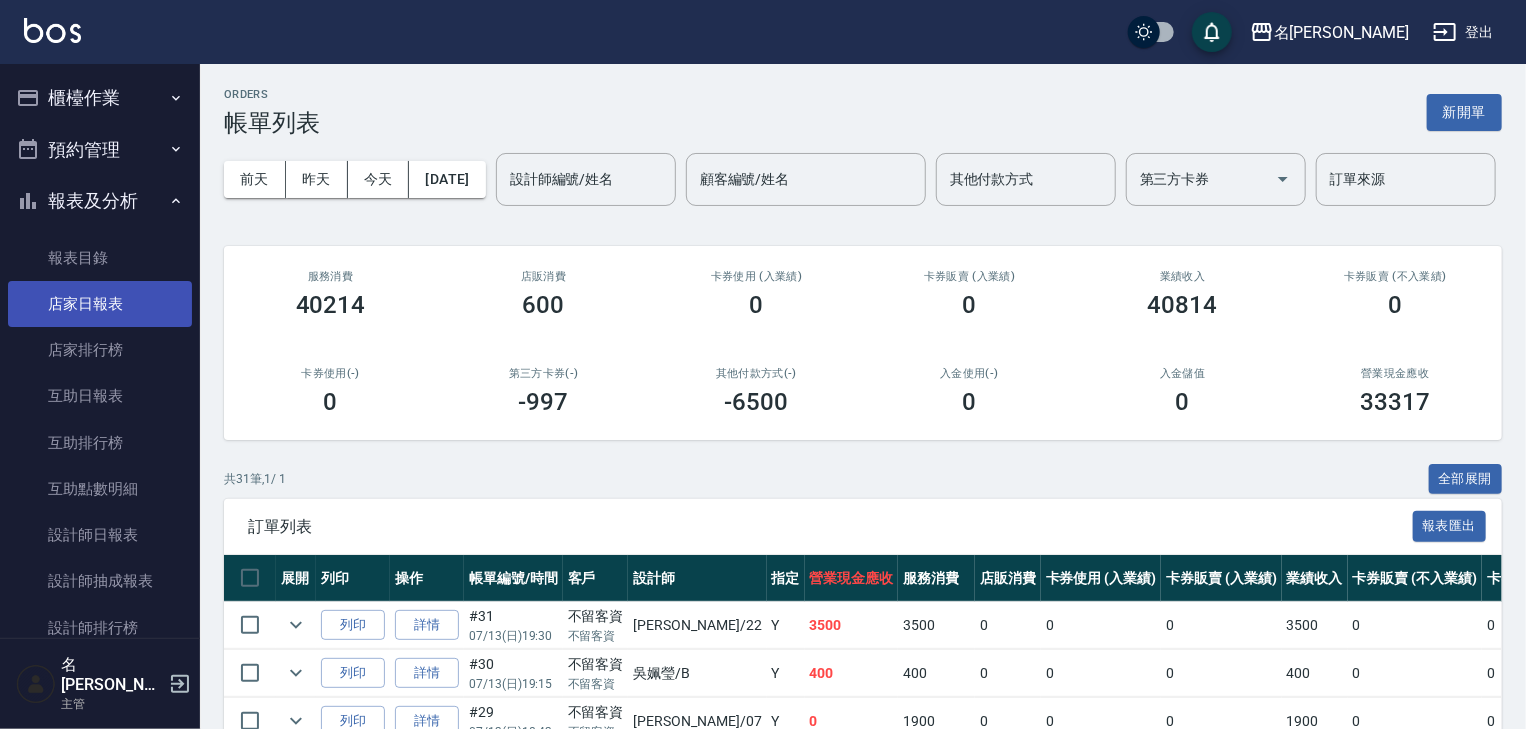 click on "店家日報表" at bounding box center (100, 304) 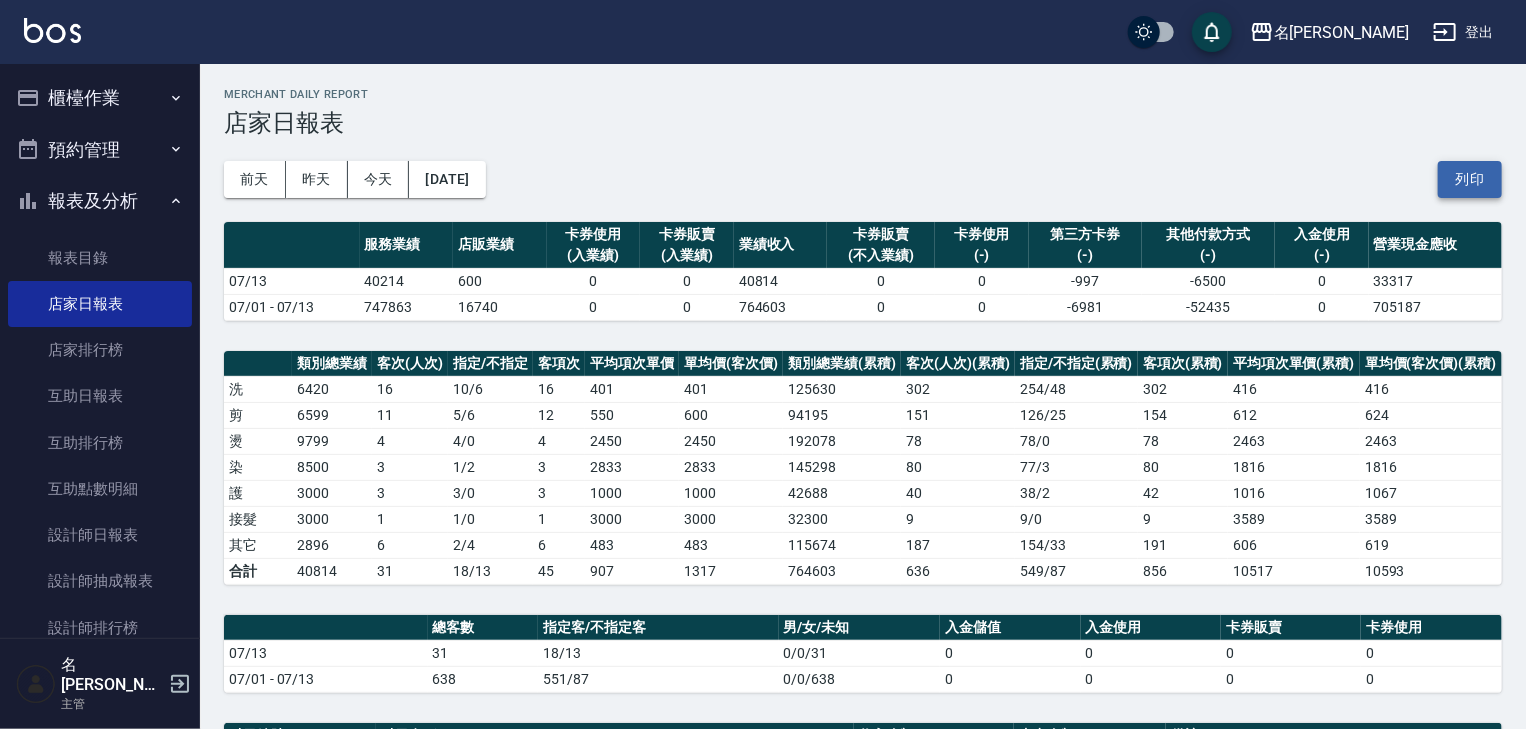 click on "列印" at bounding box center (1470, 179) 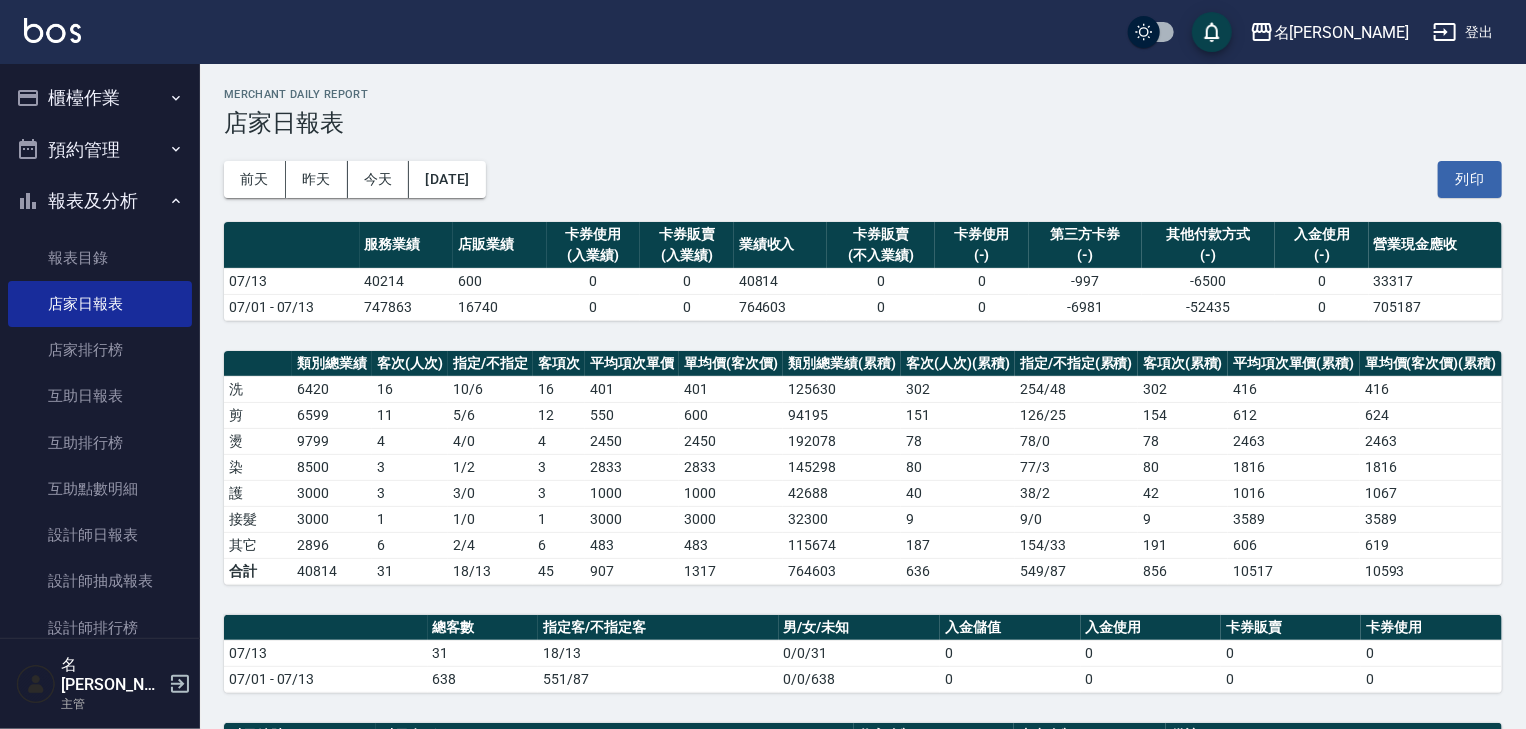 click on "報表及分析" at bounding box center (100, 201) 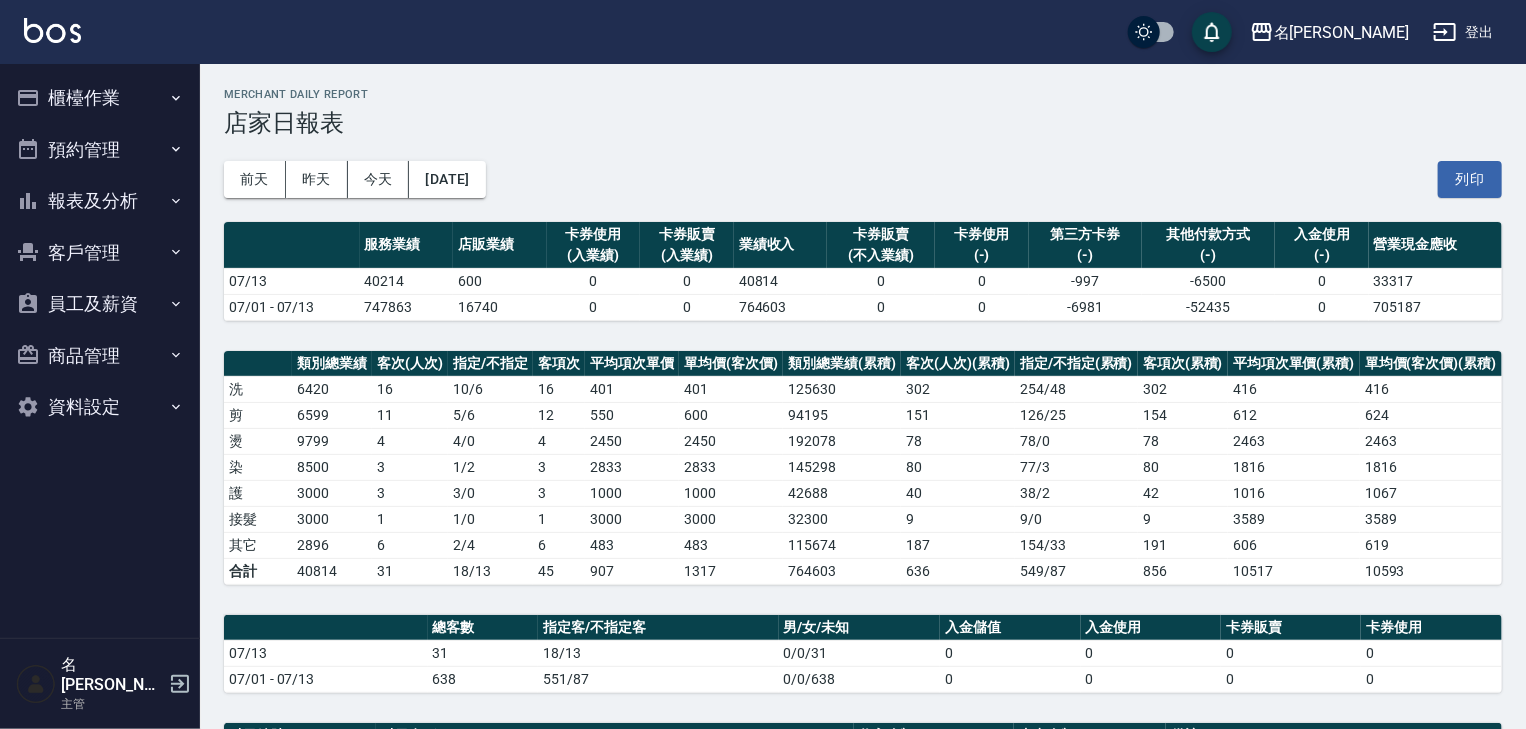 click on "櫃檯作業" at bounding box center (100, 98) 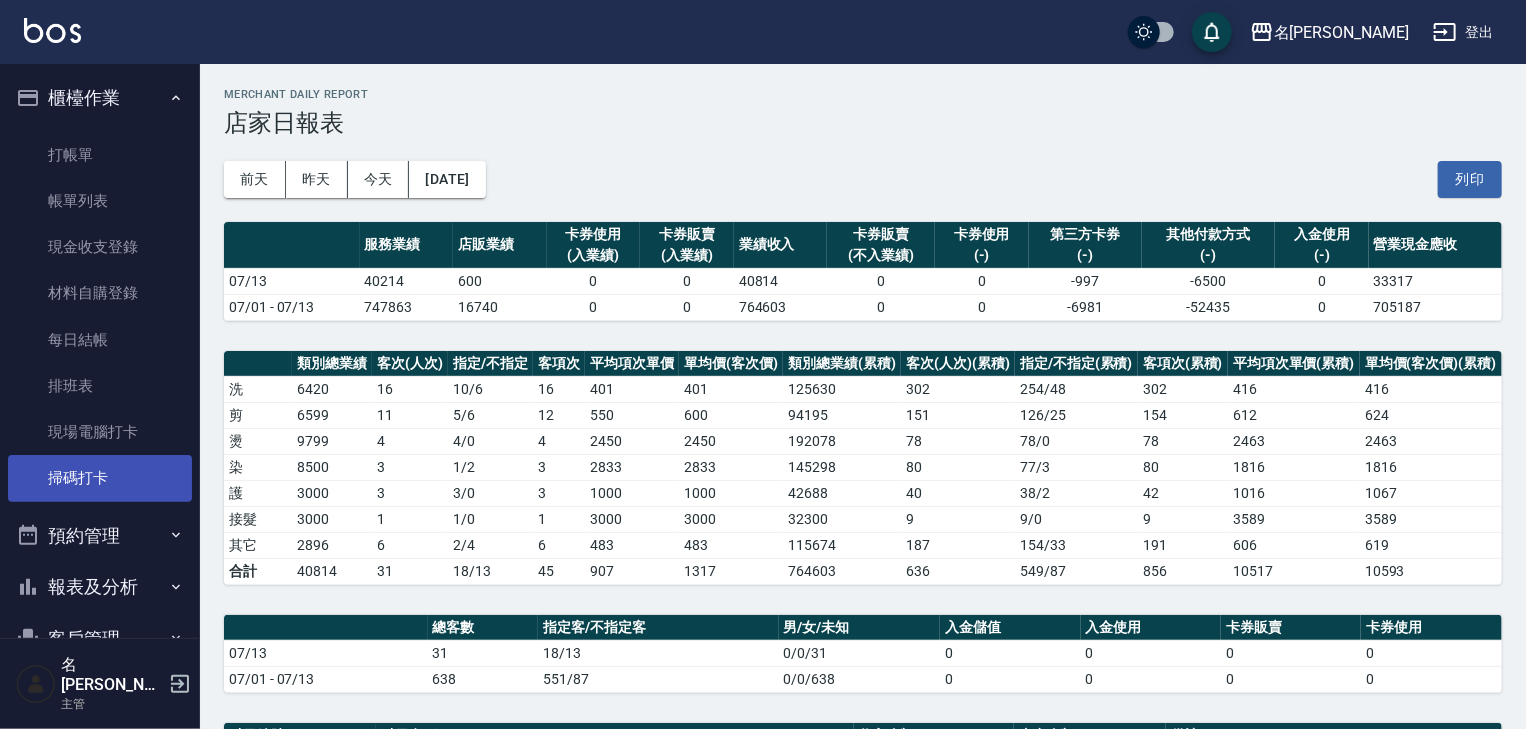 click on "掃碼打卡" at bounding box center (100, 478) 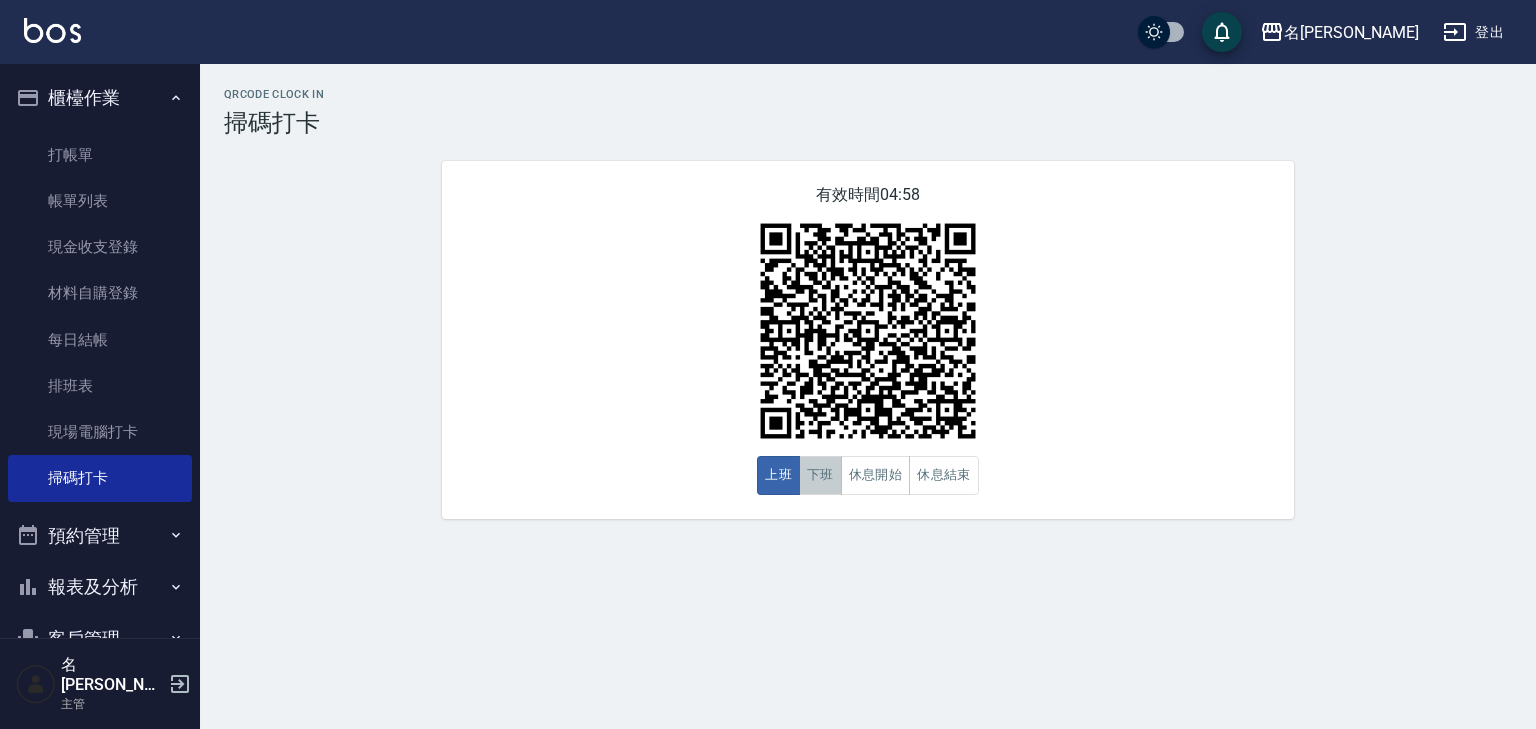 click on "下班" at bounding box center (820, 475) 